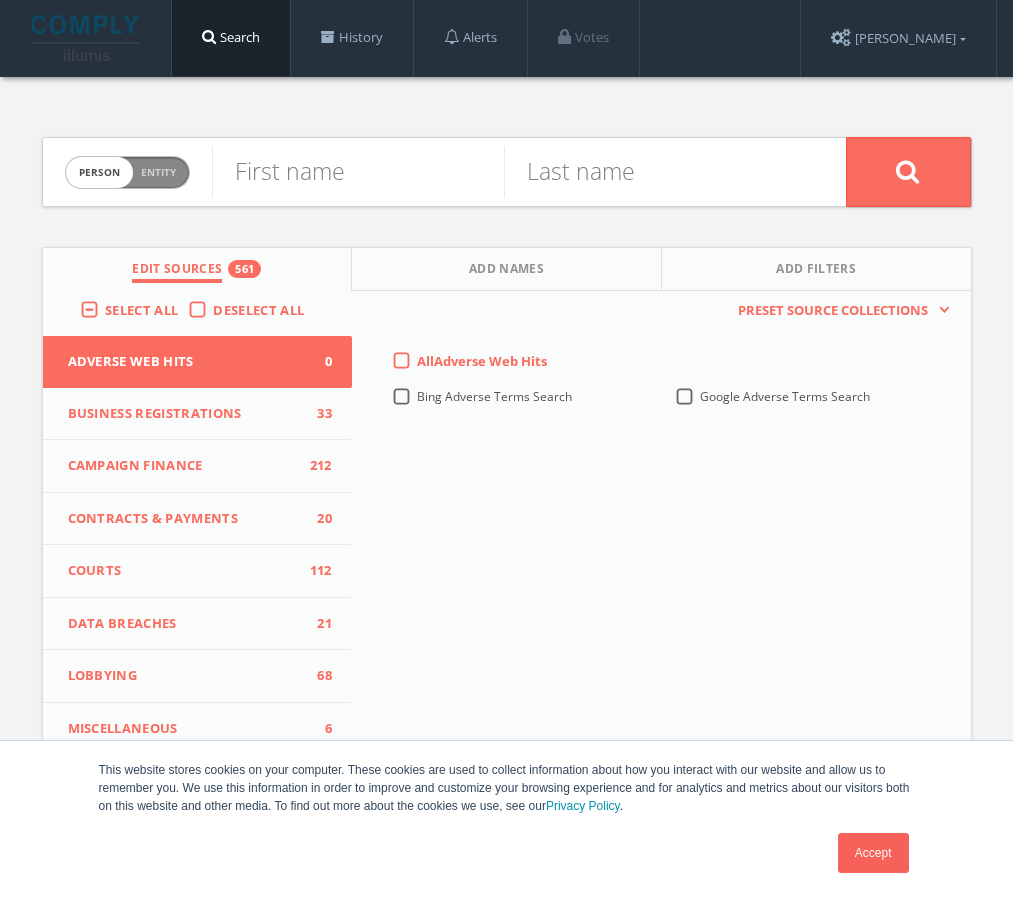 scroll, scrollTop: 0, scrollLeft: 0, axis: both 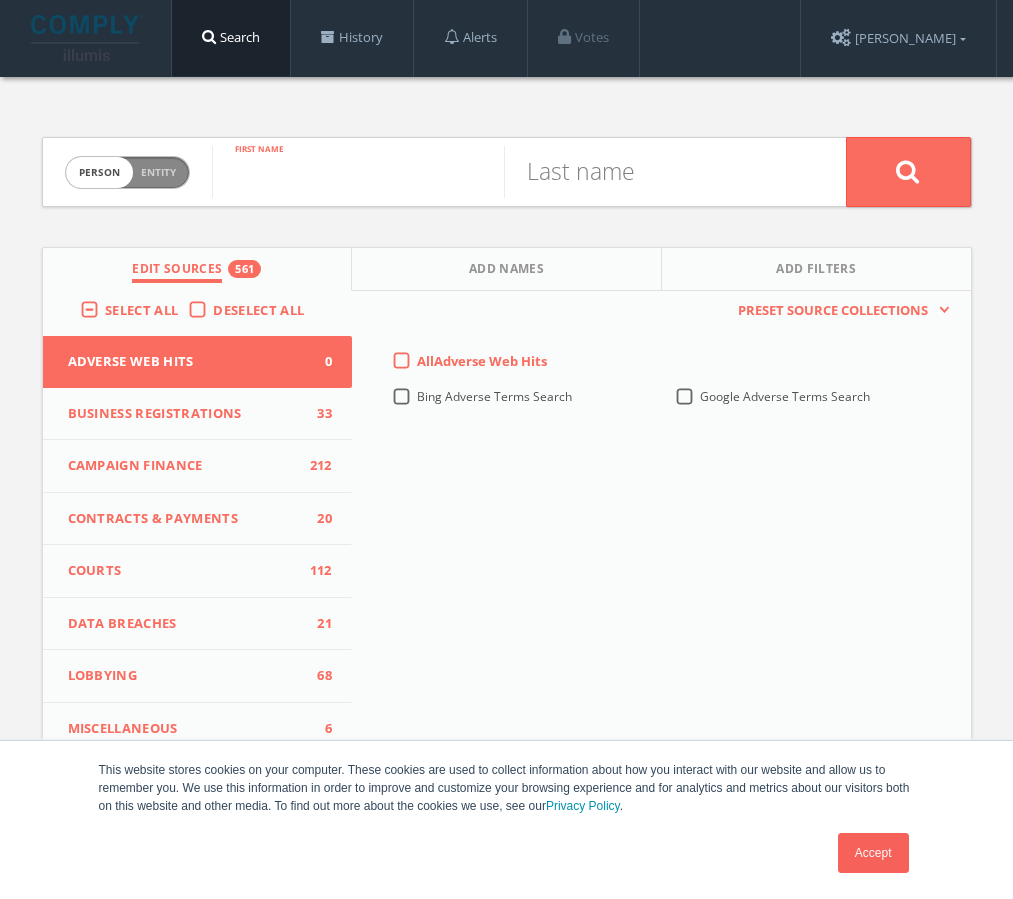 click at bounding box center [358, 172] 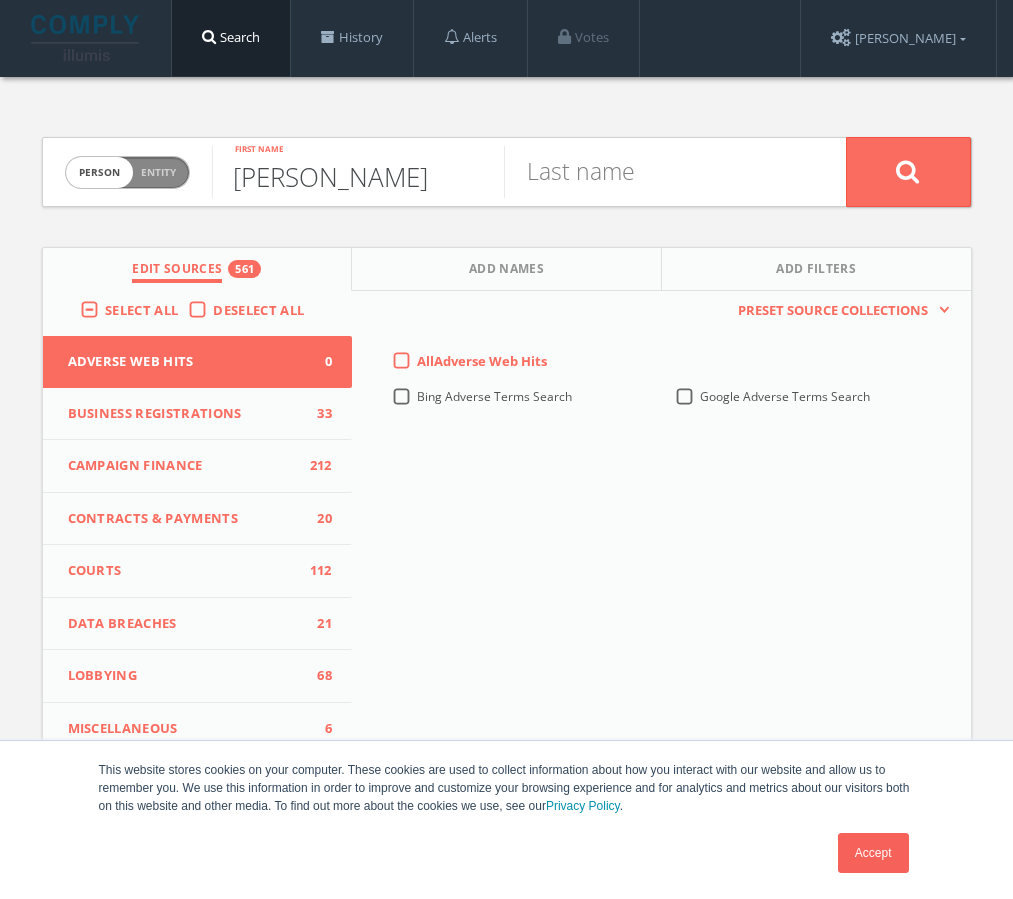 type on "[PERSON_NAME]" 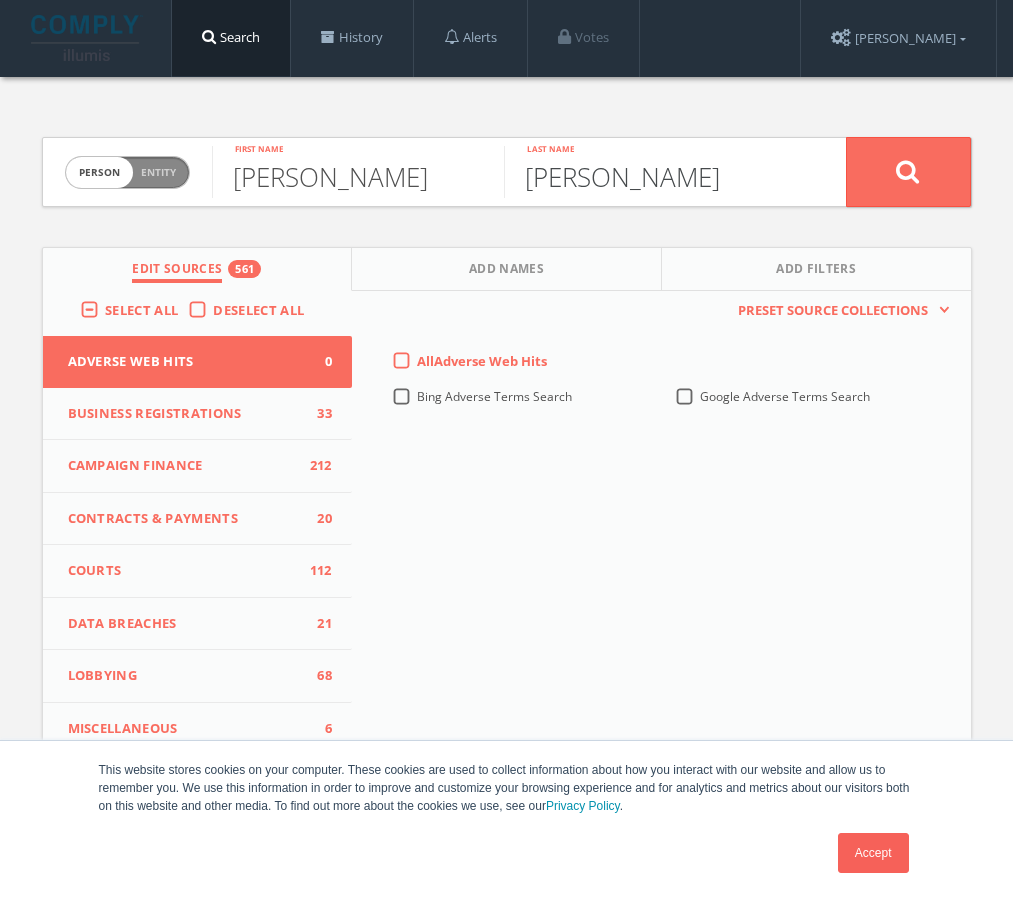 type on "[PERSON_NAME]" 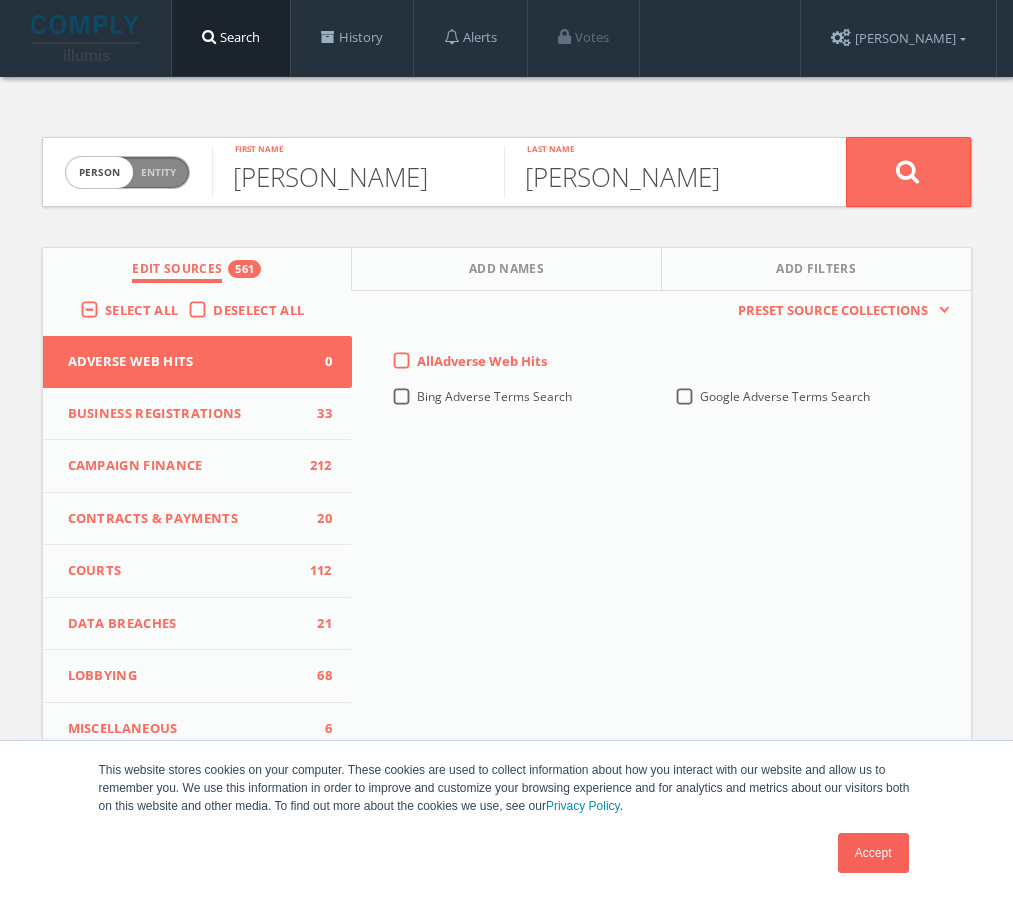 click on "All  Adverse Web Hits" at bounding box center [482, 362] 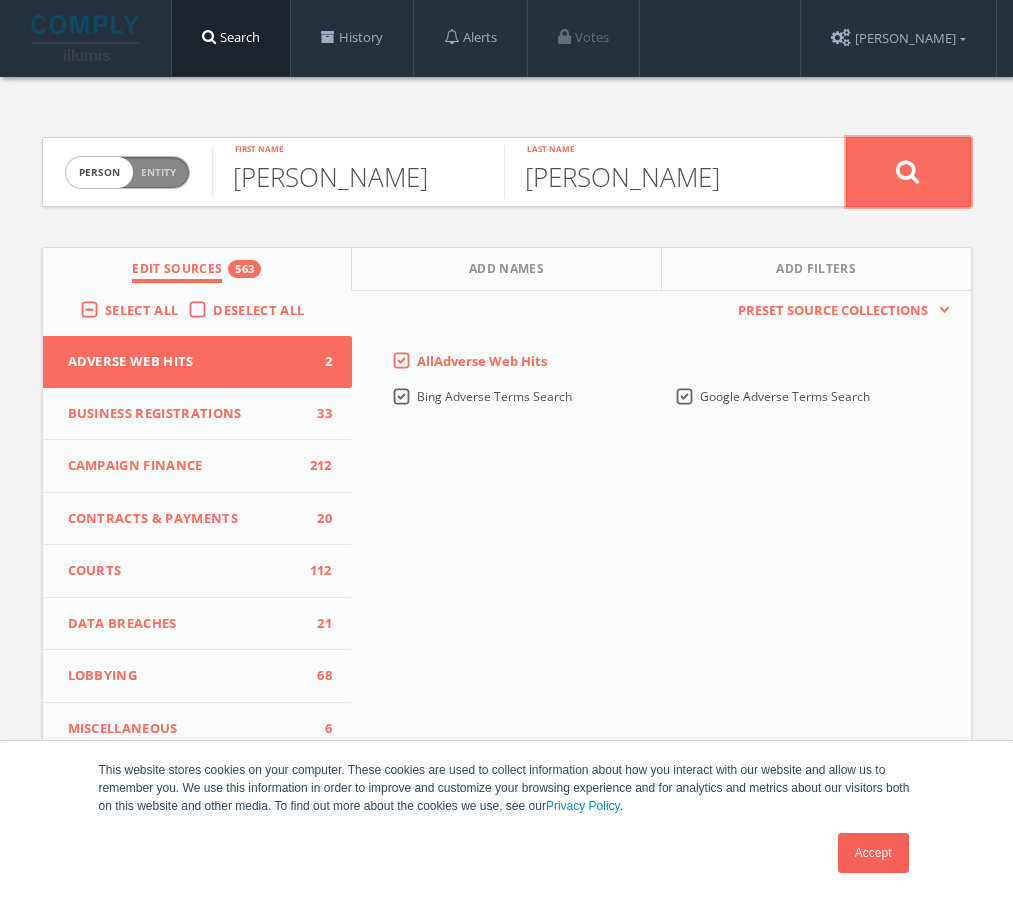 click 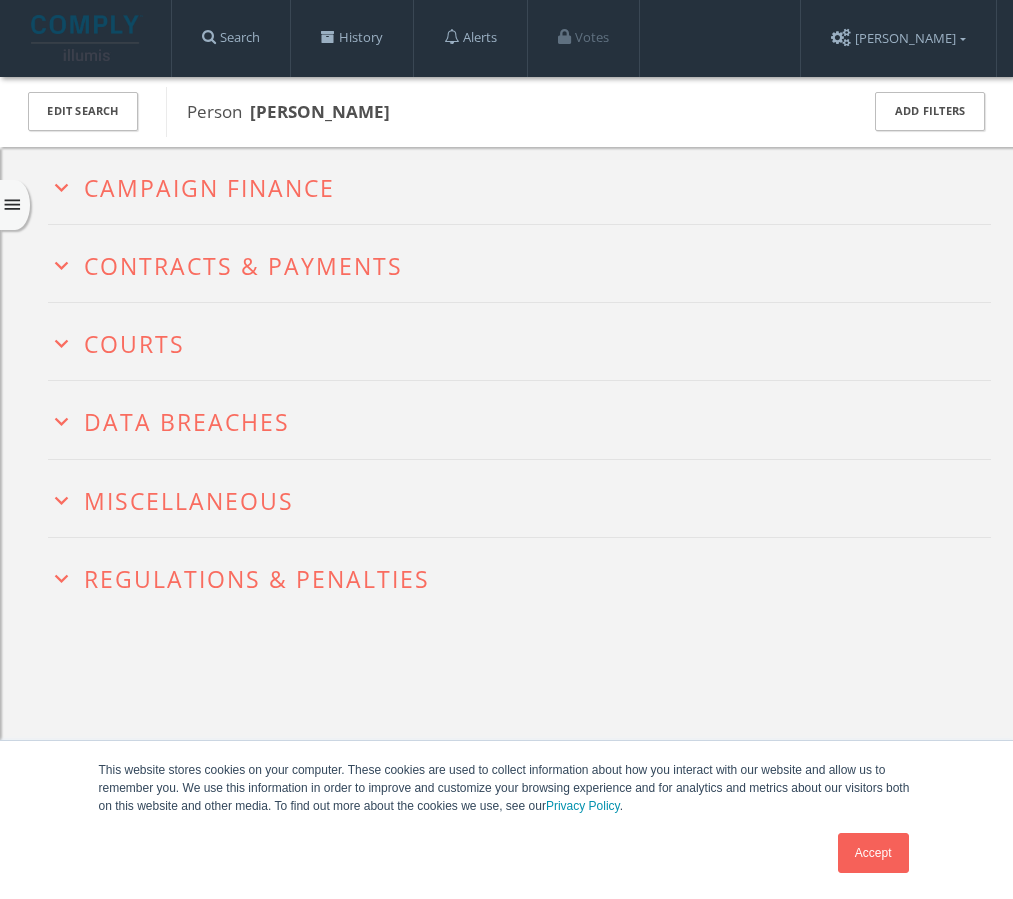 click on "menu" at bounding box center (12, 205) 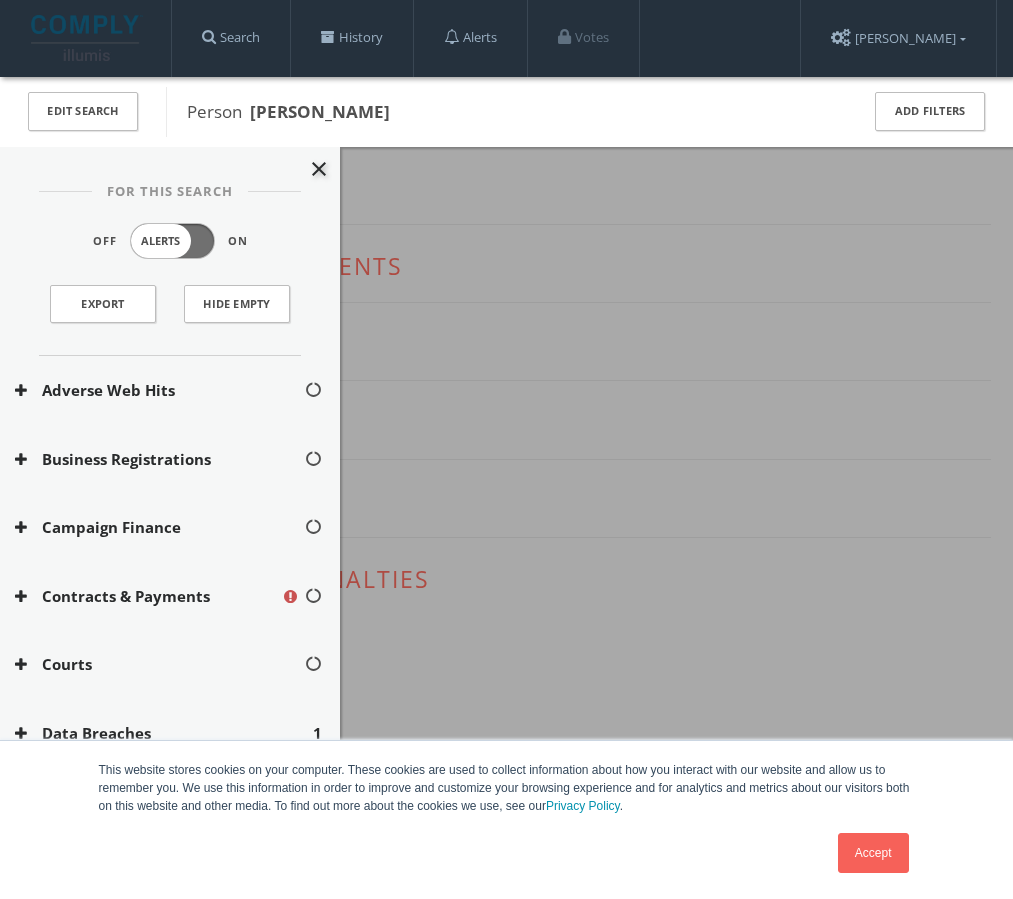 click on "close" at bounding box center [319, 169] 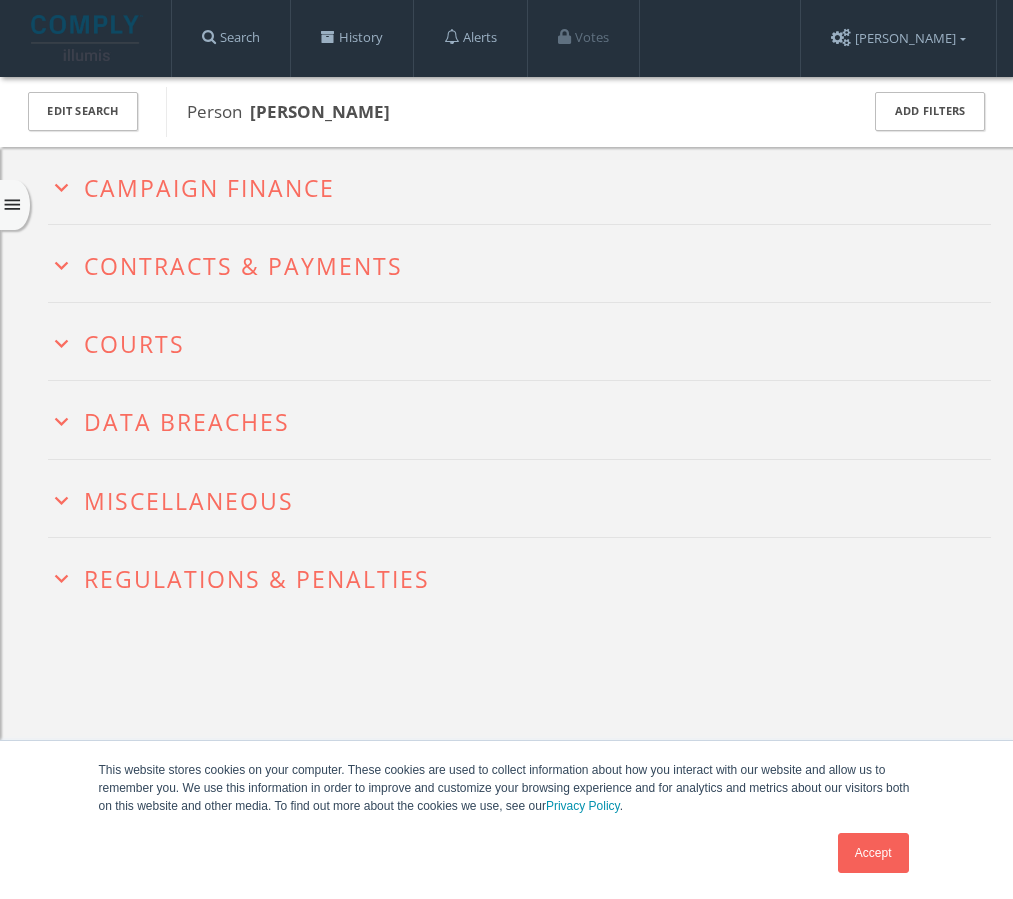 click on "Contracts & Payments" at bounding box center (243, 266) 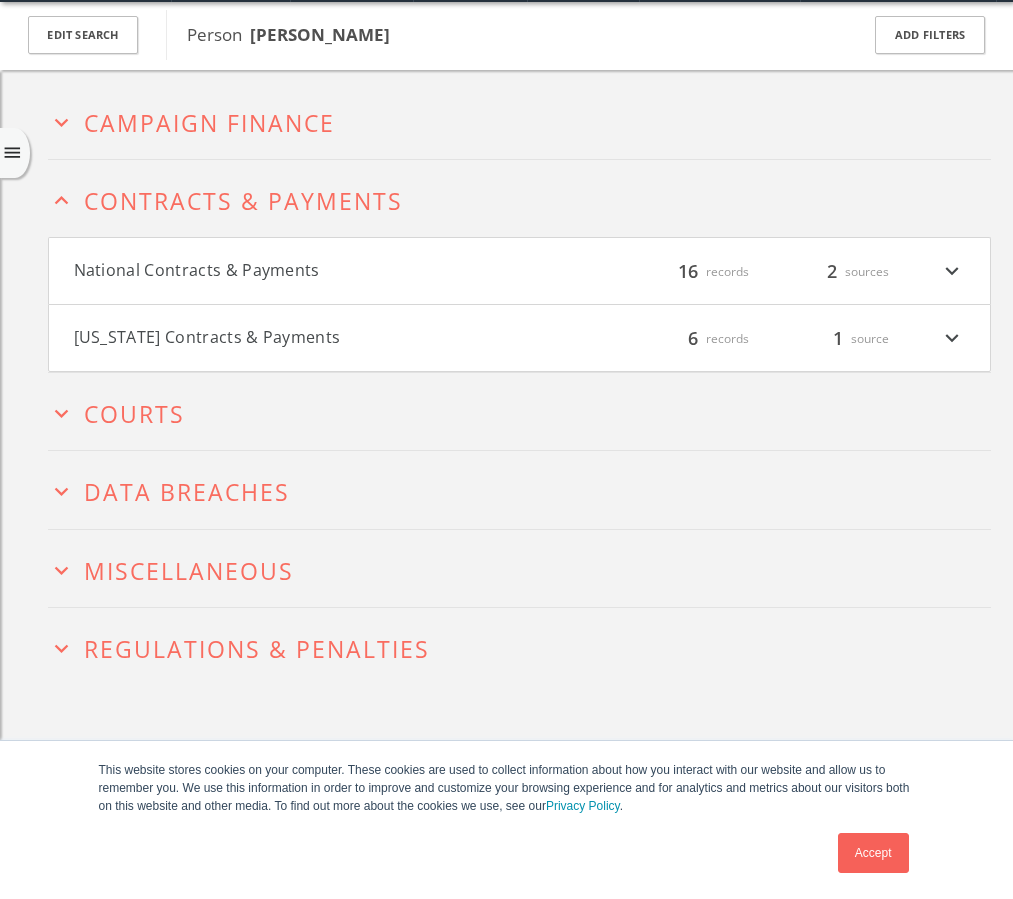 scroll, scrollTop: 116, scrollLeft: 0, axis: vertical 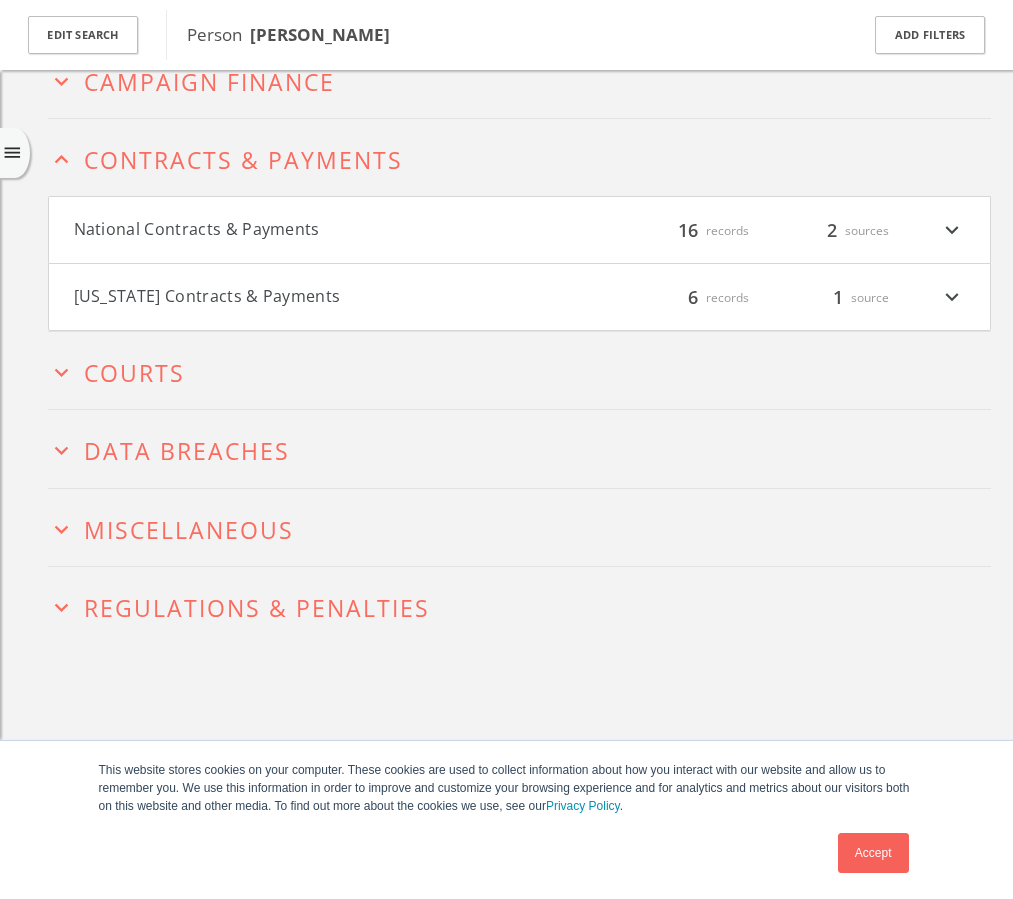 click on "Courts" at bounding box center [134, 373] 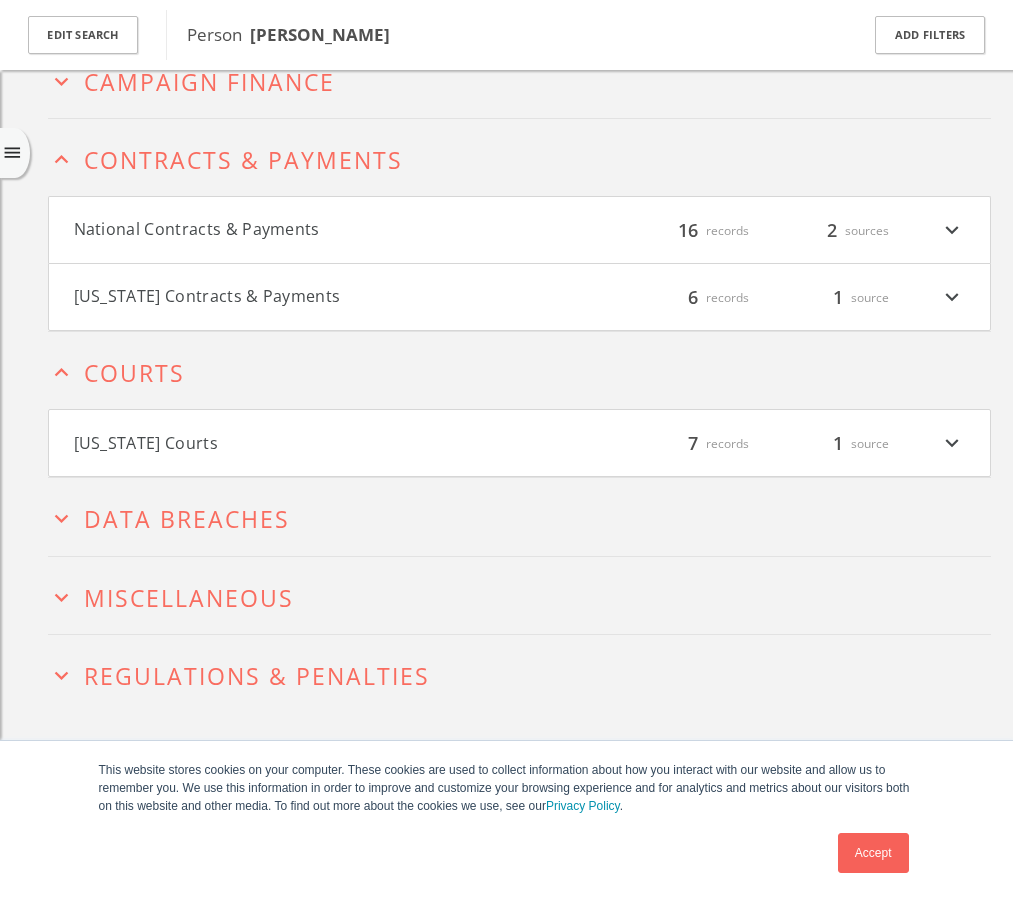 click on "expand_more" at bounding box center [952, 443] 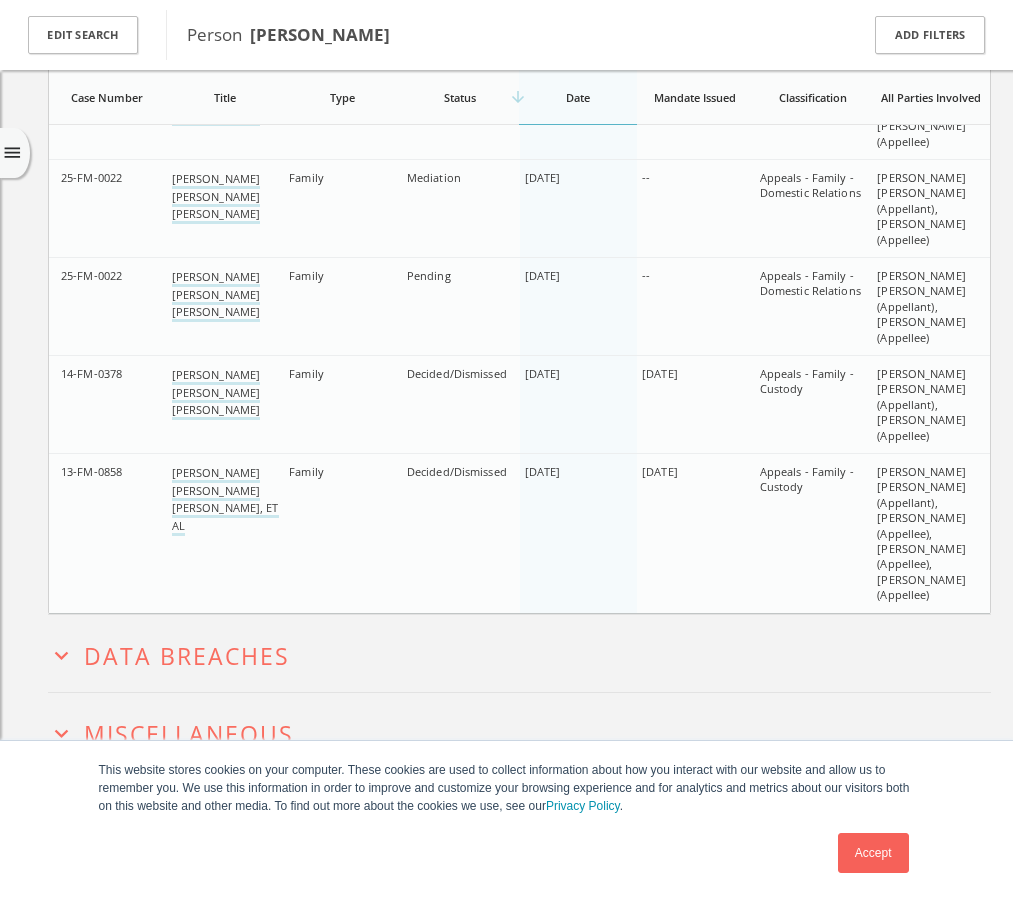 scroll, scrollTop: 857, scrollLeft: 0, axis: vertical 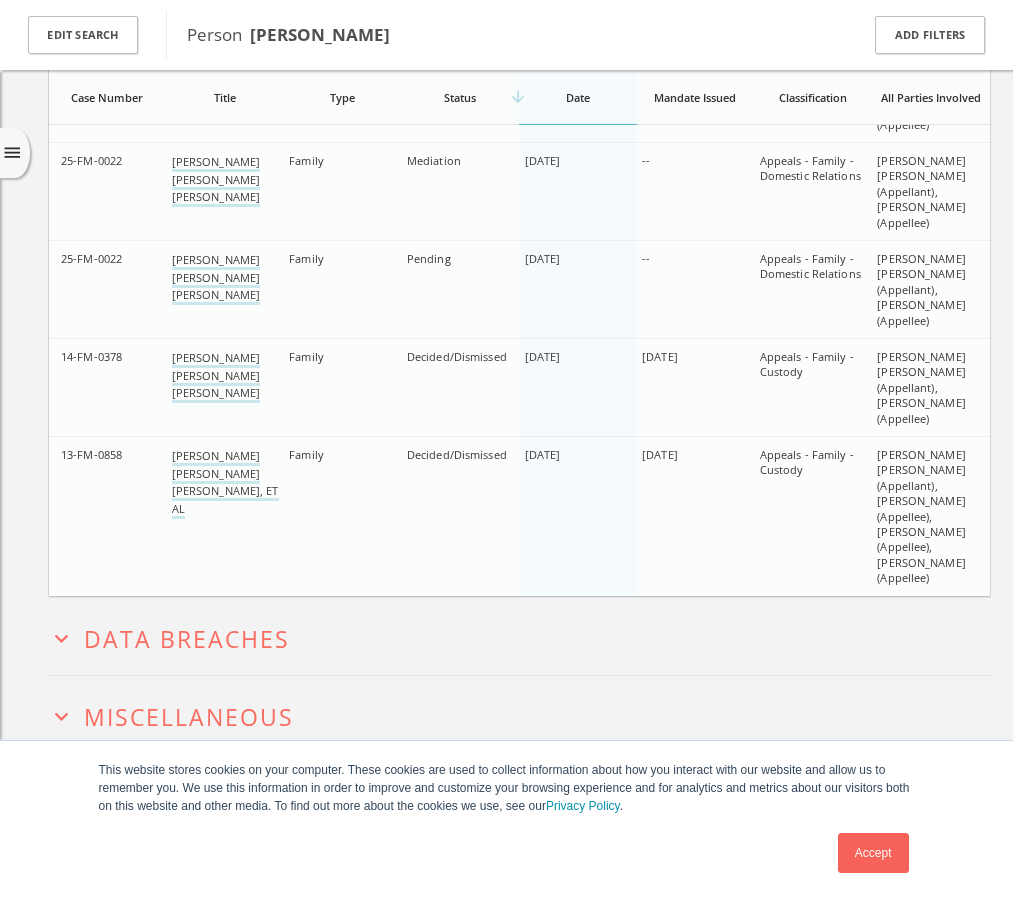 click on "Data Breaches" at bounding box center [187, 639] 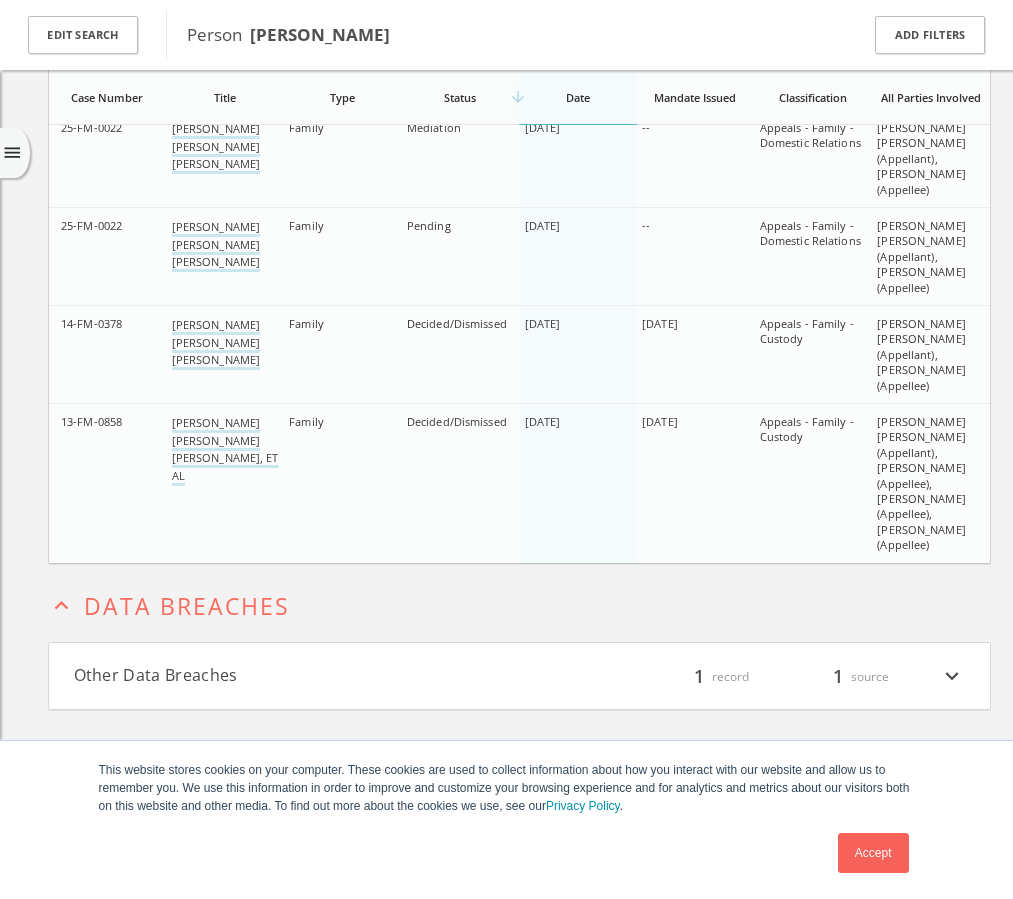 scroll, scrollTop: 925, scrollLeft: 0, axis: vertical 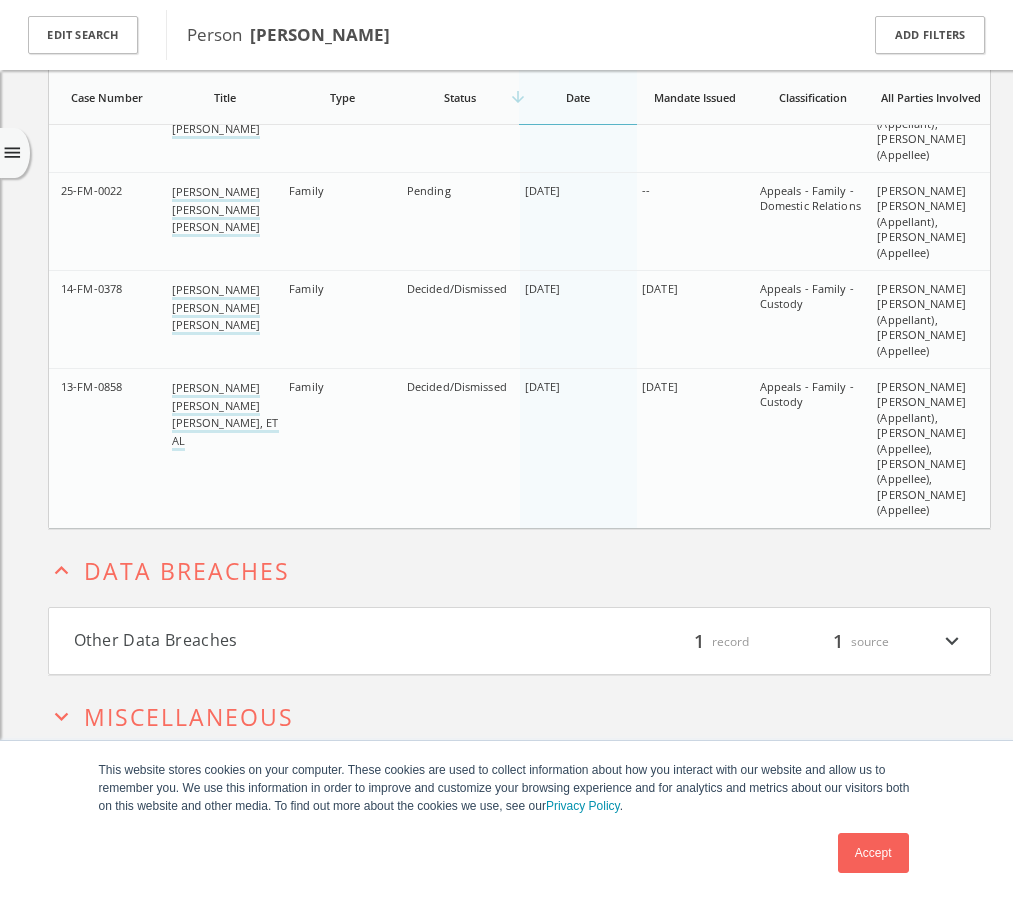 click on "expand_more" at bounding box center (952, 641) 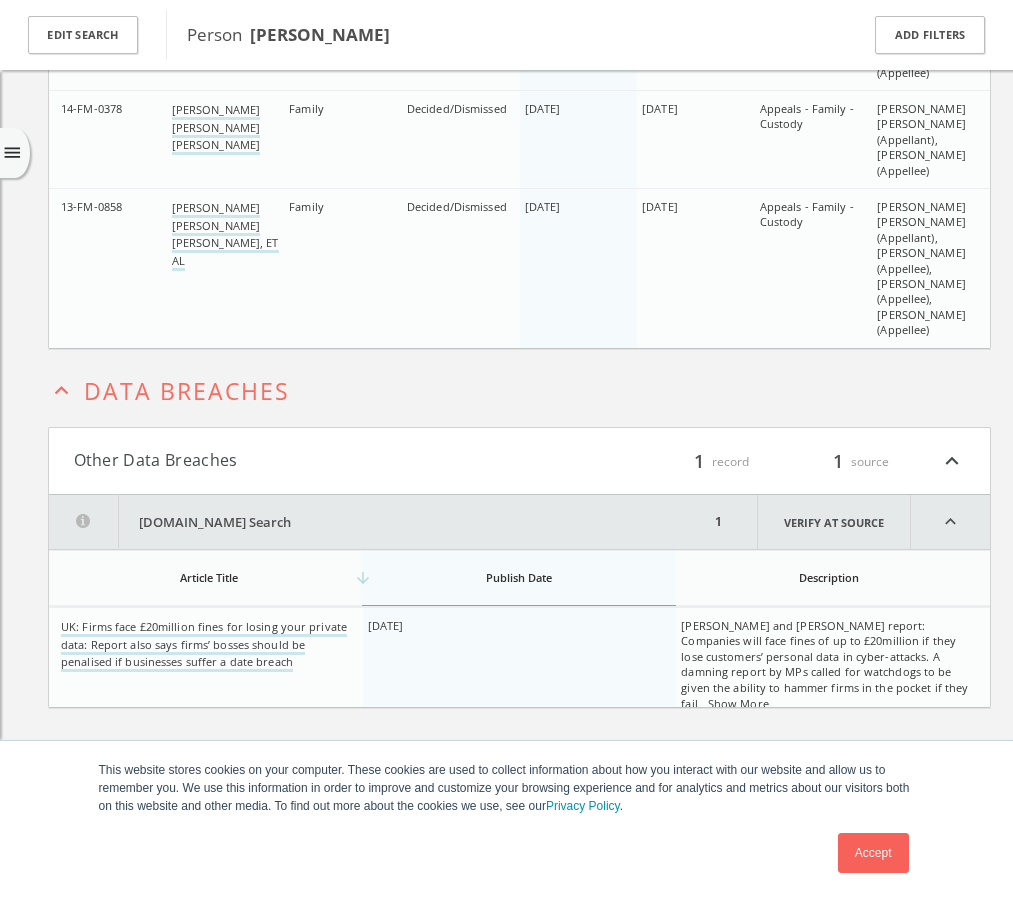 scroll, scrollTop: 1137, scrollLeft: 0, axis: vertical 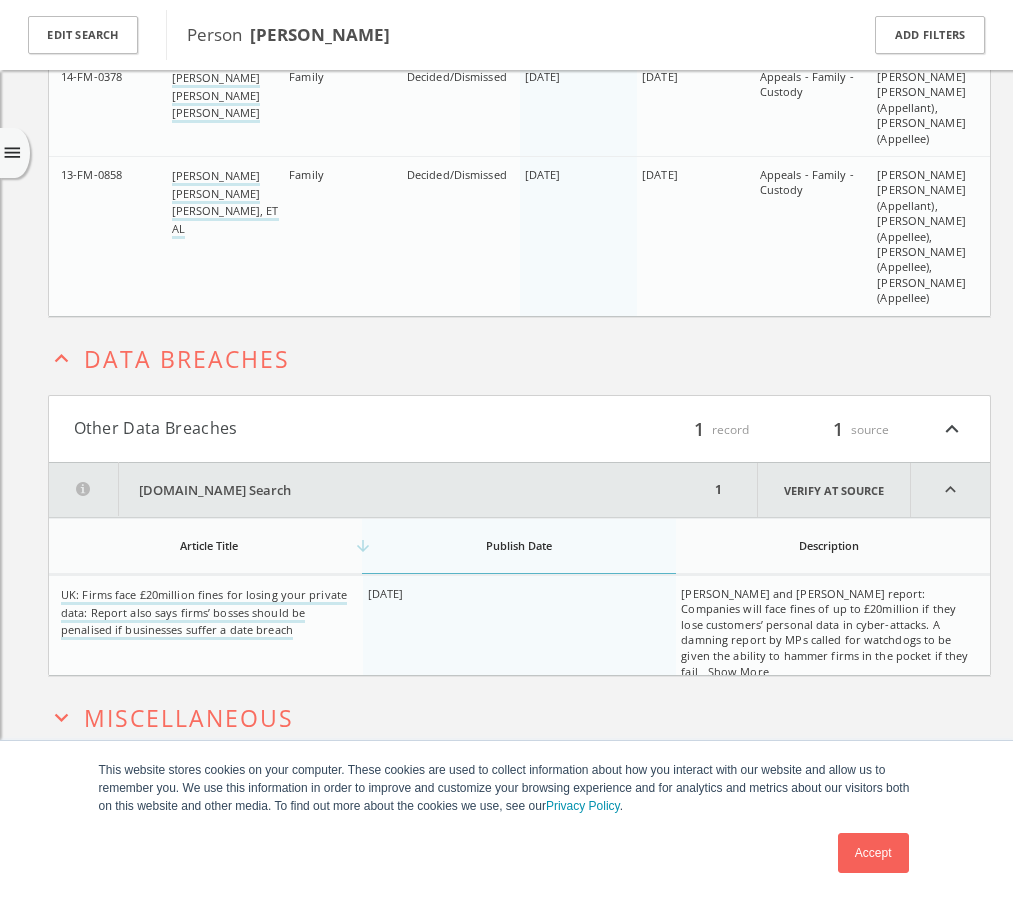 click on "Miscellaneous" at bounding box center (189, 718) 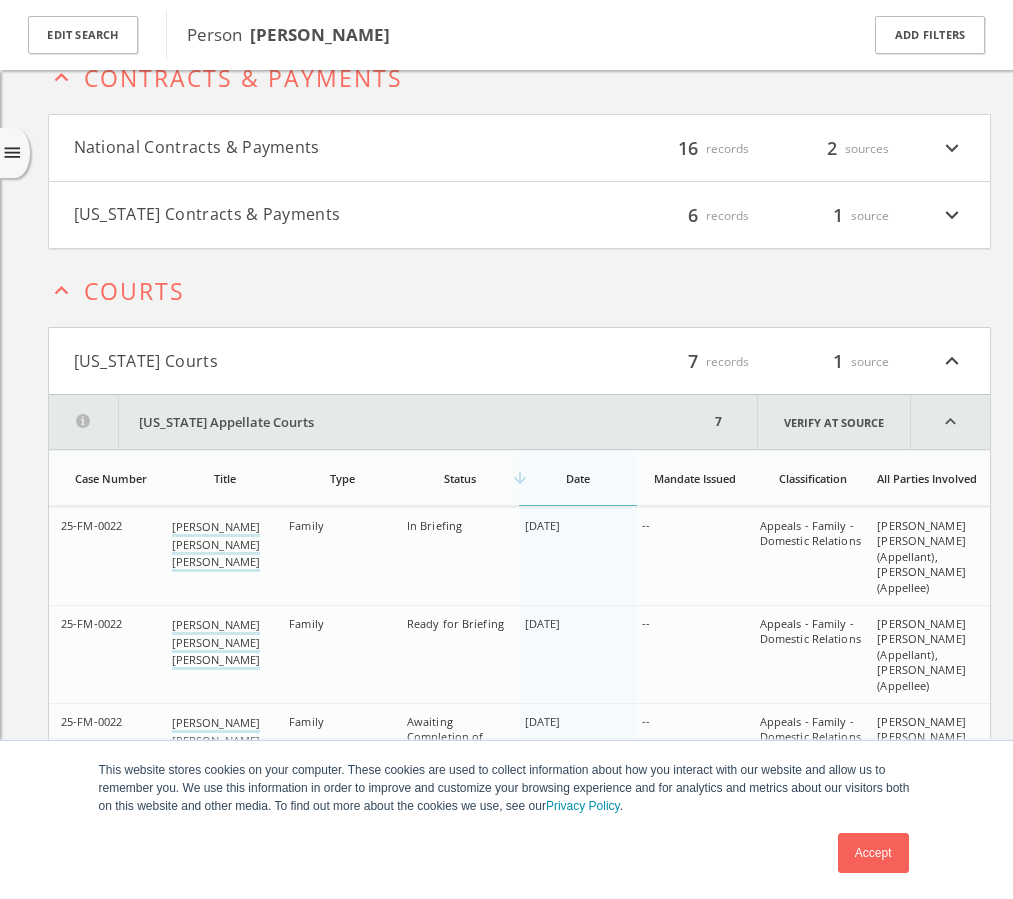 scroll, scrollTop: 0, scrollLeft: 0, axis: both 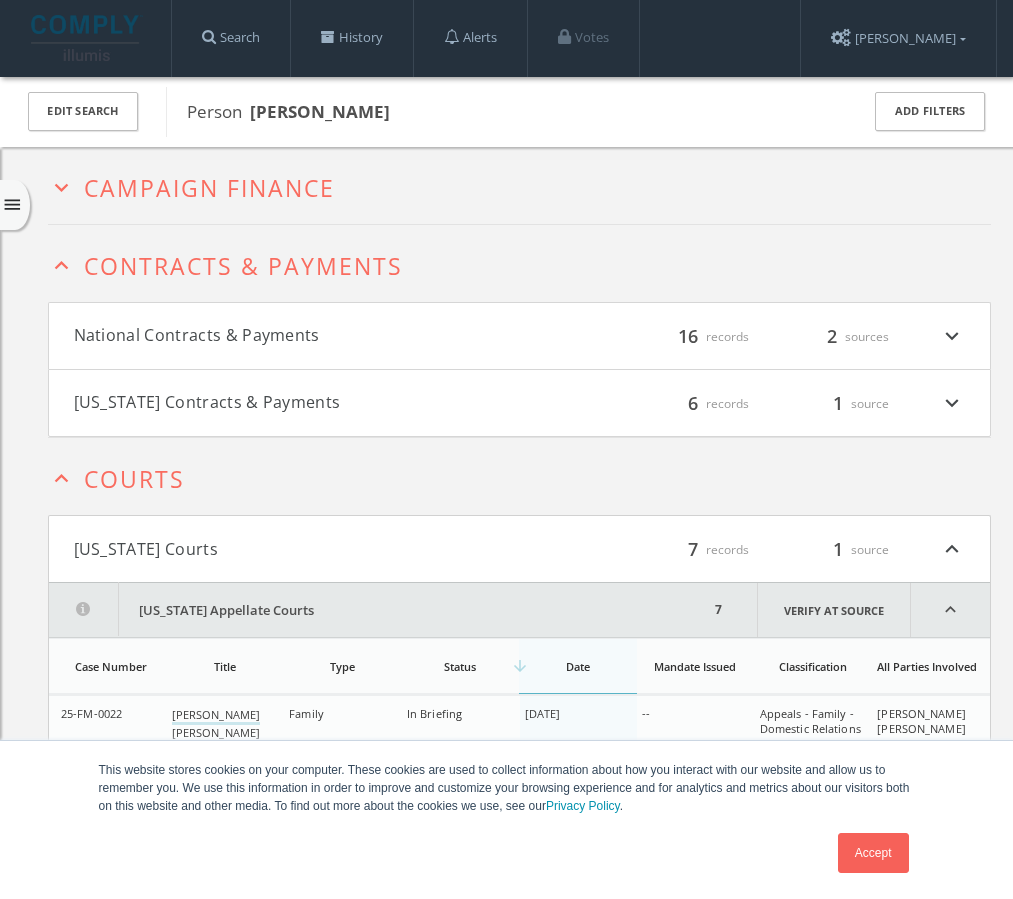 click on "Campaign Finance" at bounding box center [209, 188] 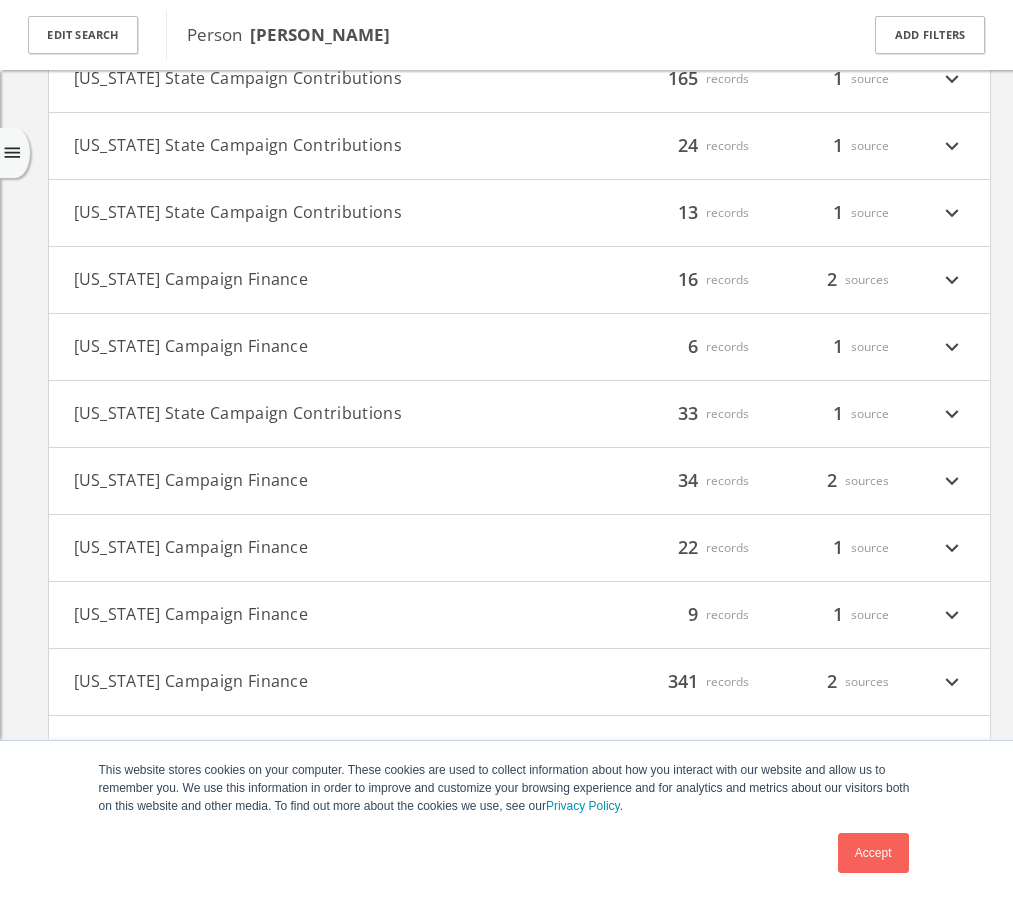 scroll, scrollTop: 864, scrollLeft: 0, axis: vertical 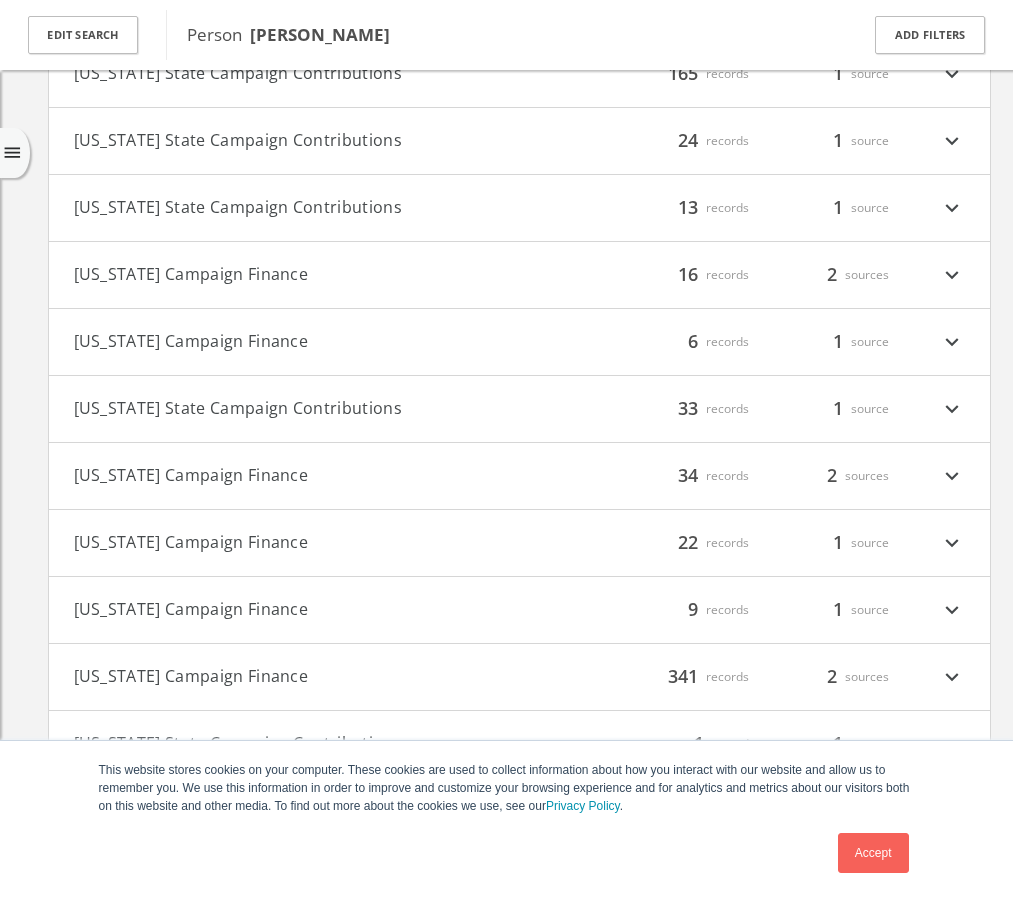 click on "expand_more" at bounding box center [952, 409] 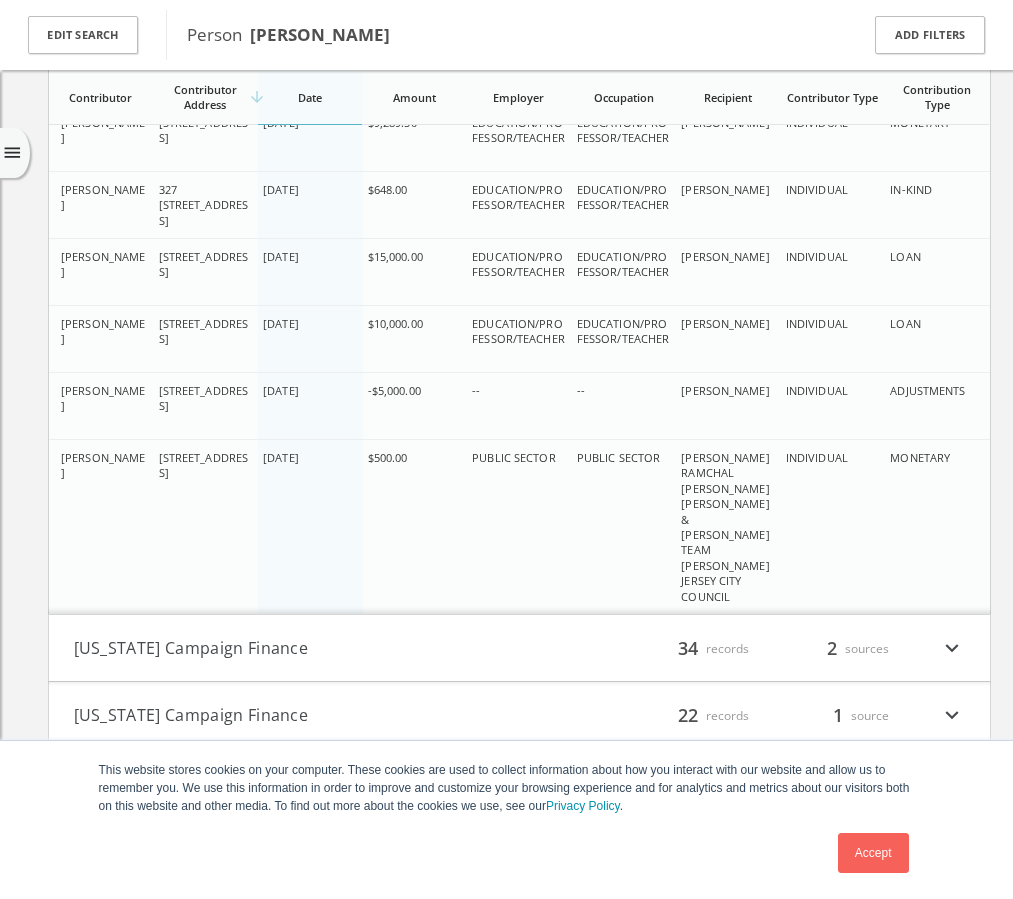 scroll, scrollTop: 3136, scrollLeft: 0, axis: vertical 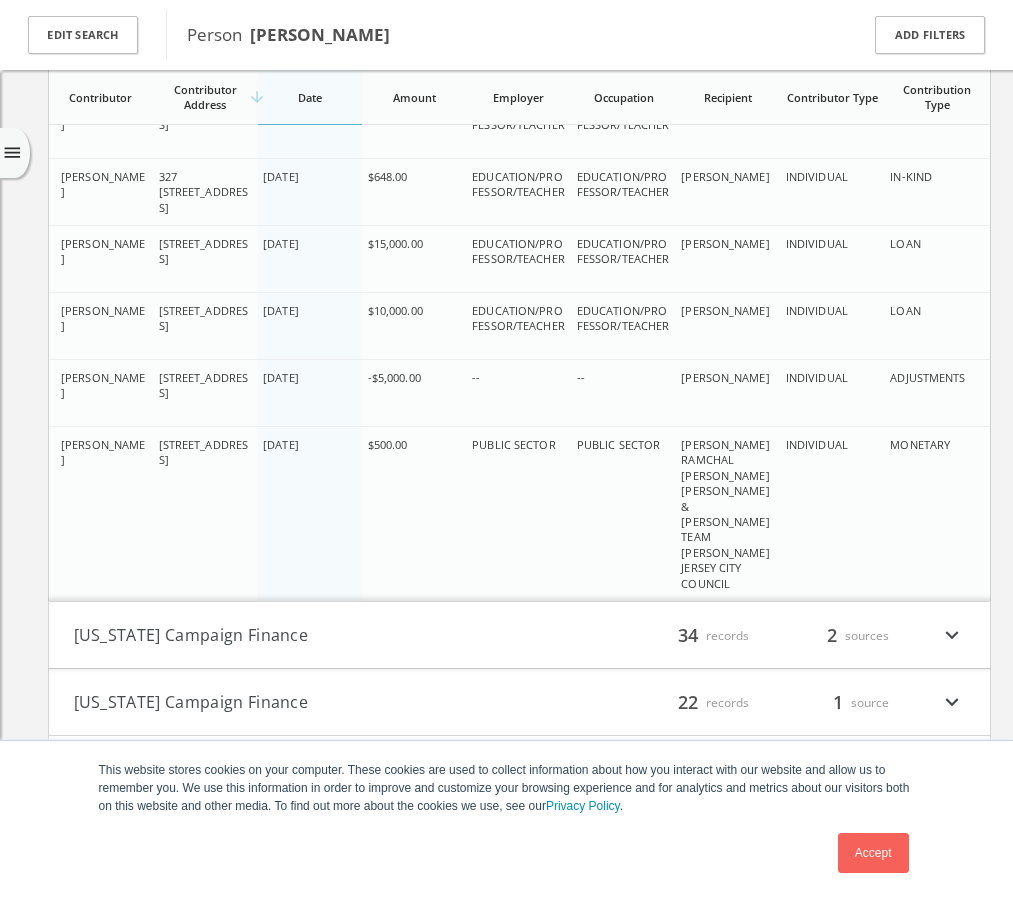 click on "expand_more" at bounding box center (952, 635) 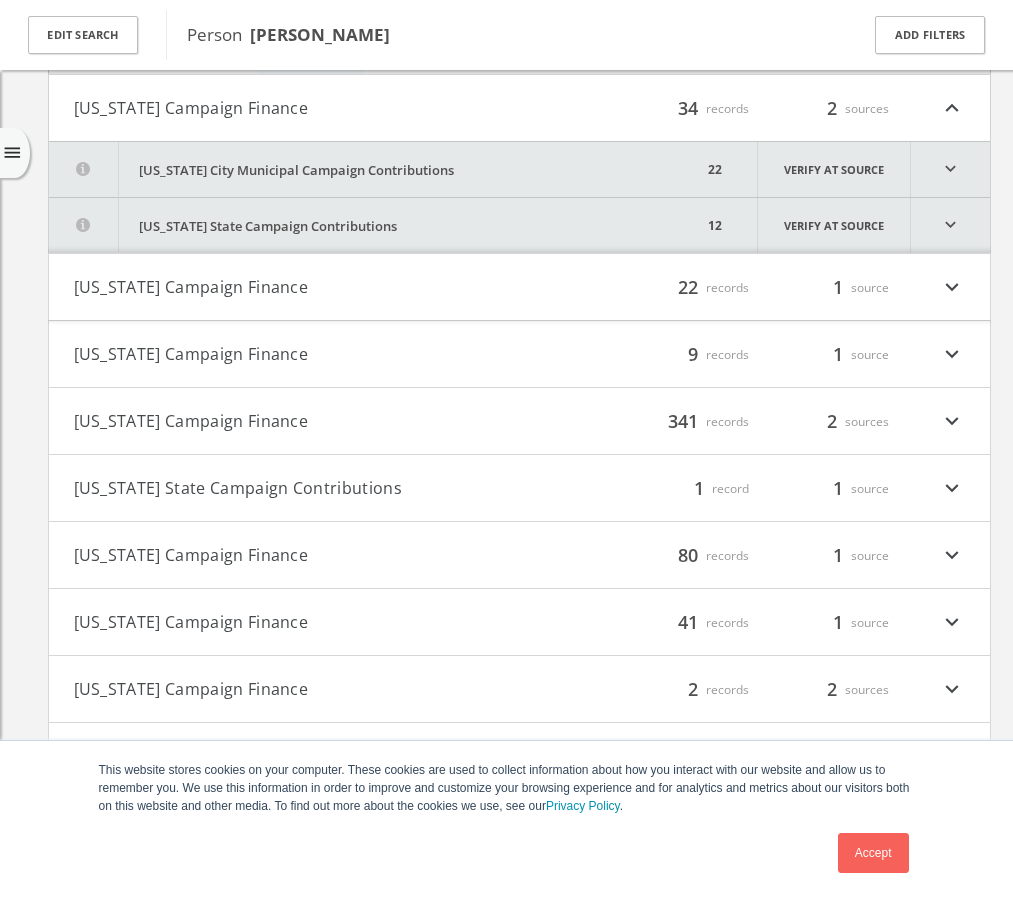 scroll, scrollTop: 3667, scrollLeft: 0, axis: vertical 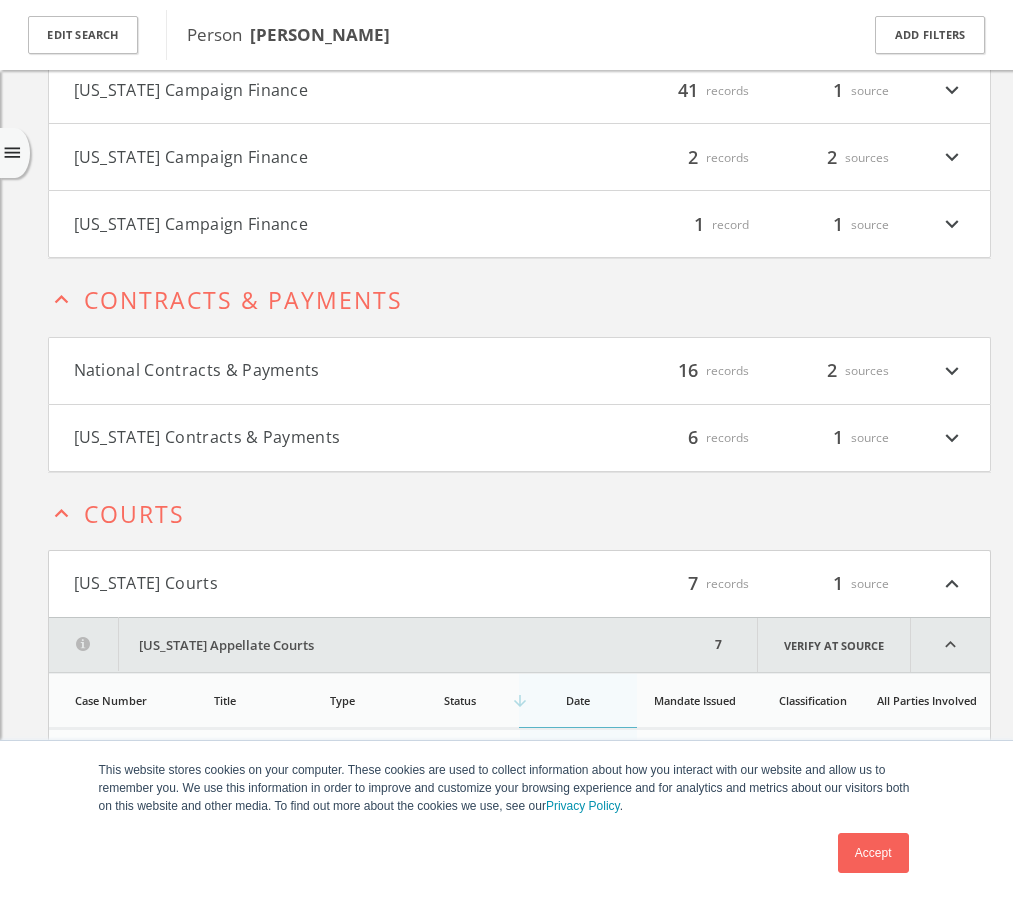 click on "expand_more" at bounding box center [952, 371] 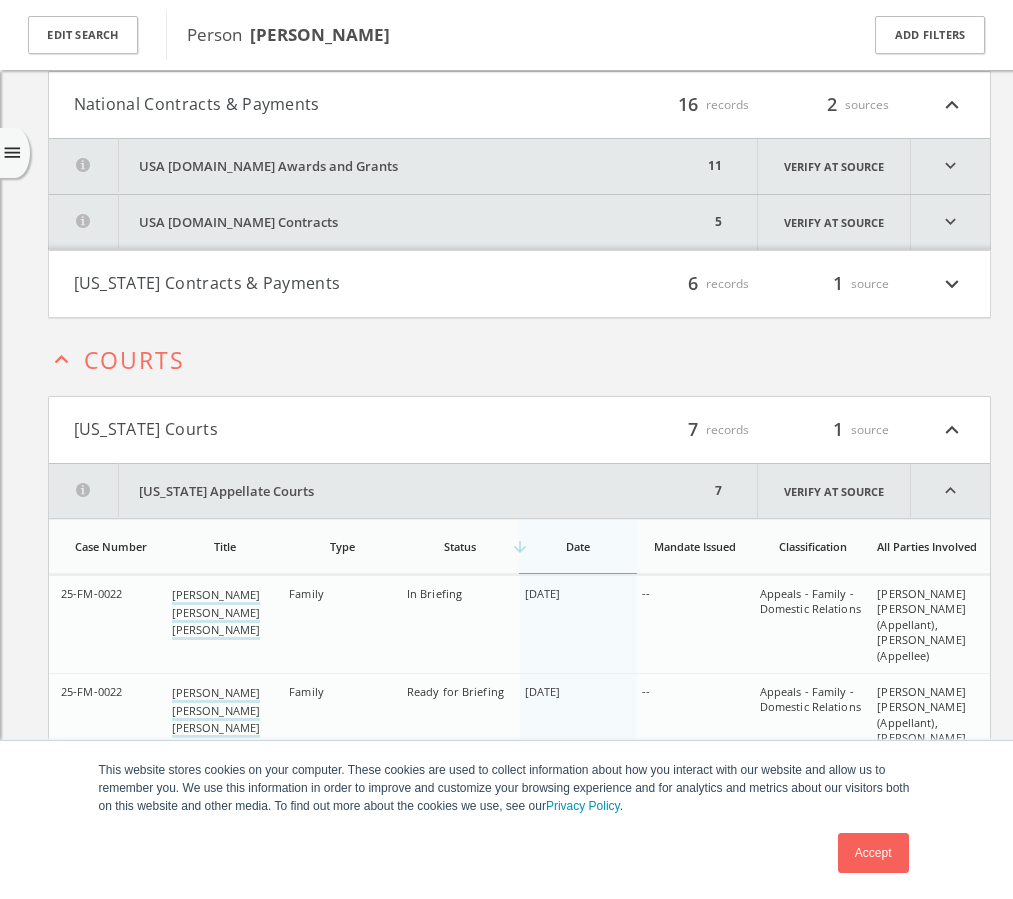 click on "expand_more" at bounding box center [950, 166] 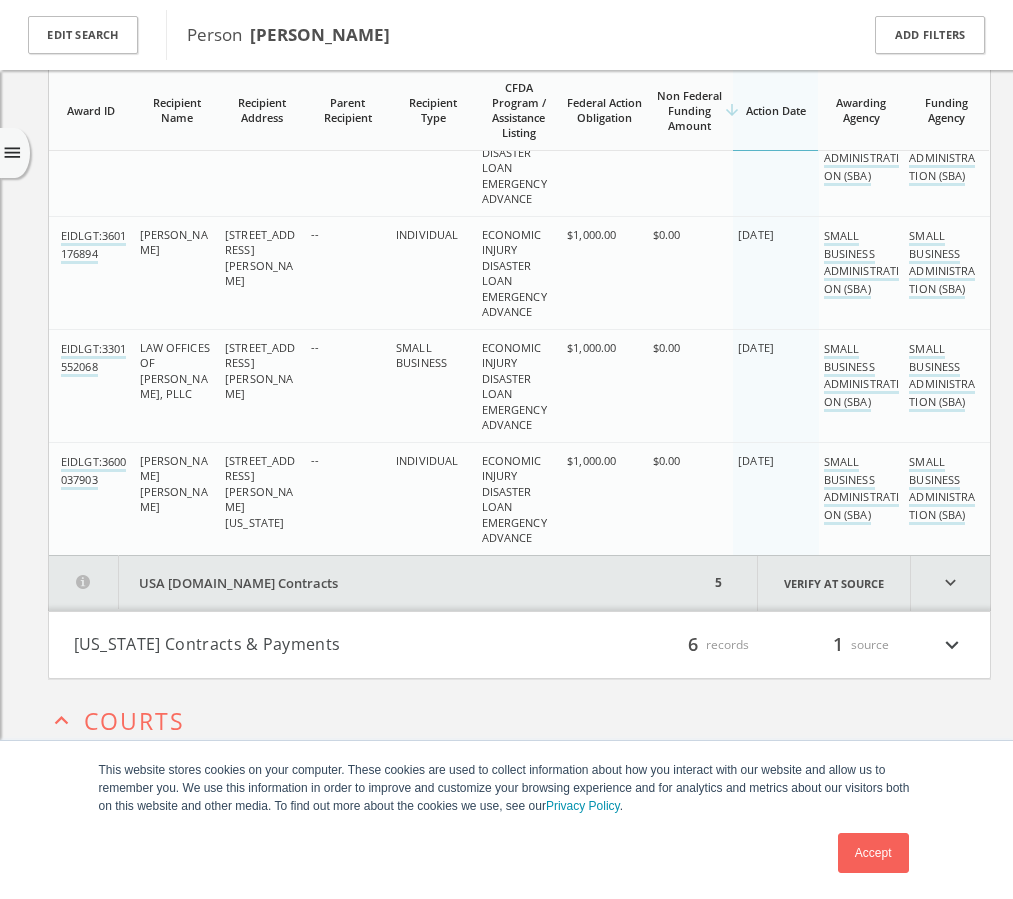 scroll, scrollTop: 5363, scrollLeft: 0, axis: vertical 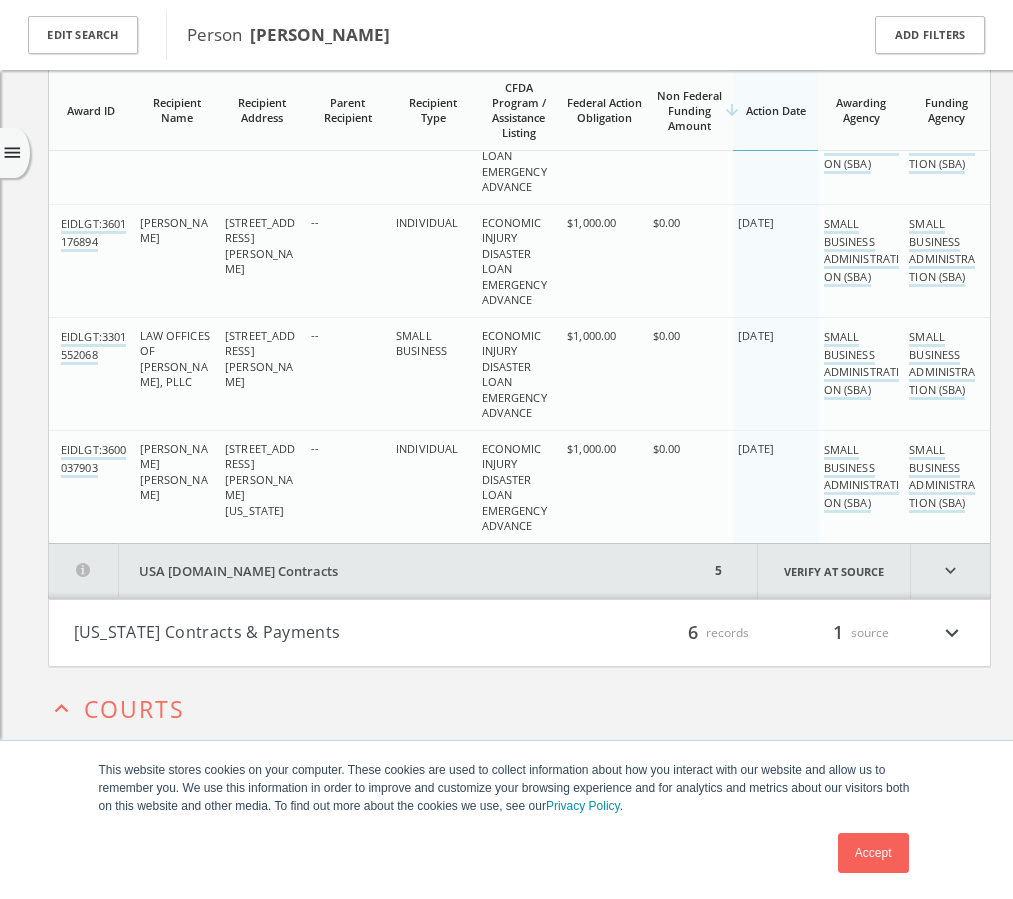 click on "expand_more" at bounding box center [950, 571] 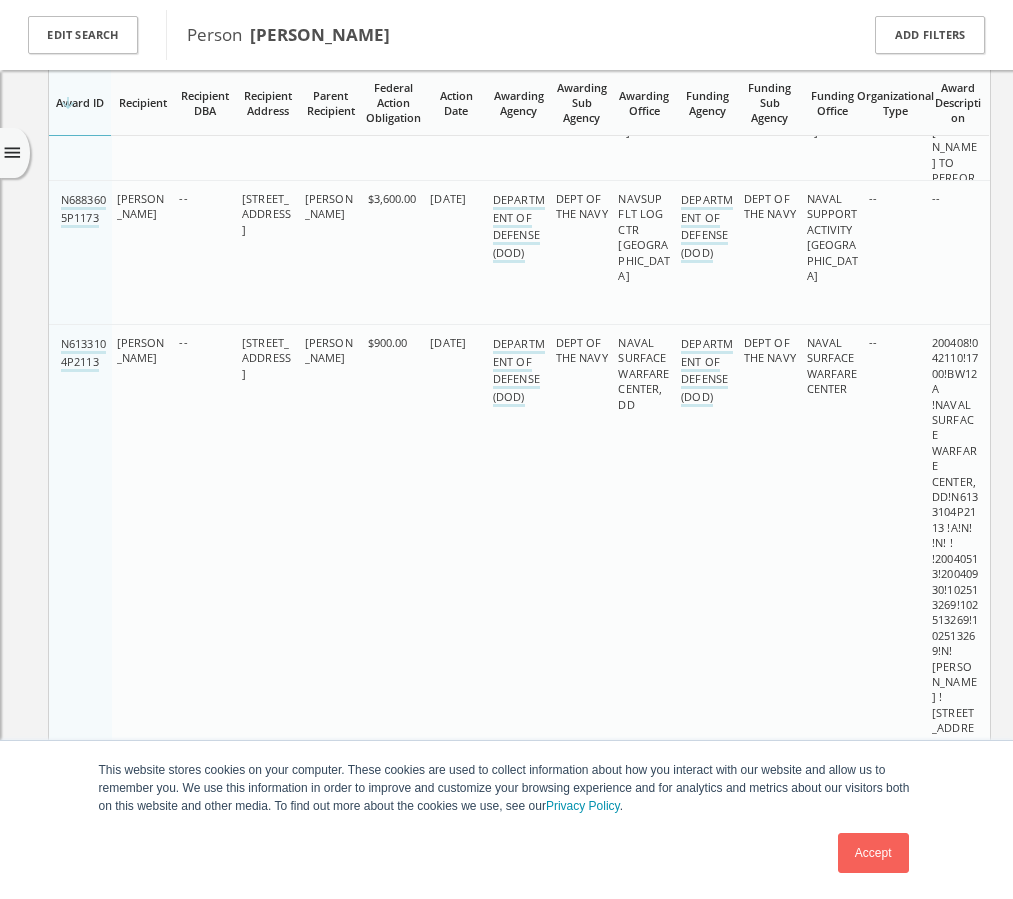 scroll, scrollTop: 6128, scrollLeft: 0, axis: vertical 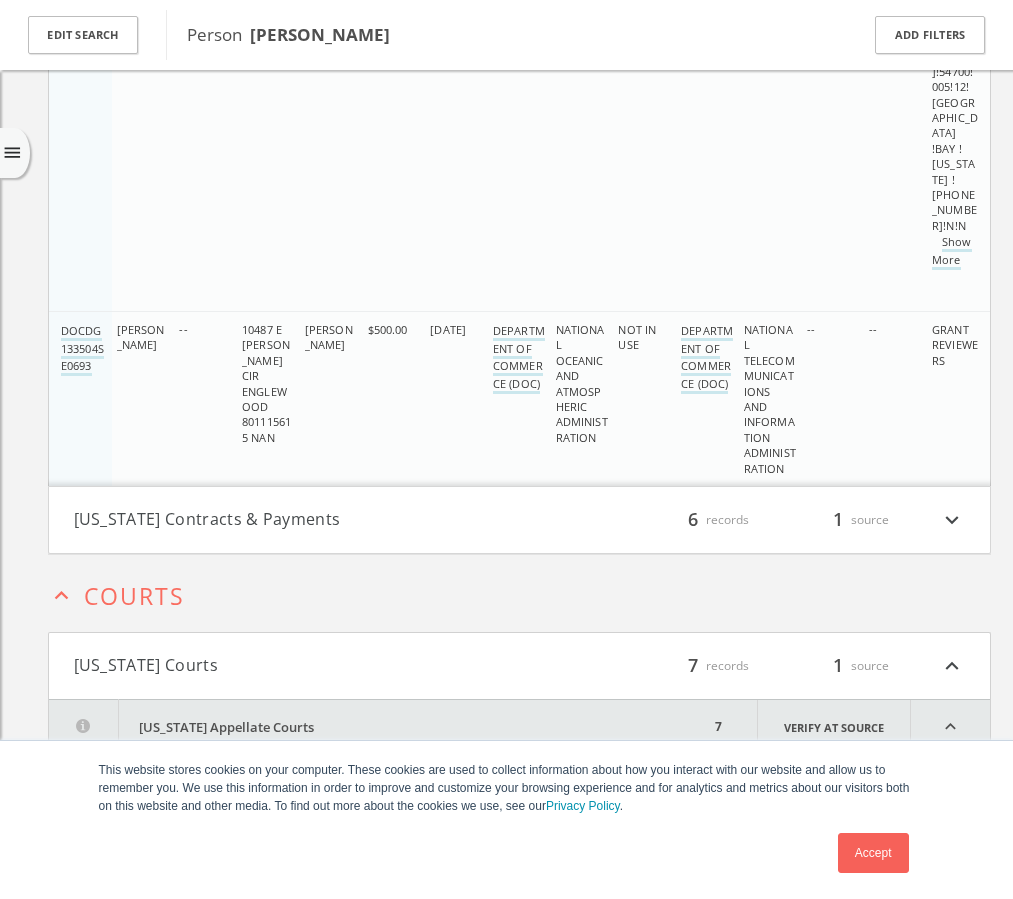 click on "expand_more" at bounding box center [952, 520] 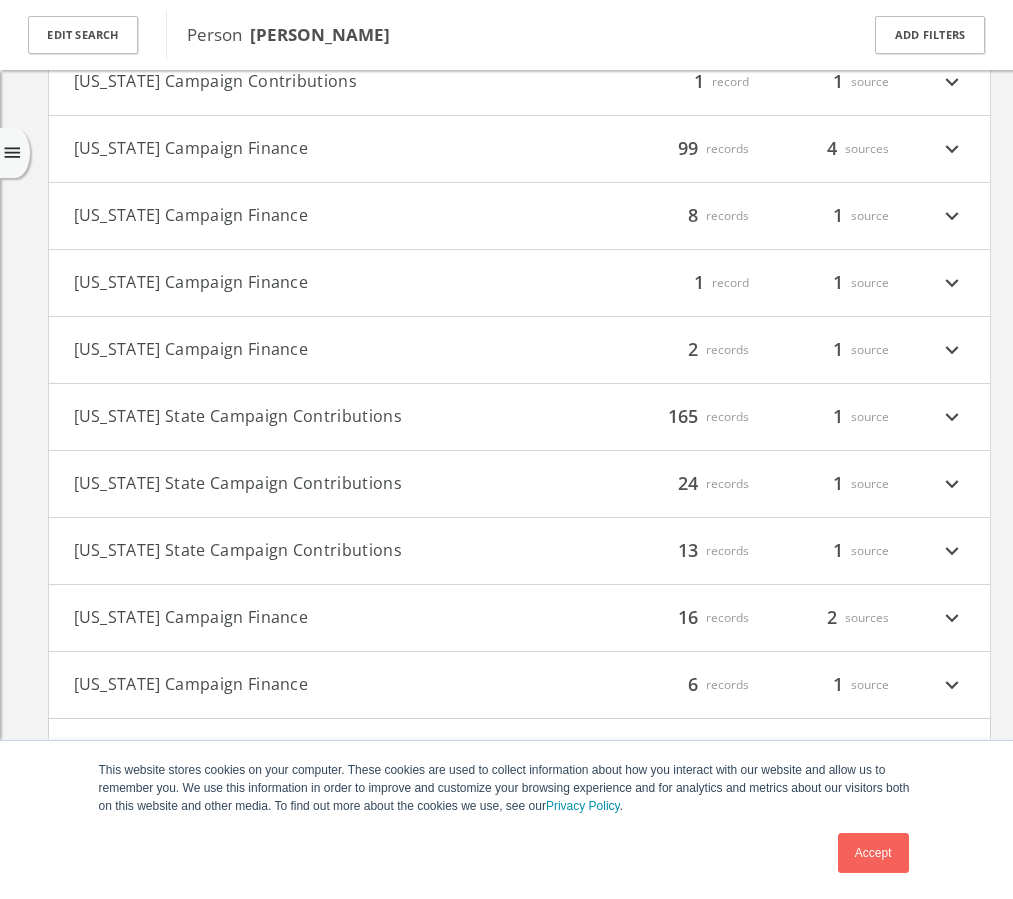 scroll, scrollTop: 0, scrollLeft: 0, axis: both 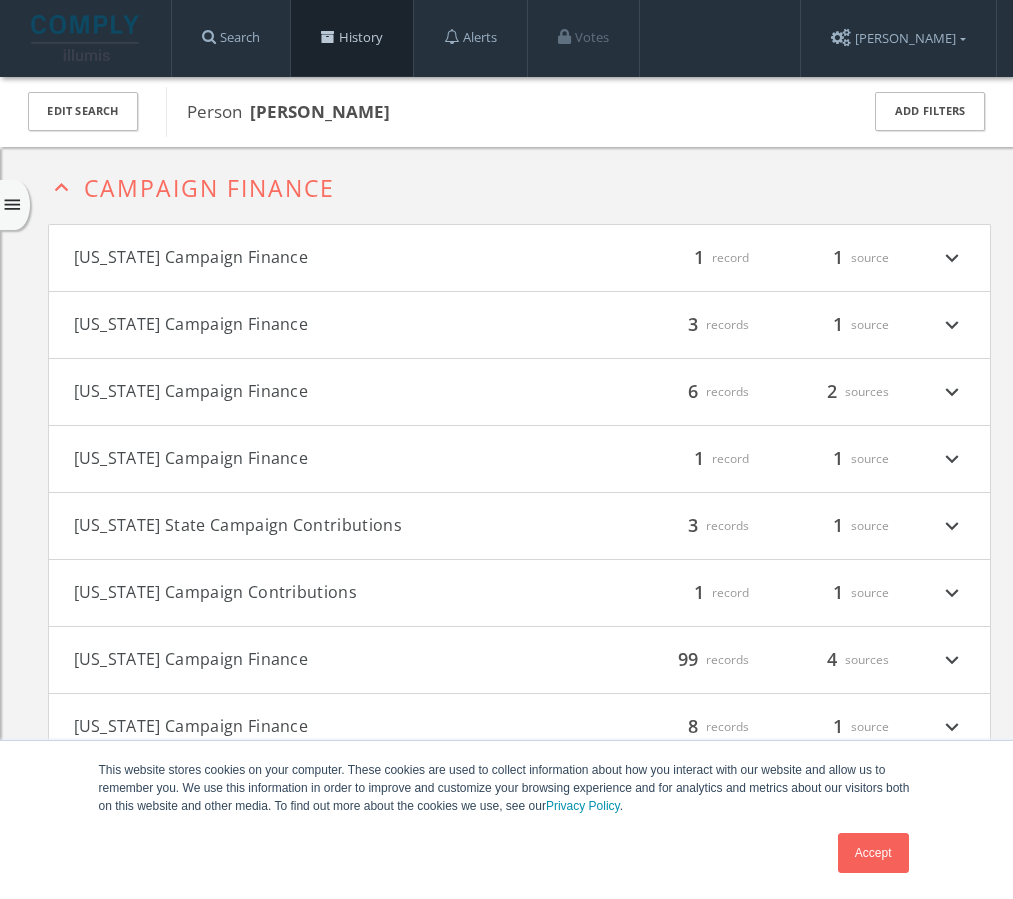 click on "History" at bounding box center [352, 38] 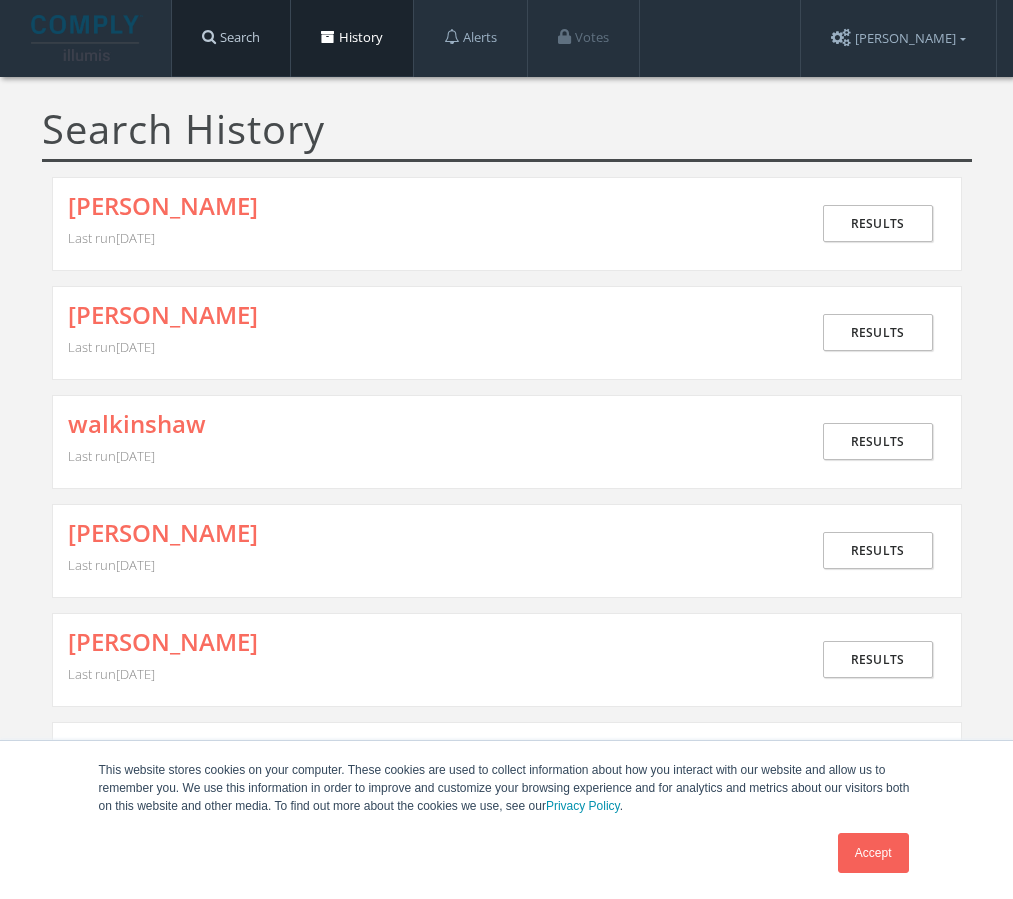 click on "Search" at bounding box center [231, 38] 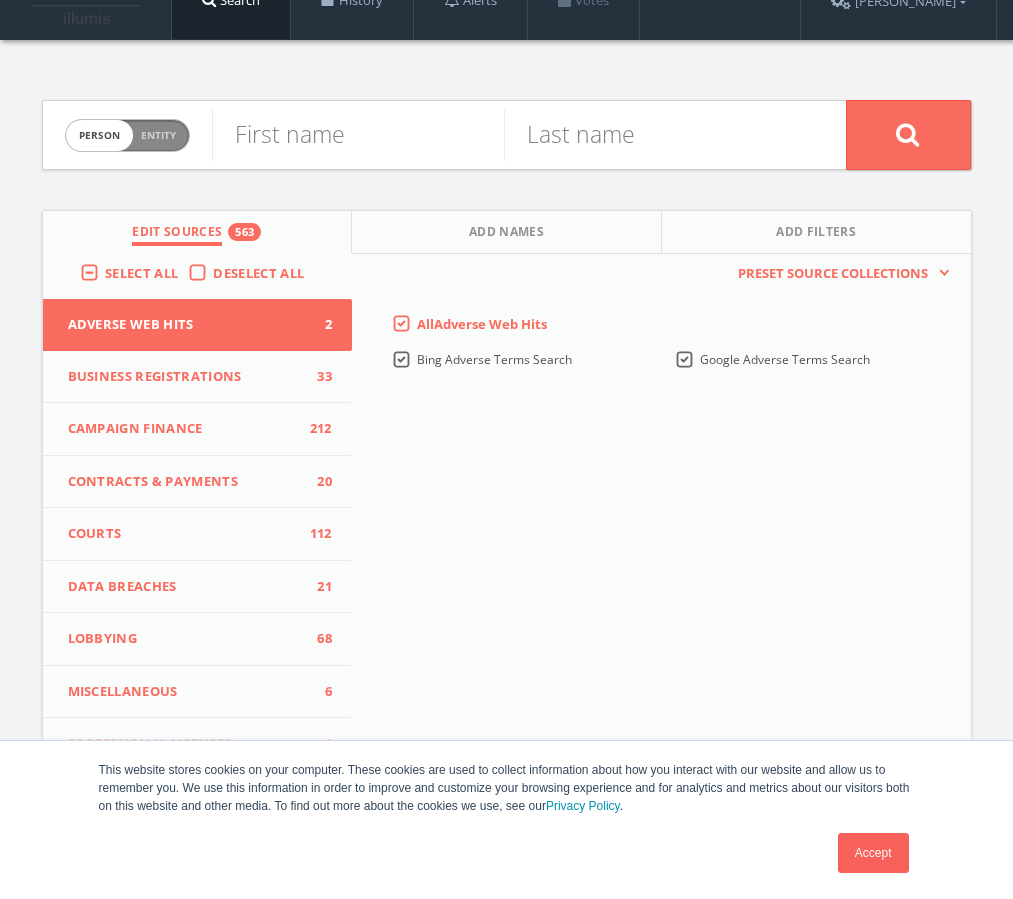 scroll, scrollTop: 0, scrollLeft: 0, axis: both 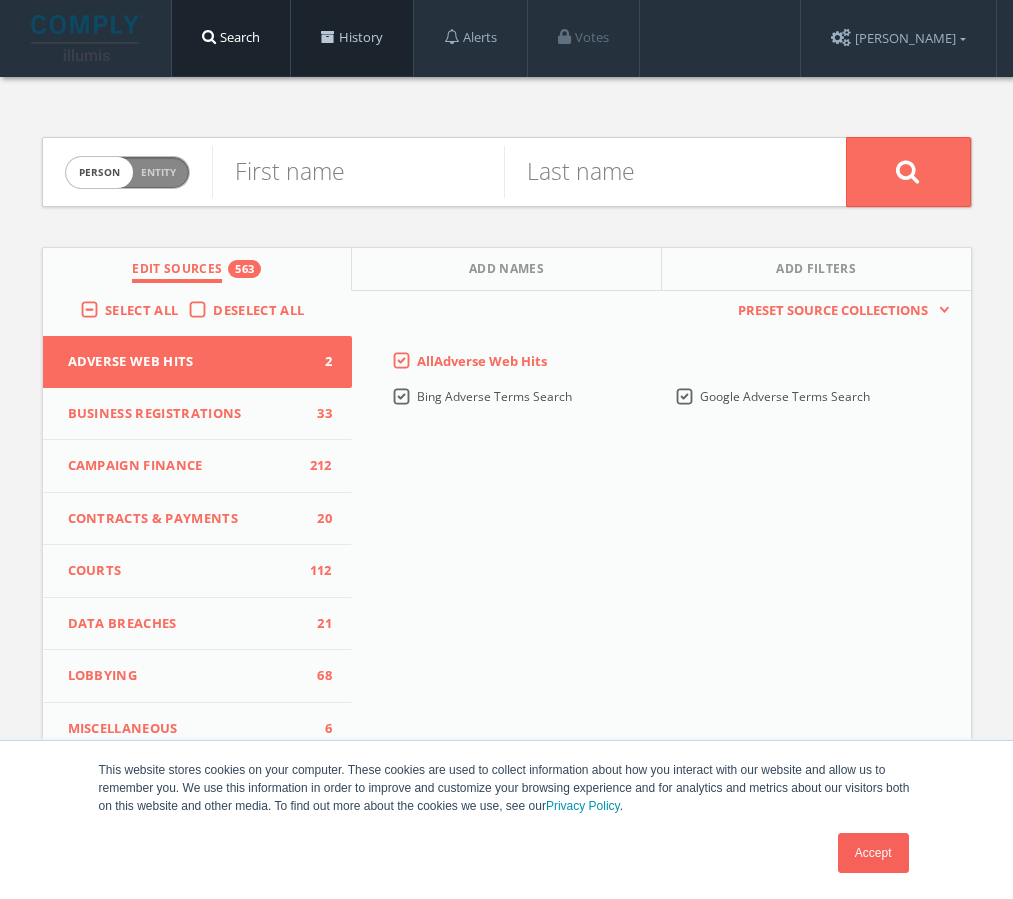 click on "History" at bounding box center (352, 38) 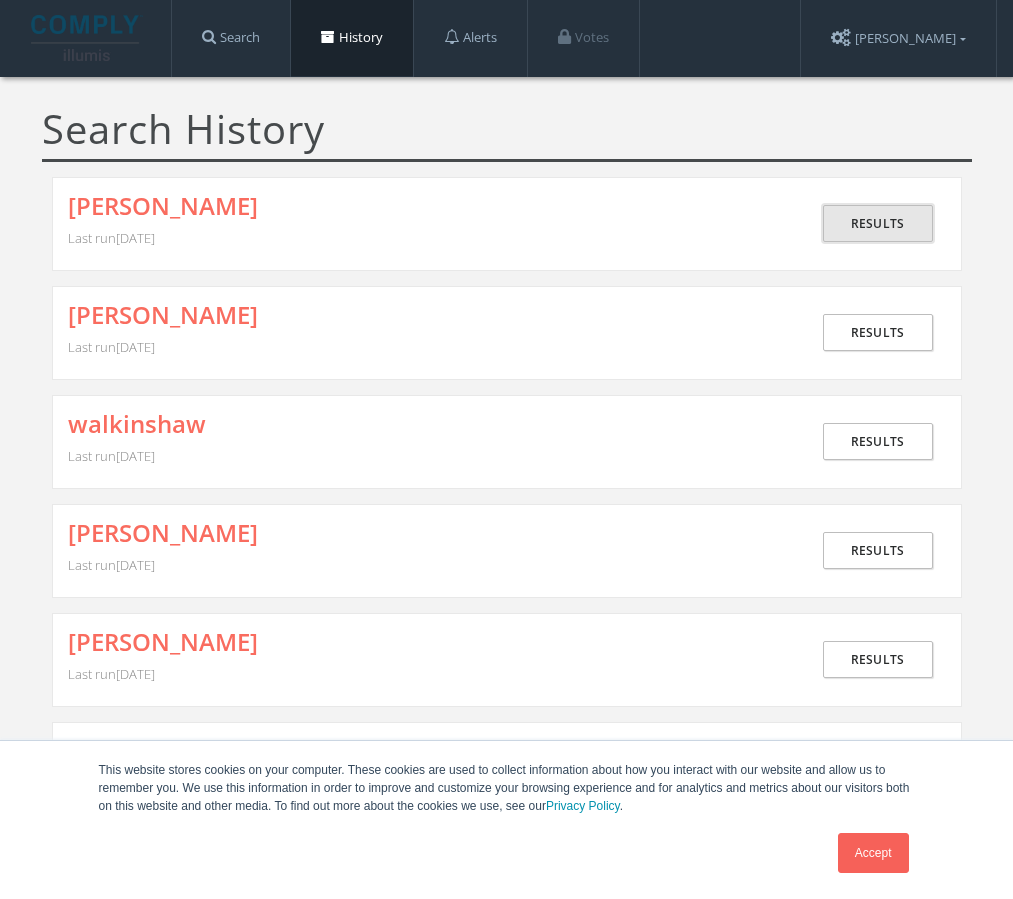 click on "Results" at bounding box center [878, 223] 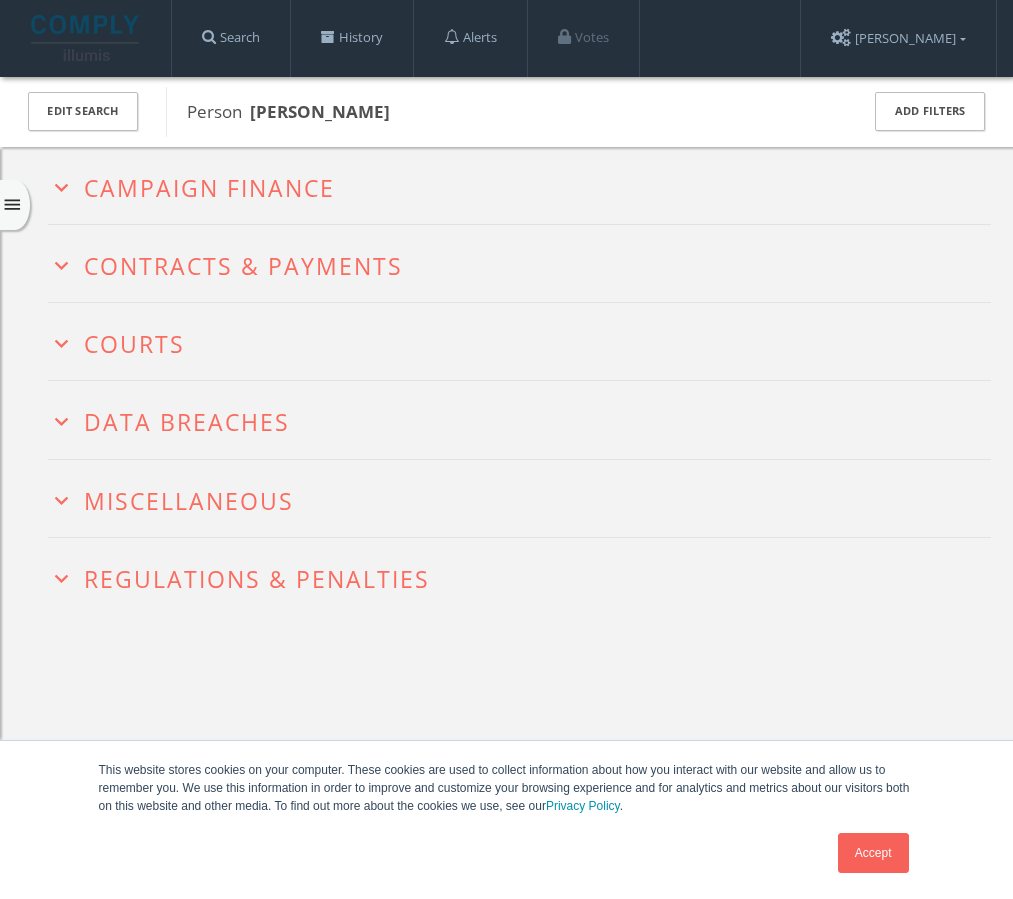 click on "Regulations & Penalties" at bounding box center (257, 579) 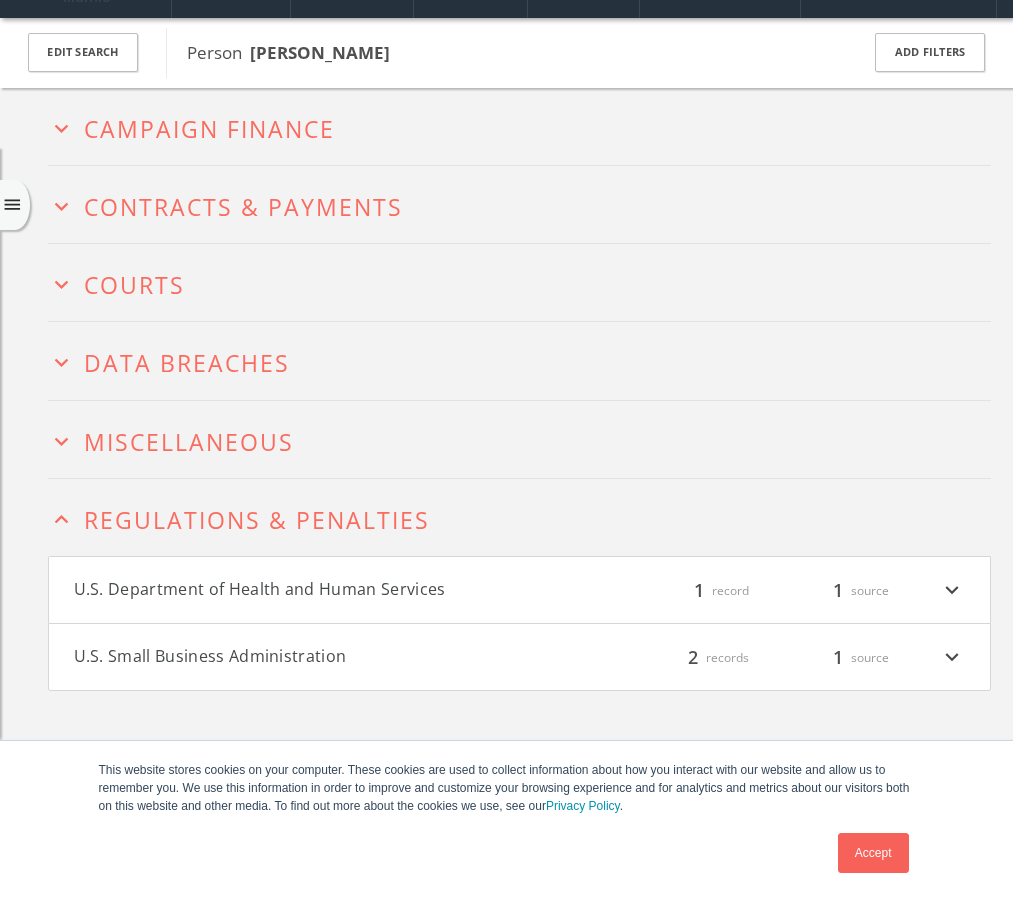 scroll, scrollTop: 116, scrollLeft: 0, axis: vertical 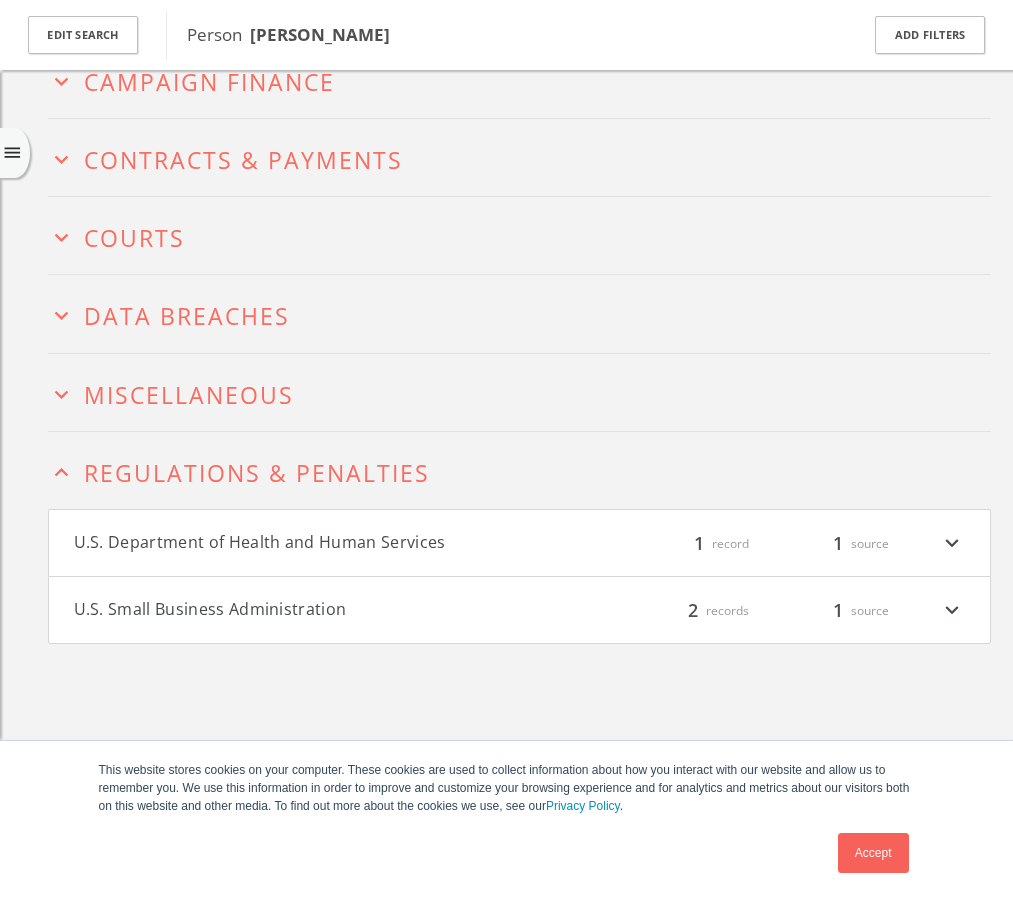 click on "expand_more" at bounding box center [952, 543] 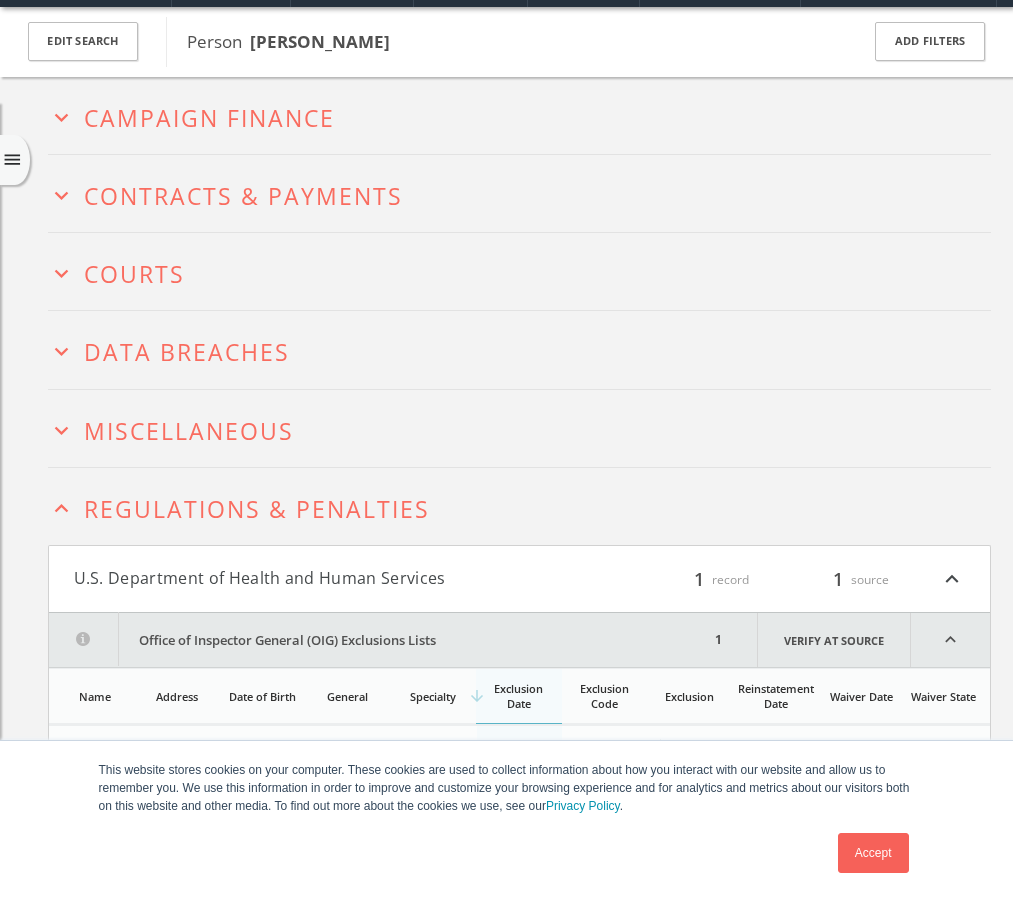scroll, scrollTop: 124, scrollLeft: 0, axis: vertical 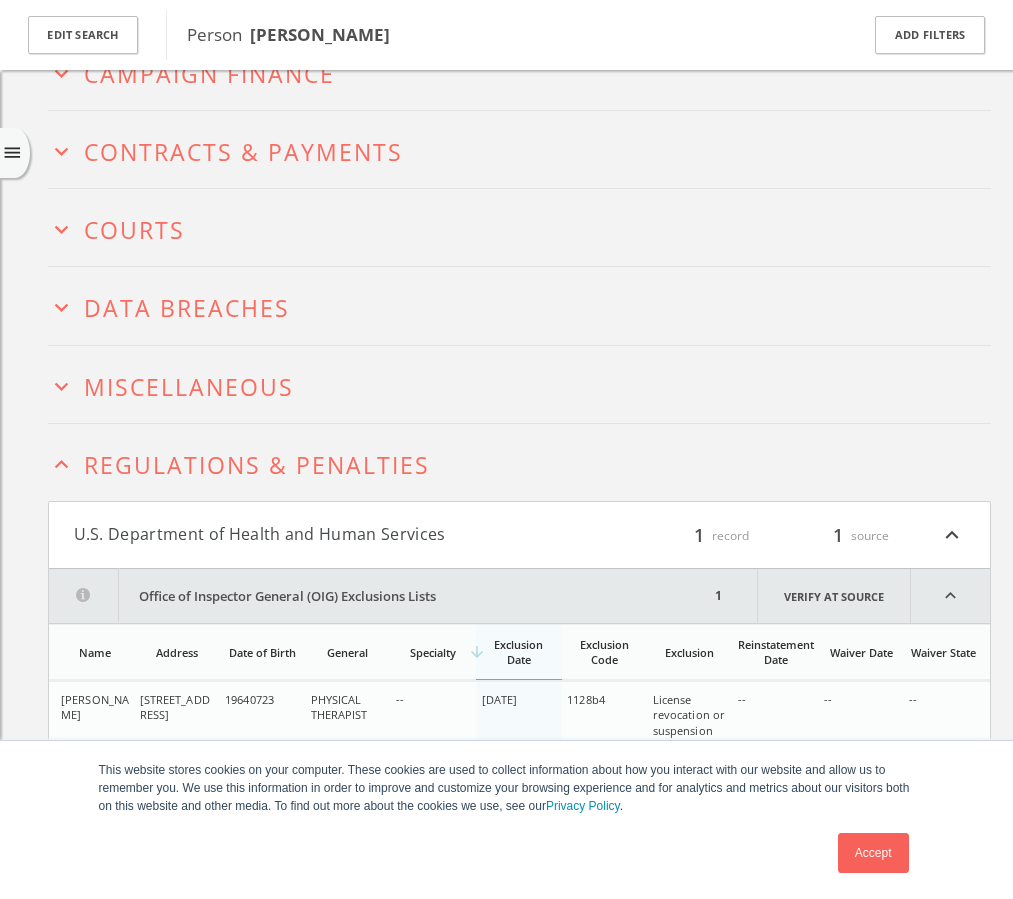 click on "Accept" at bounding box center [873, 853] 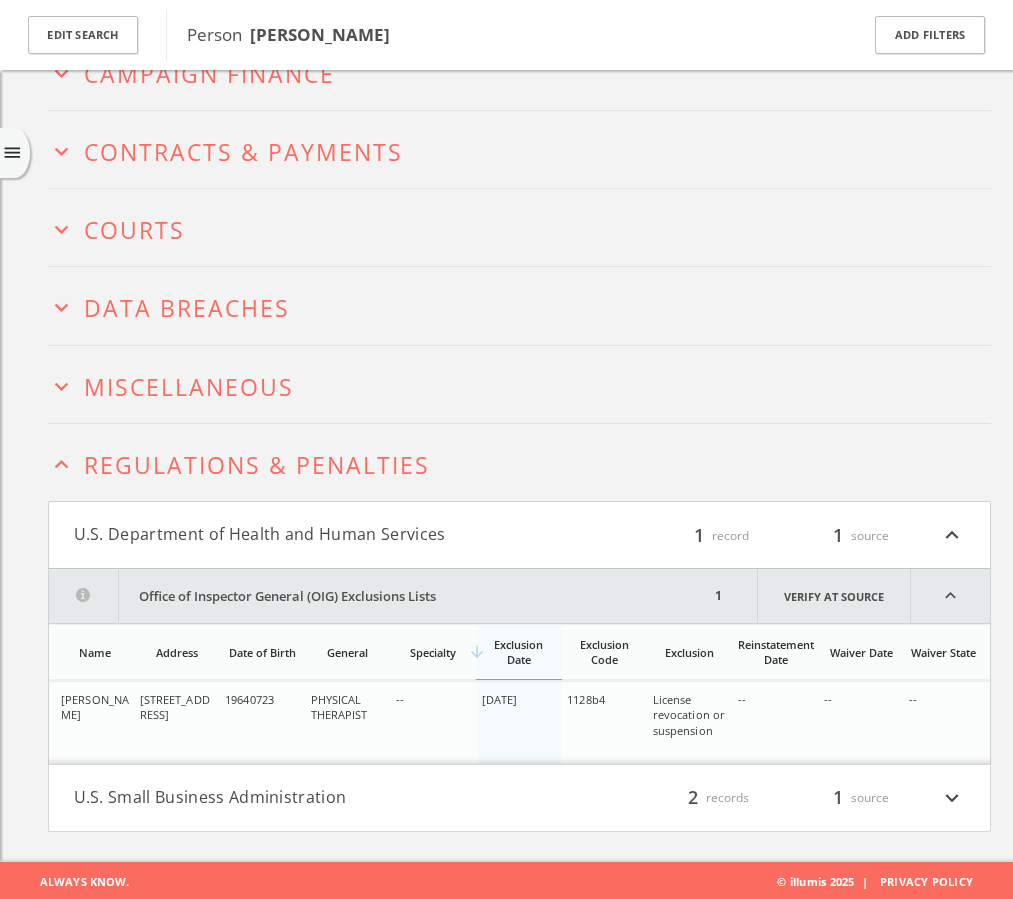 click on "expand_more" at bounding box center (952, 798) 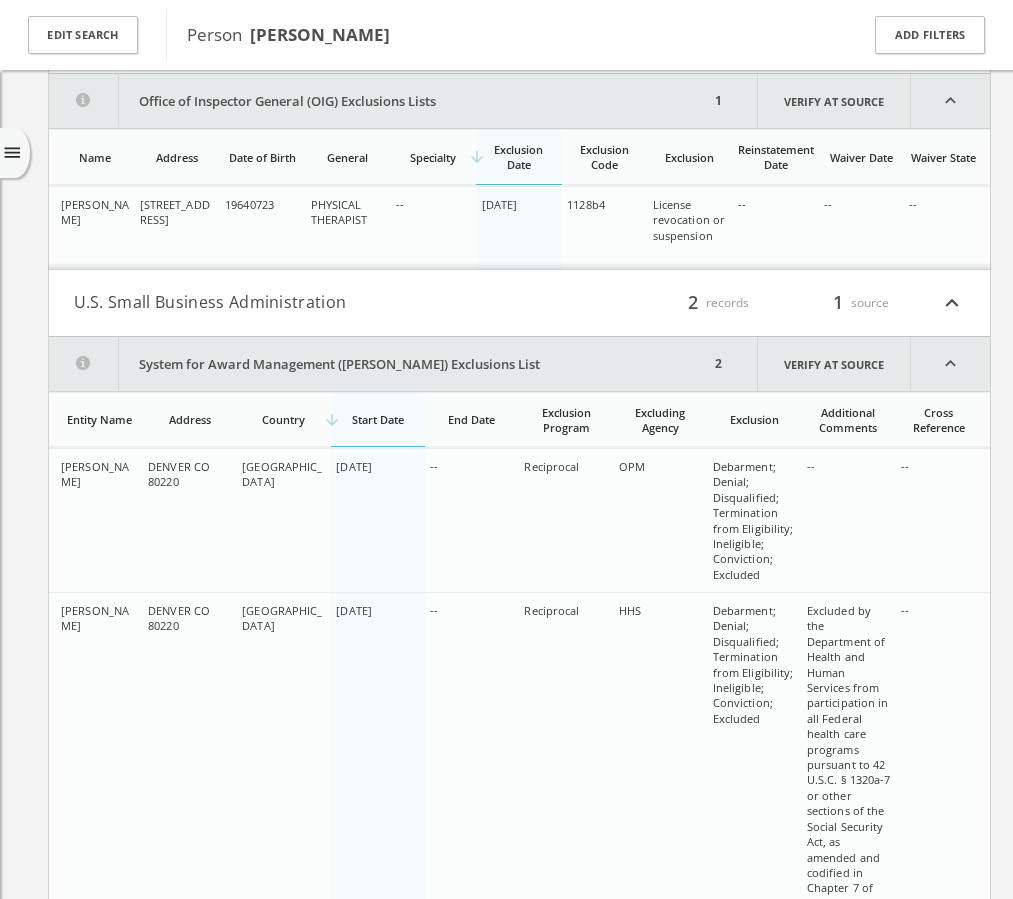 scroll, scrollTop: 729, scrollLeft: 0, axis: vertical 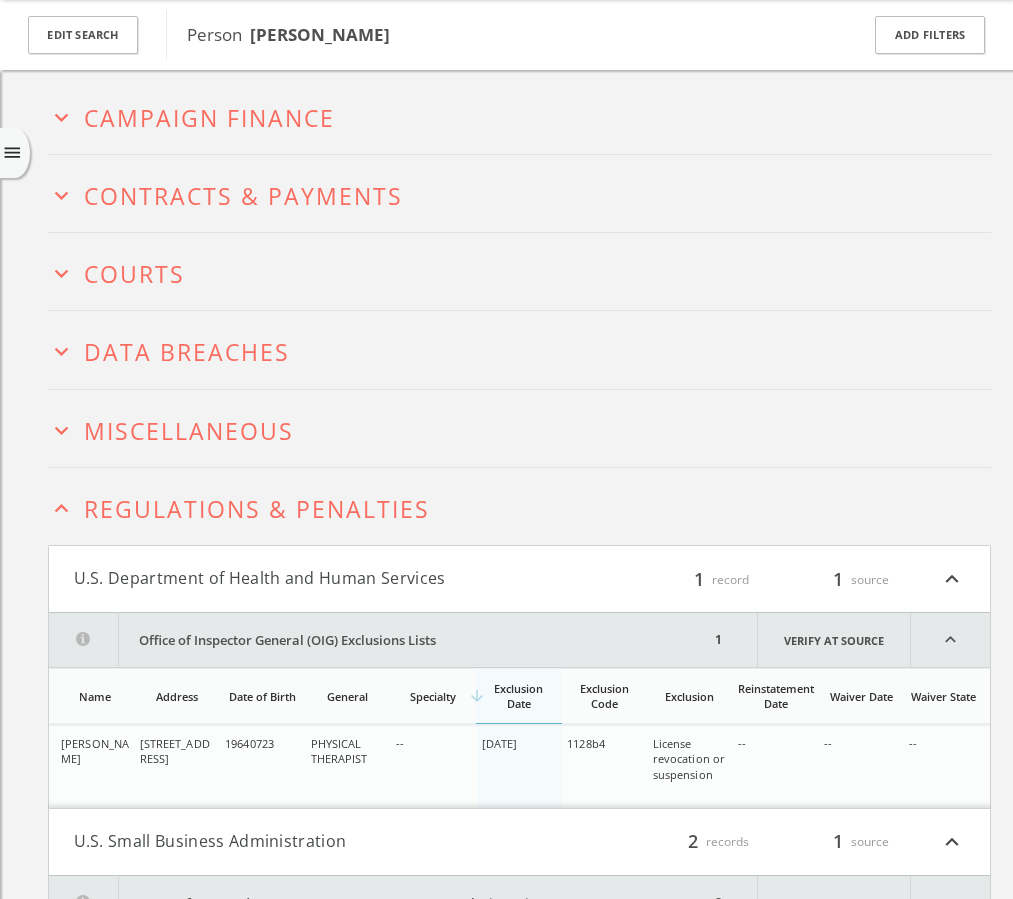 click on "Miscellaneous" at bounding box center (189, 431) 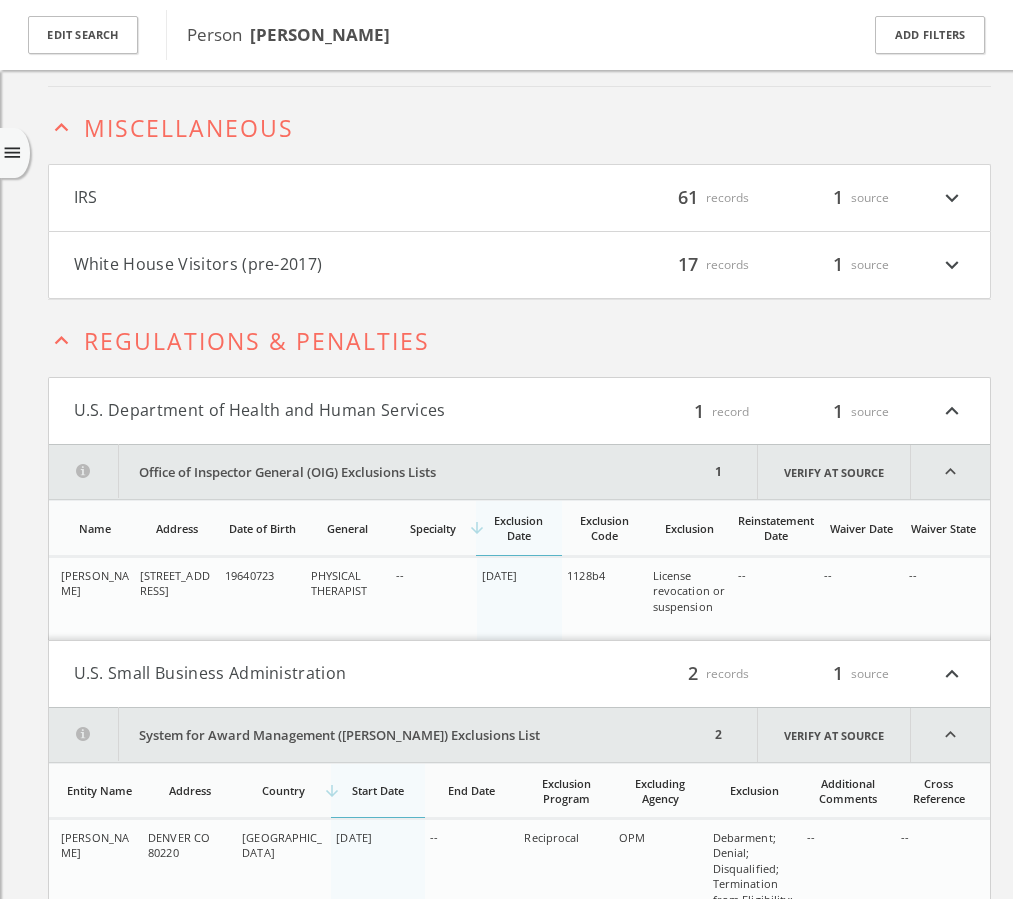 scroll, scrollTop: 397, scrollLeft: 0, axis: vertical 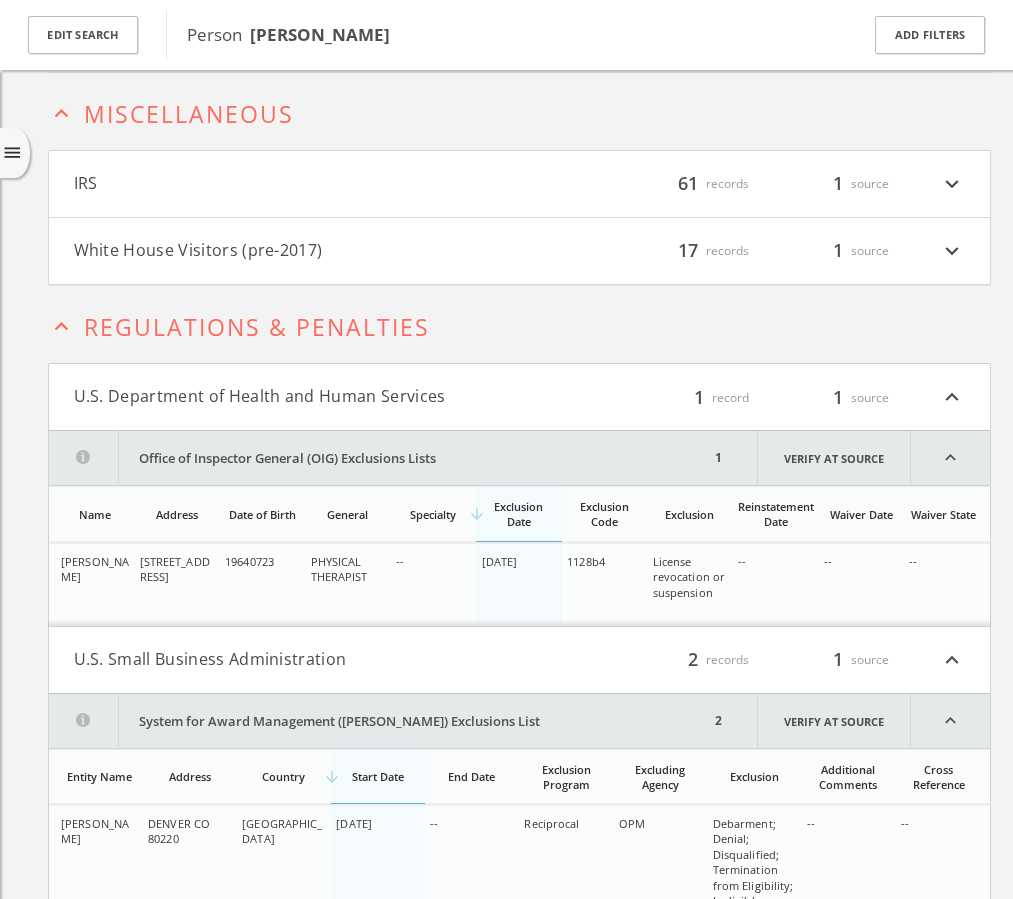 click on "expand_more" at bounding box center [952, 184] 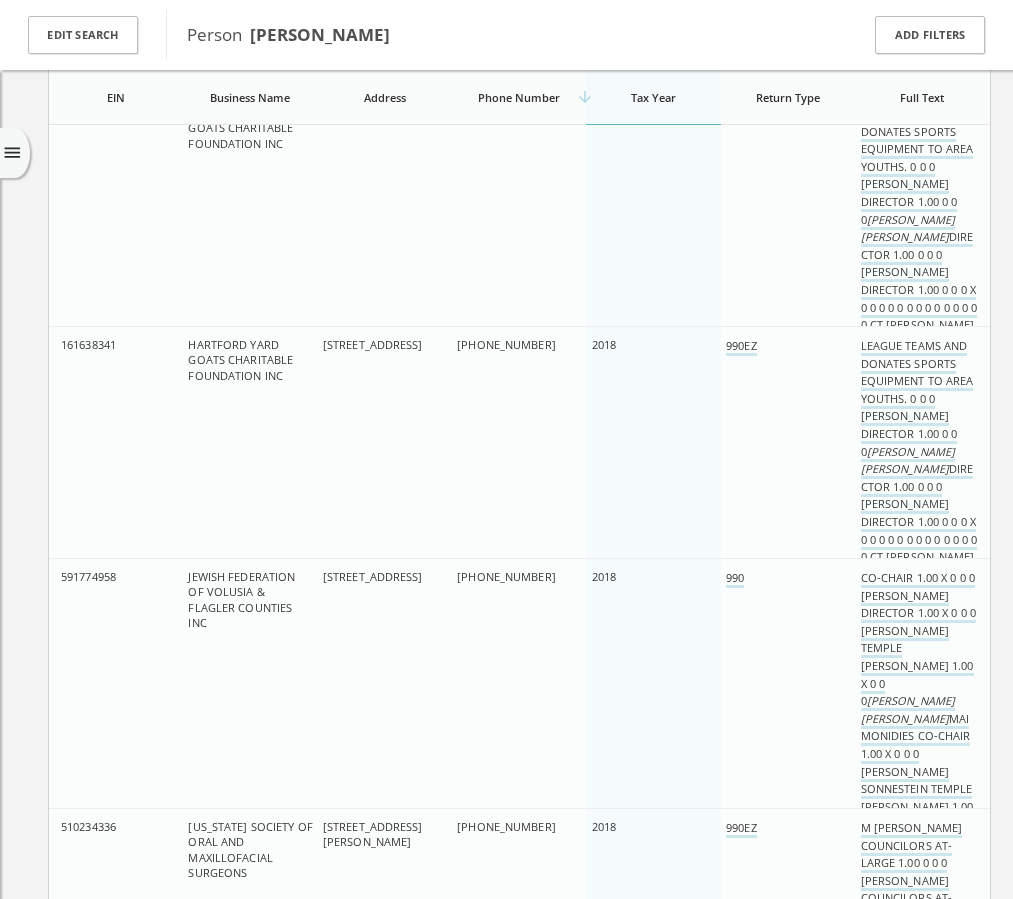 scroll, scrollTop: 0, scrollLeft: 0, axis: both 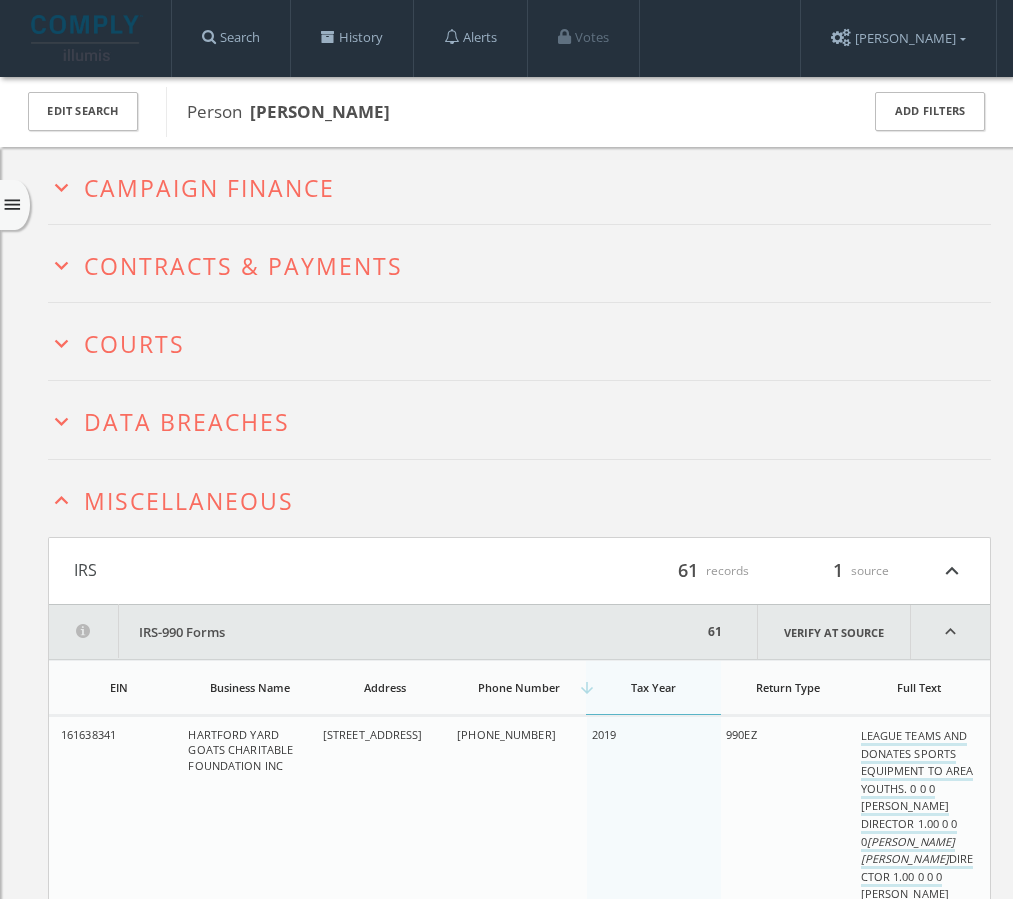click on "Data Breaches" at bounding box center (187, 422) 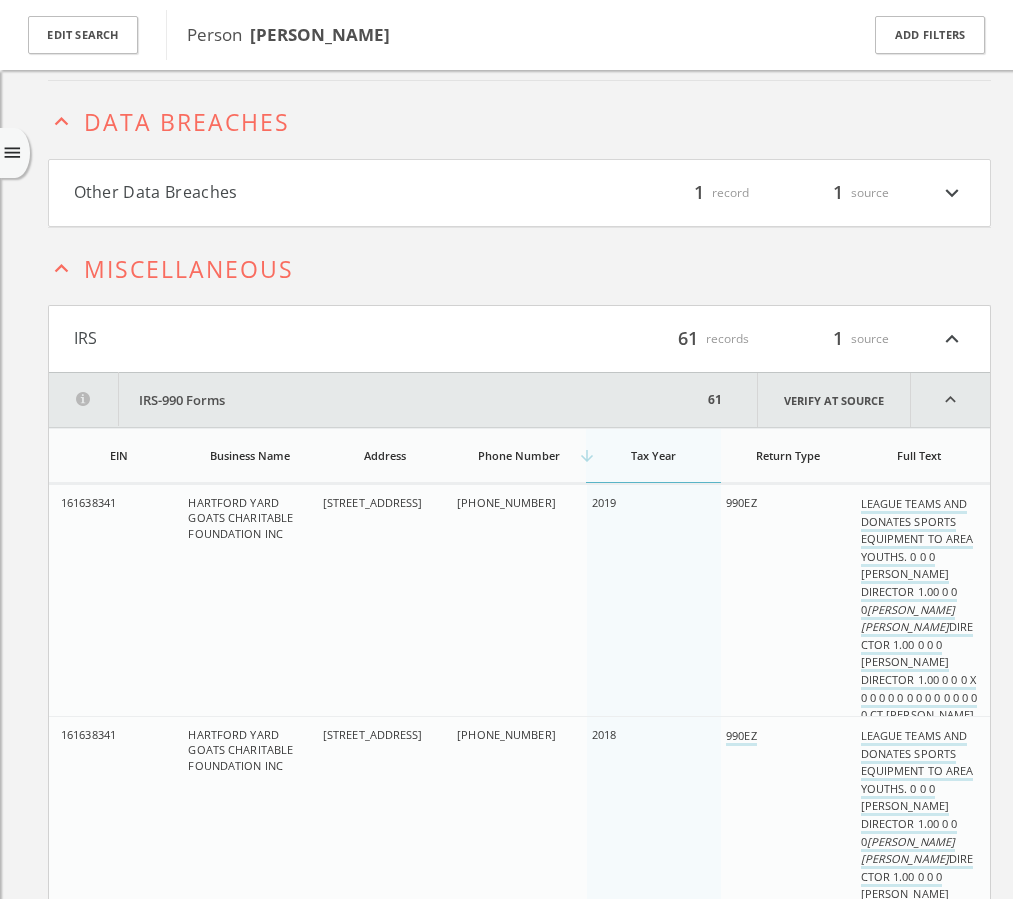 click on "expand_more" at bounding box center [952, 193] 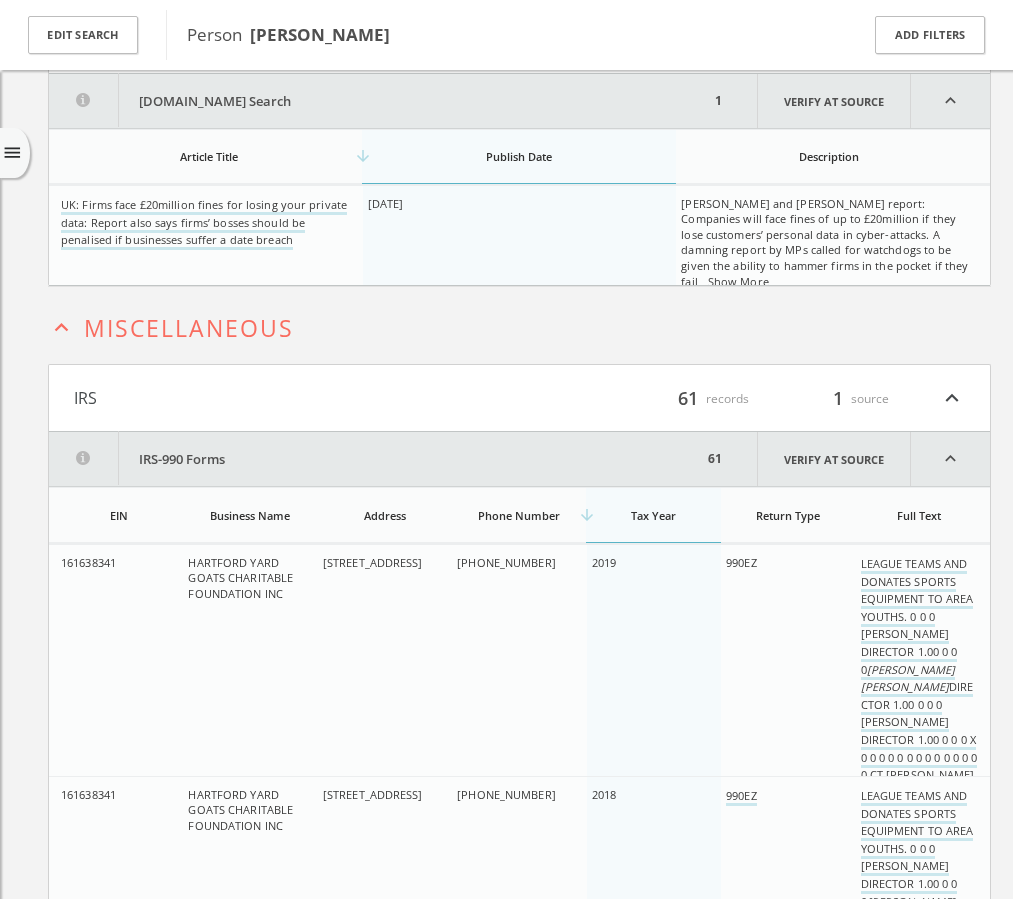 scroll, scrollTop: 464, scrollLeft: 0, axis: vertical 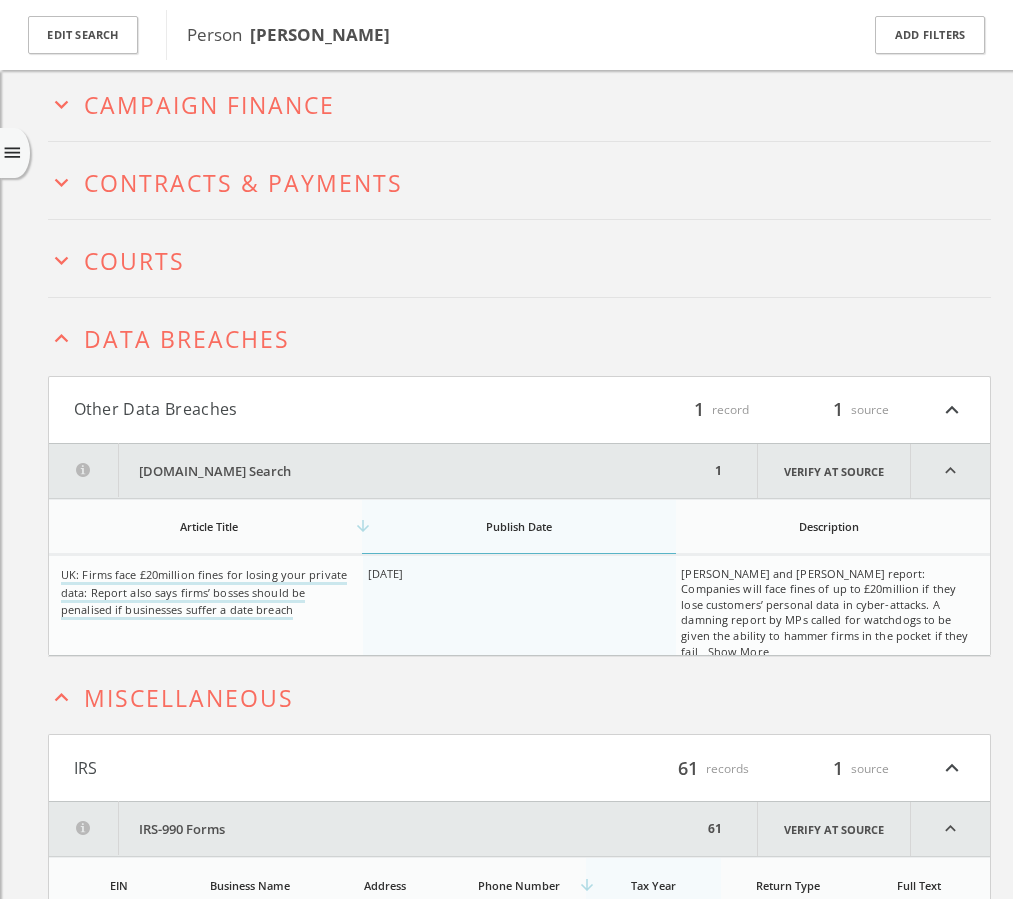 click on "expand_more Courts" at bounding box center [519, 258] 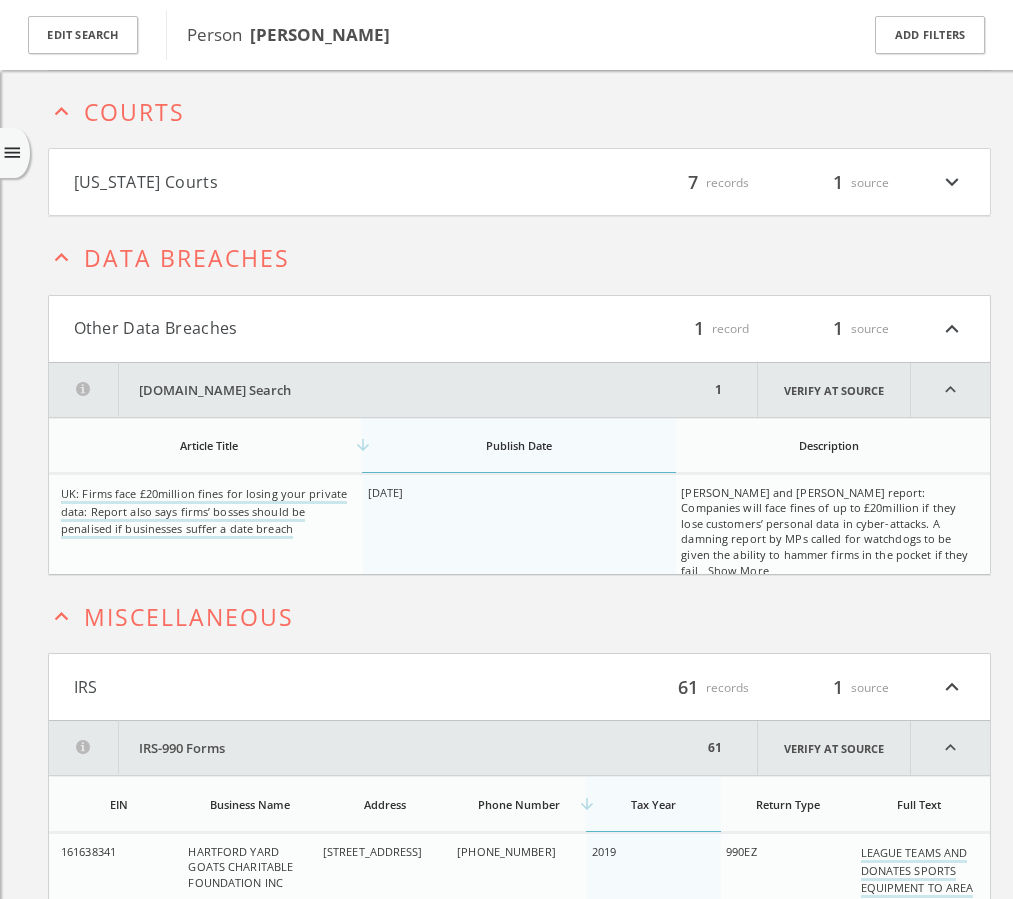 click on "[US_STATE] Courts" at bounding box center (297, 182) 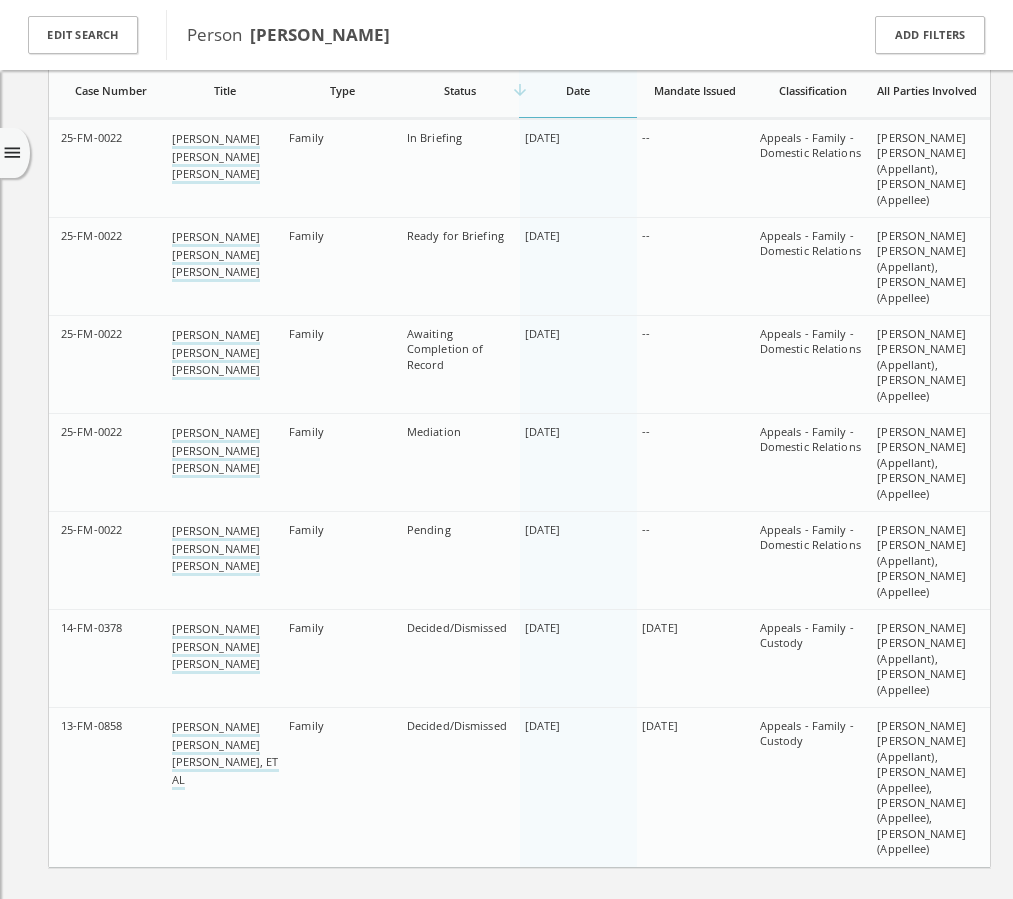 scroll, scrollTop: 0, scrollLeft: 0, axis: both 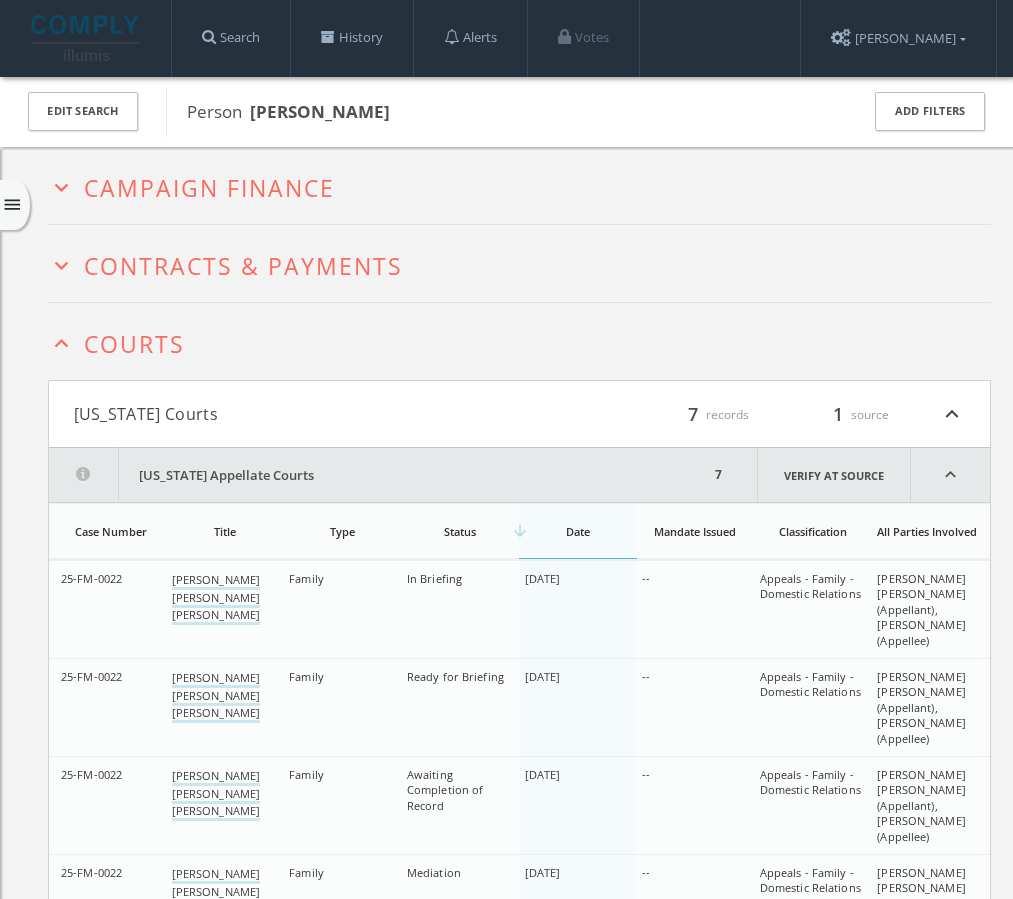 click on "Contracts & Payments" at bounding box center [243, 266] 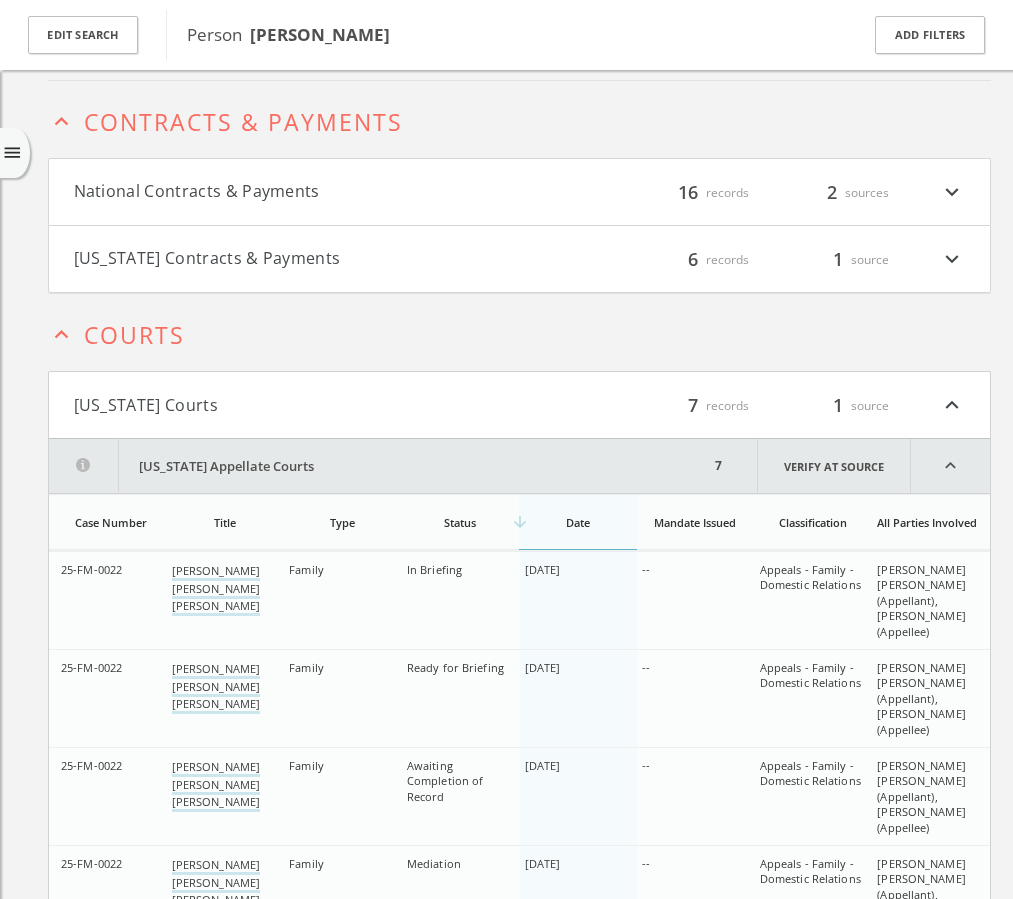 scroll, scrollTop: 0, scrollLeft: 0, axis: both 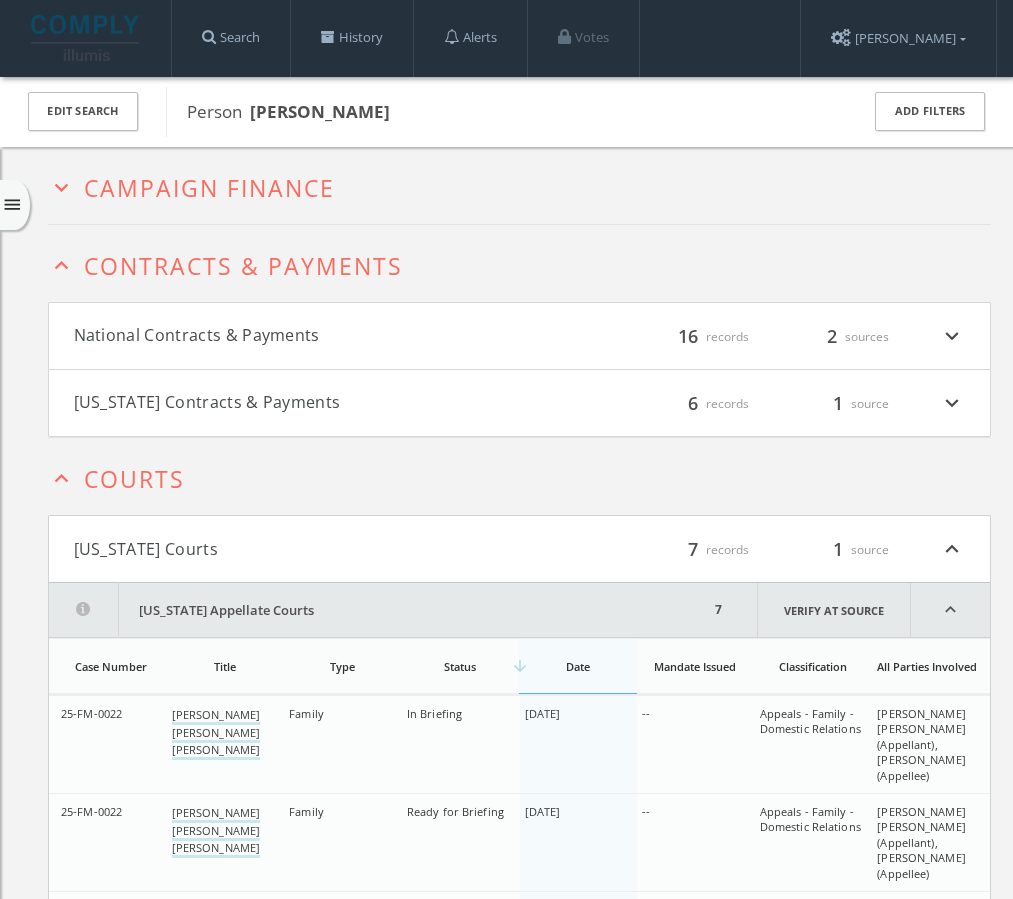 click on "Campaign Finance" at bounding box center [209, 188] 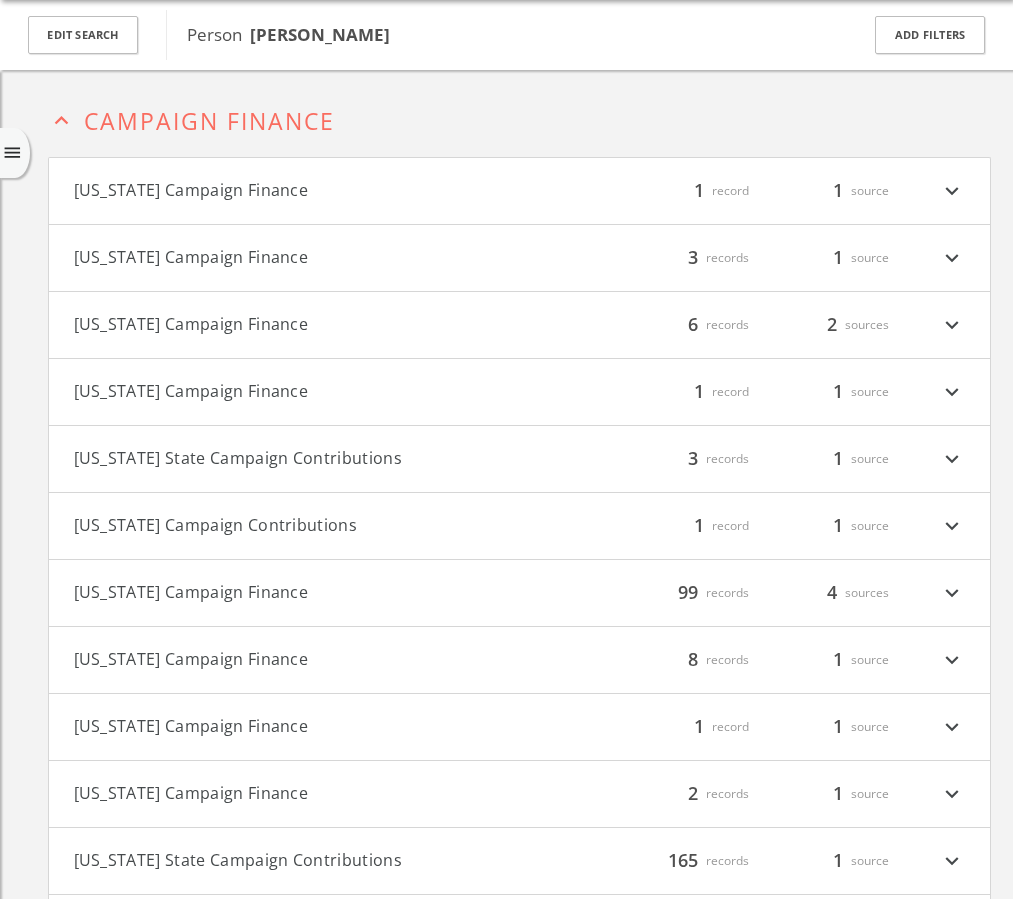 click on "expand_more" at bounding box center [952, 191] 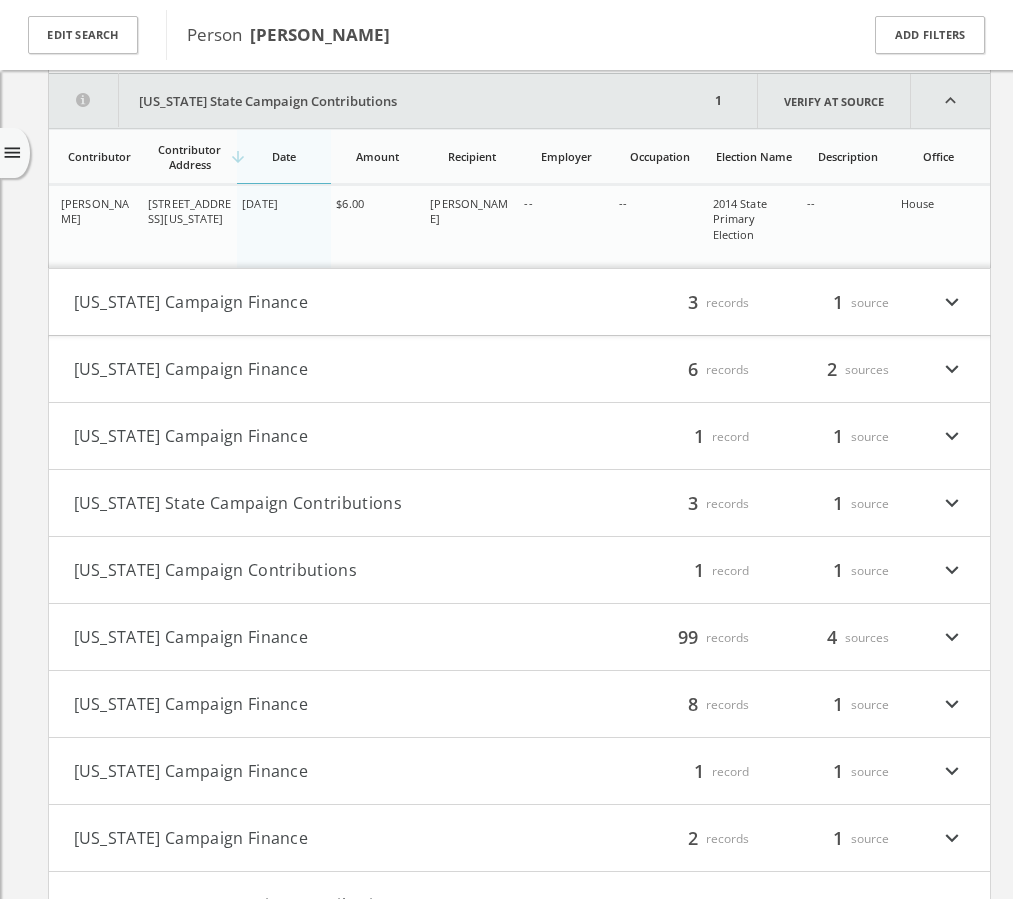 scroll, scrollTop: 230, scrollLeft: 0, axis: vertical 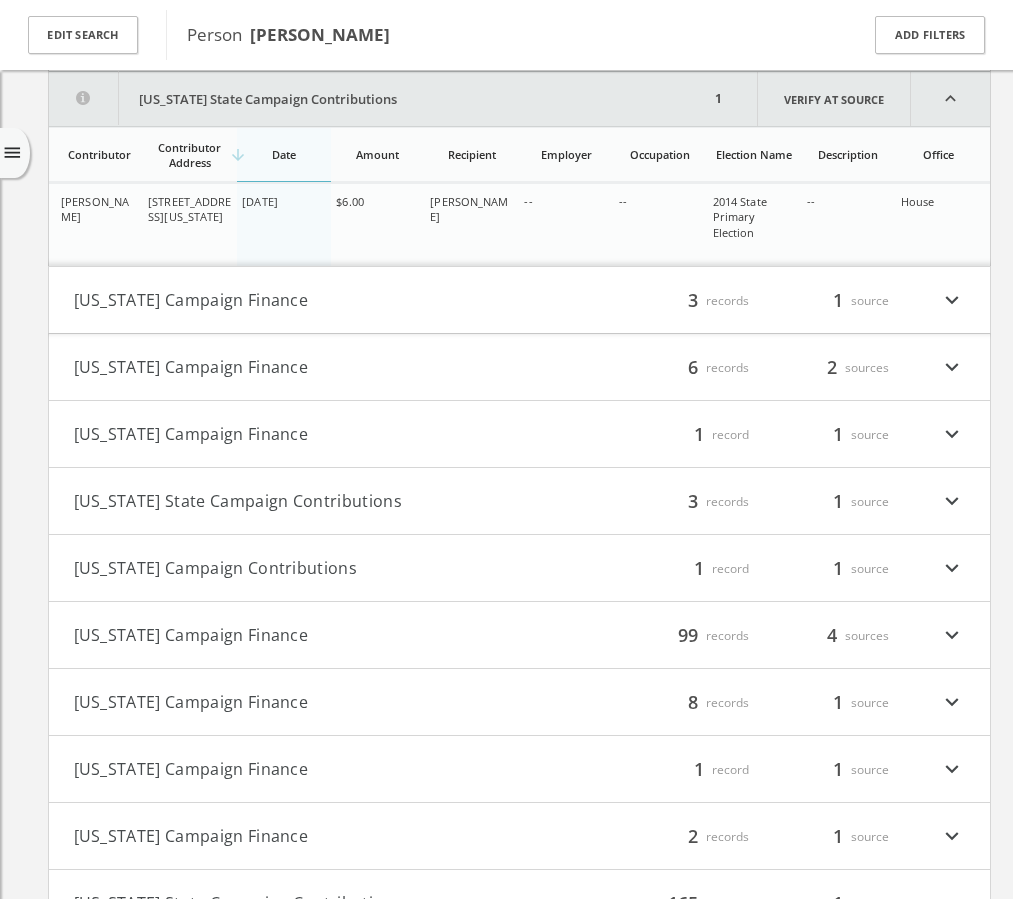 click on "expand_more" at bounding box center [952, 300] 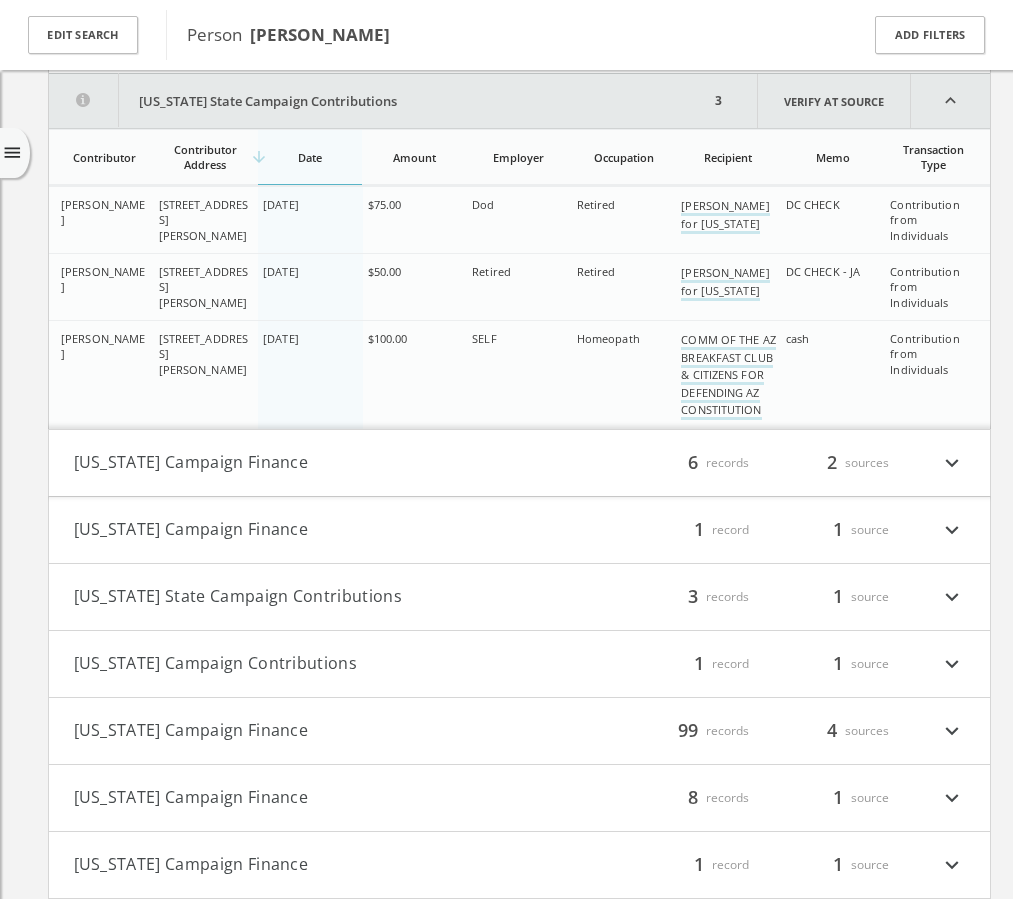 scroll, scrollTop: 493, scrollLeft: 0, axis: vertical 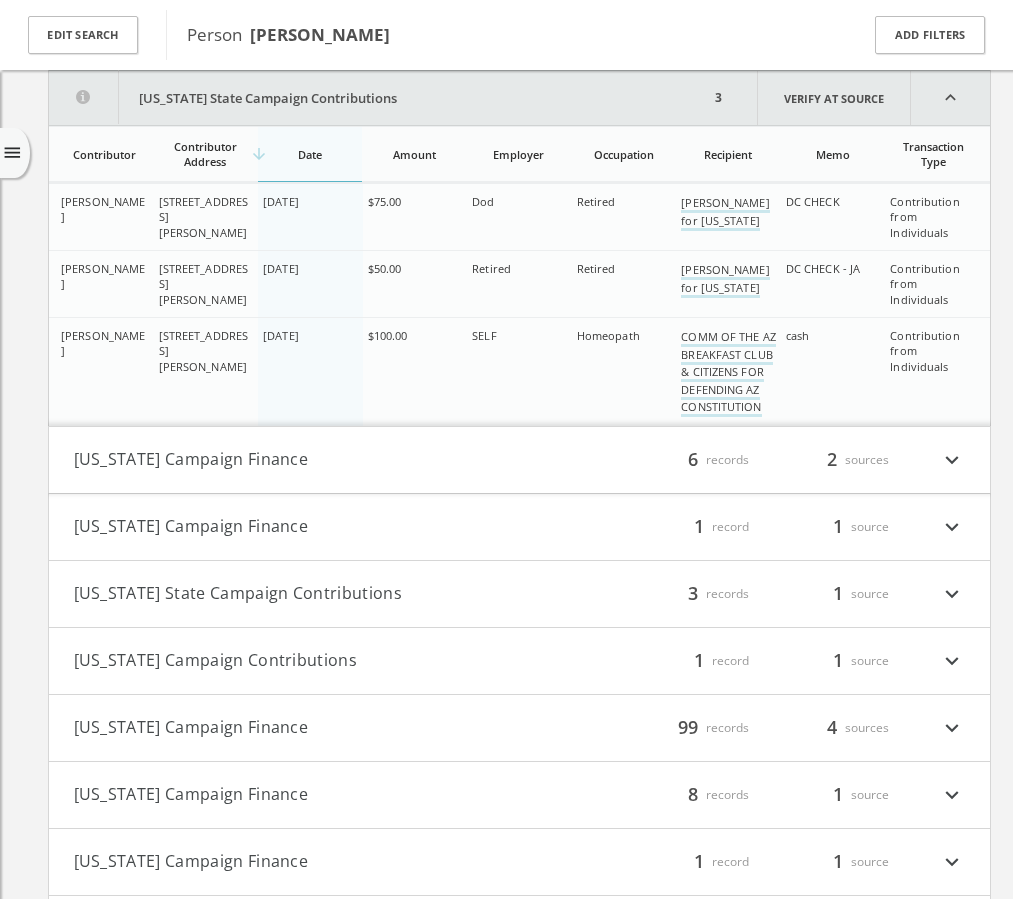 click on "expand_more" at bounding box center [952, 460] 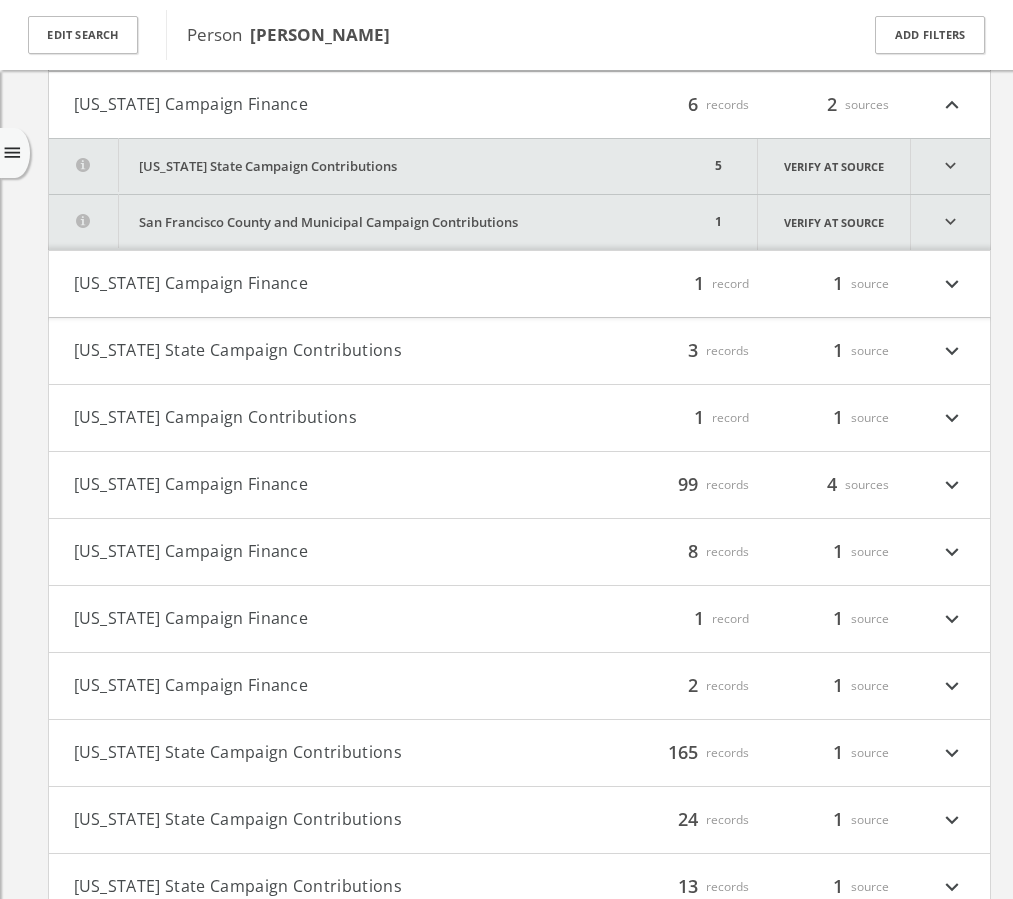 click on "expand_more" at bounding box center [950, 166] 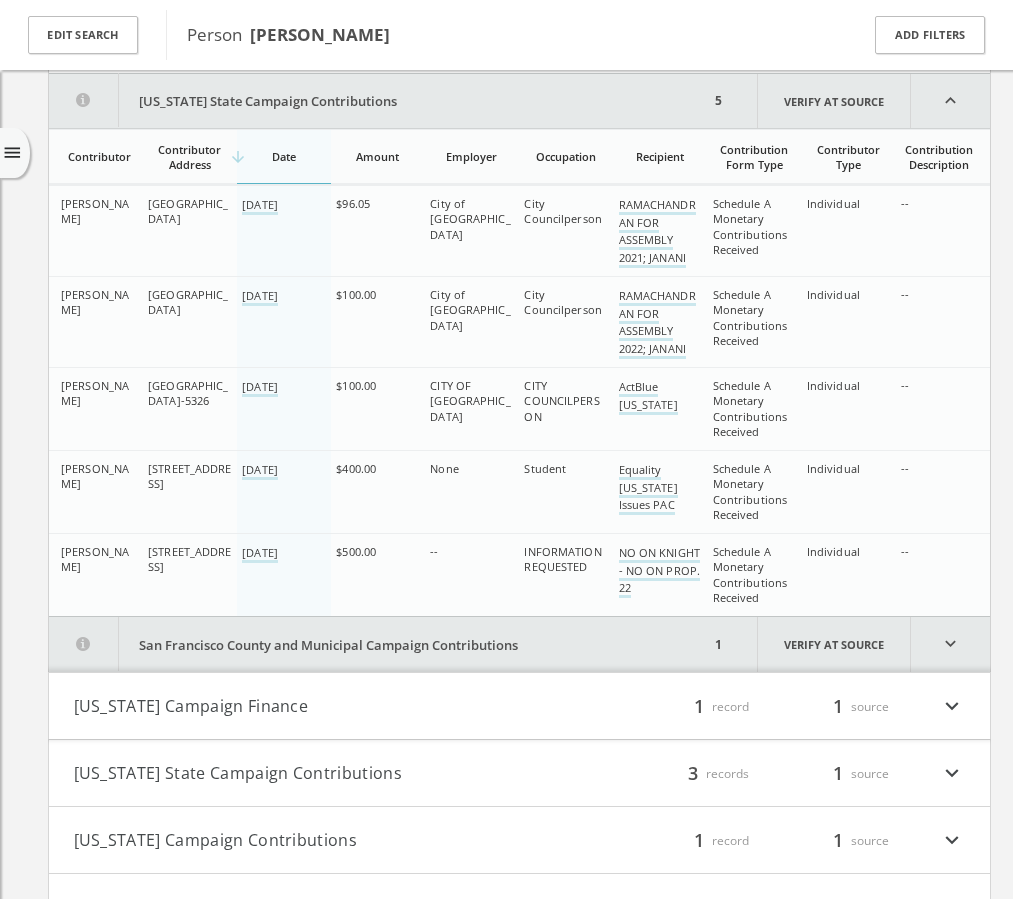 scroll, scrollTop: 915, scrollLeft: 0, axis: vertical 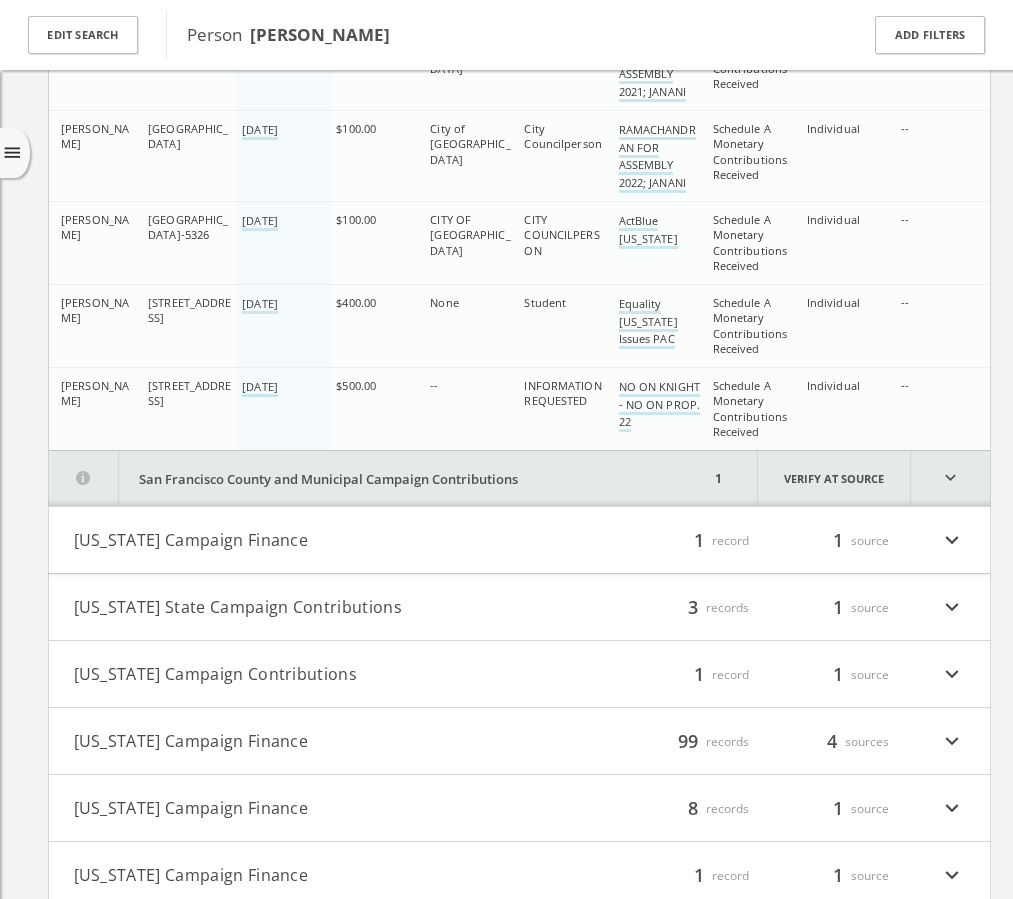 click on "expand_more" at bounding box center (950, 478) 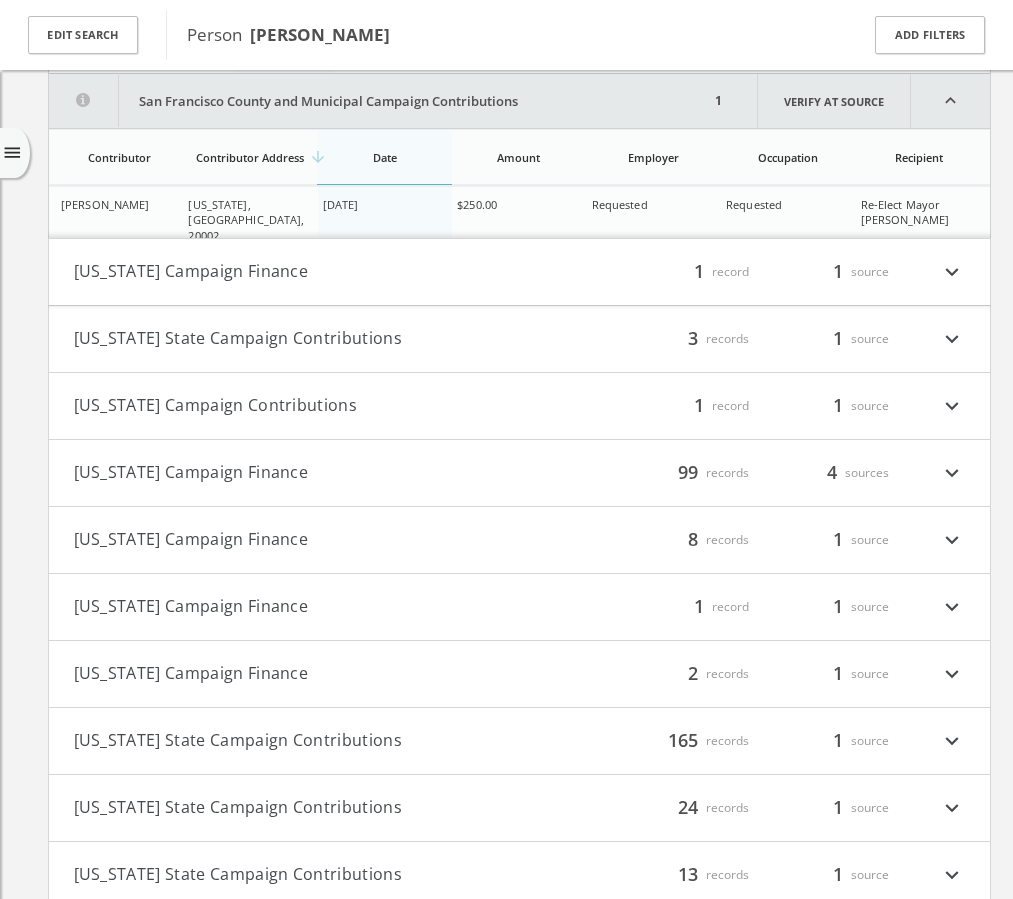 scroll, scrollTop: 1459, scrollLeft: 0, axis: vertical 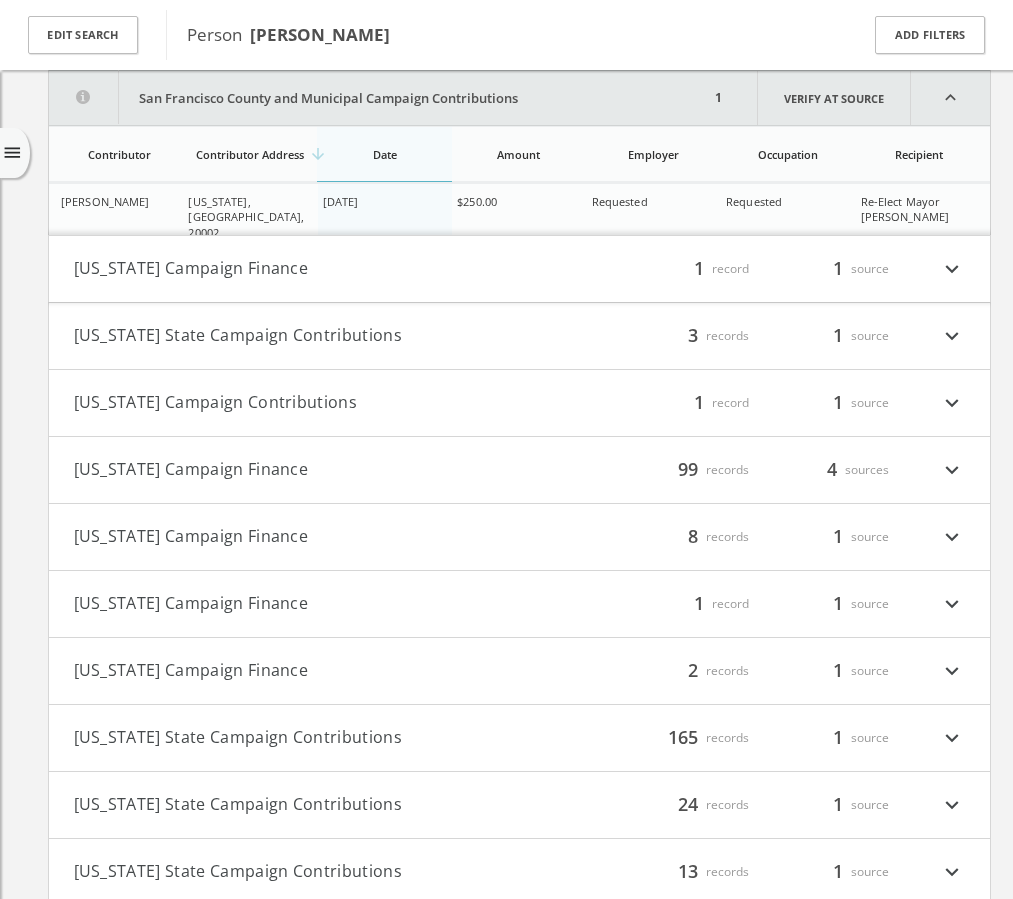click on "expand_more" at bounding box center [952, 269] 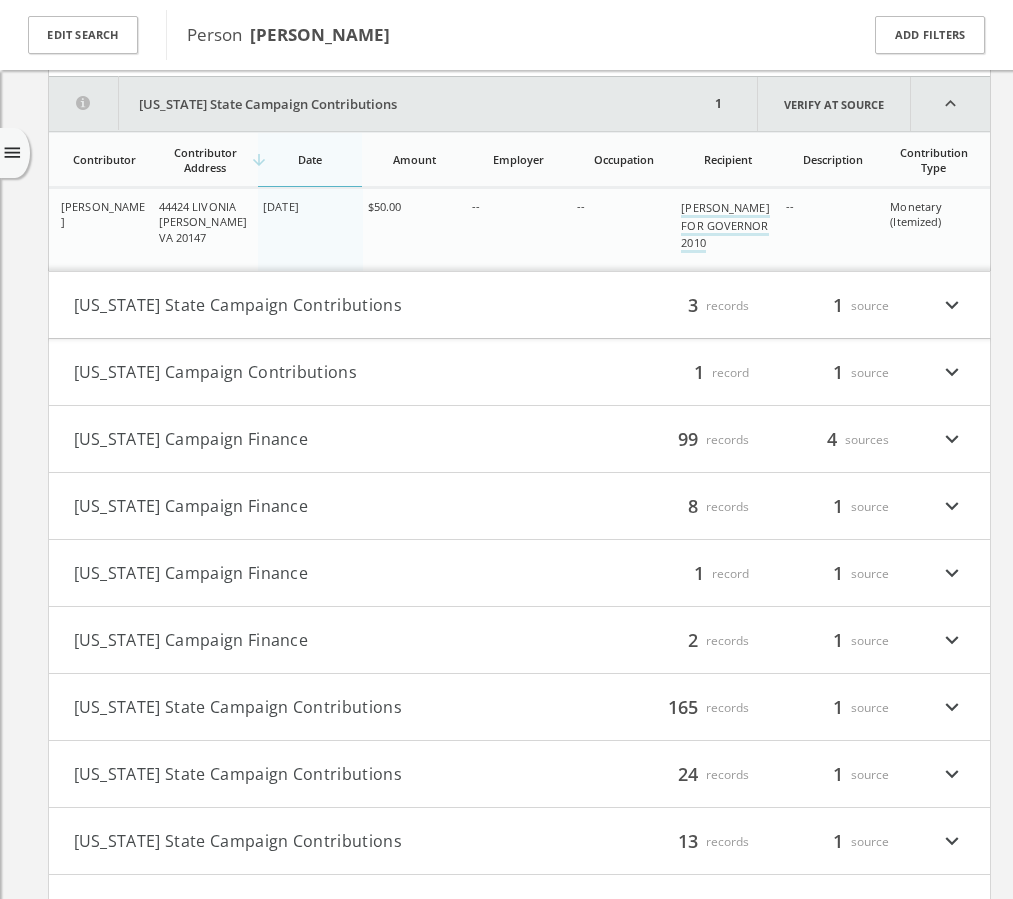 scroll, scrollTop: 1690, scrollLeft: 0, axis: vertical 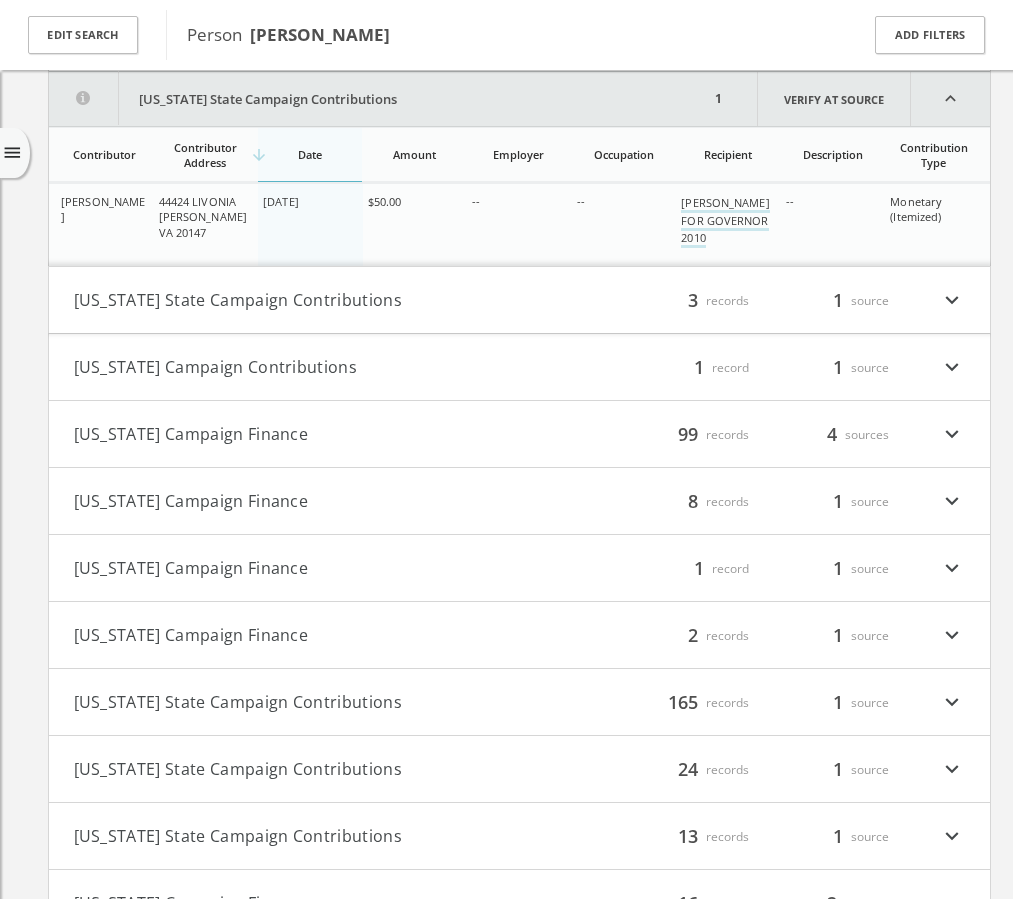 click on "expand_more" at bounding box center (952, 300) 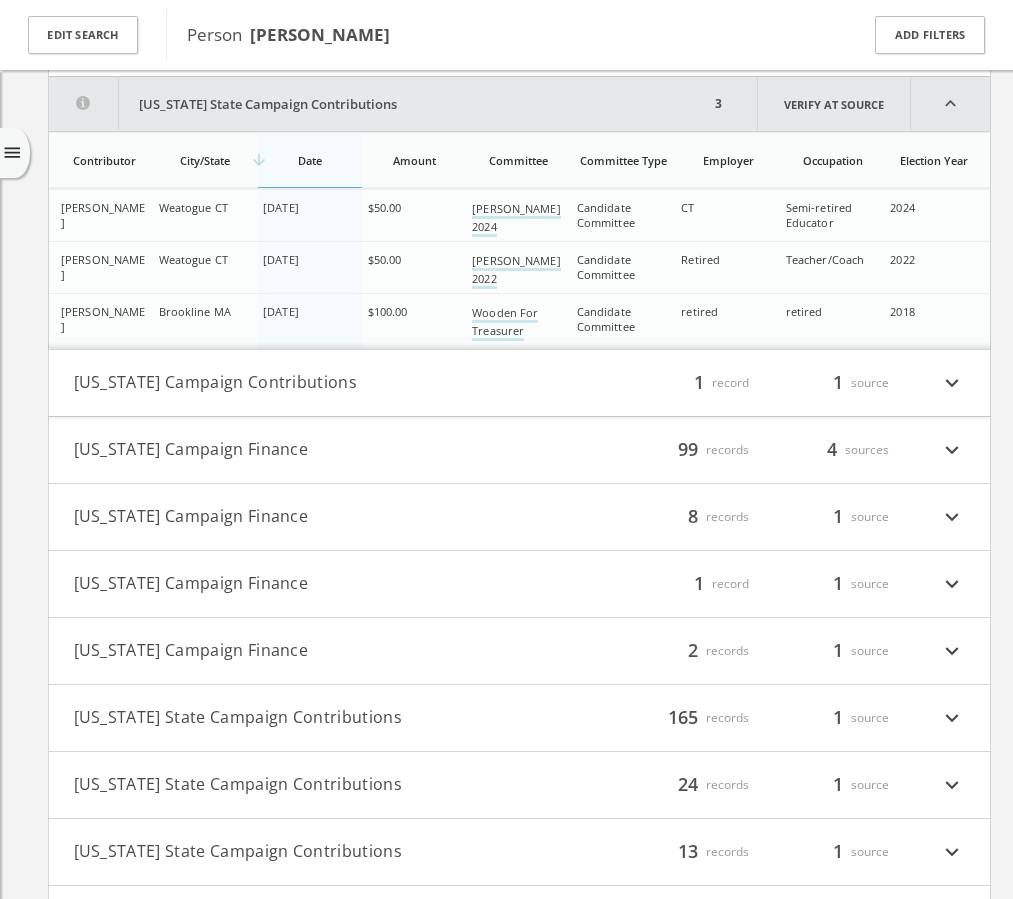 scroll, scrollTop: 1953, scrollLeft: 0, axis: vertical 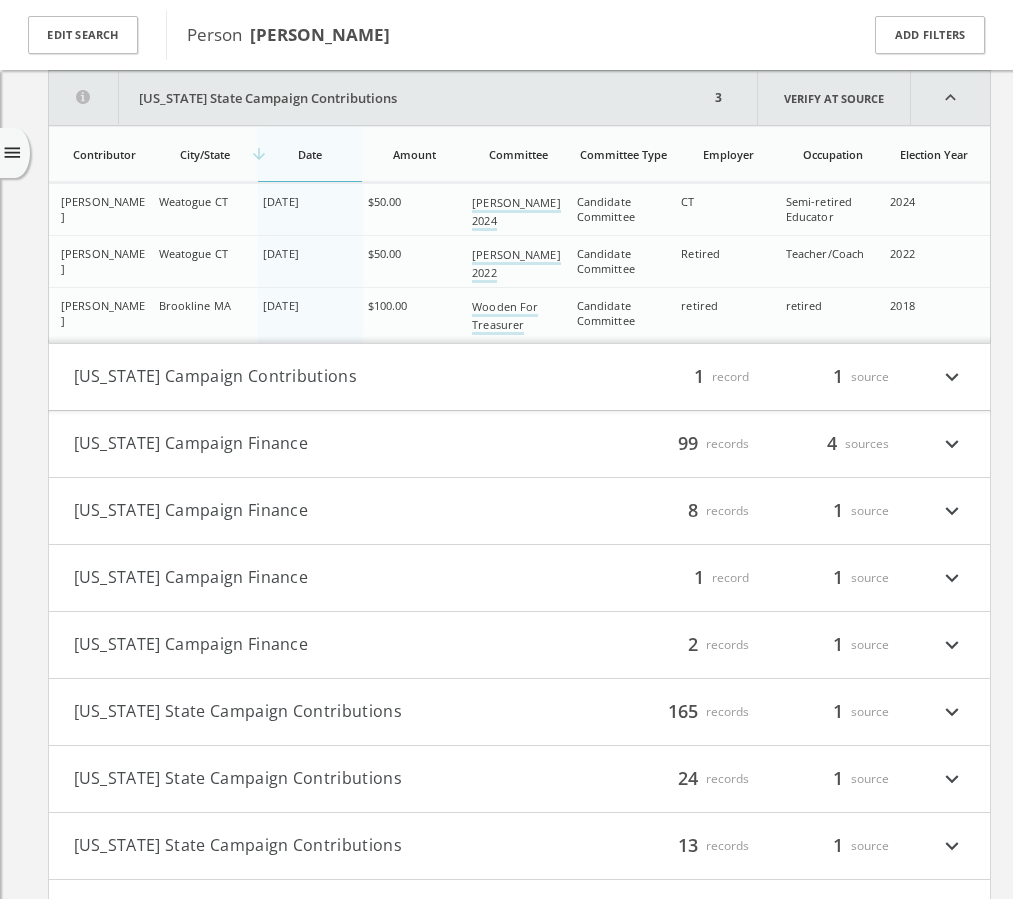 click on "expand_more" at bounding box center (952, 377) 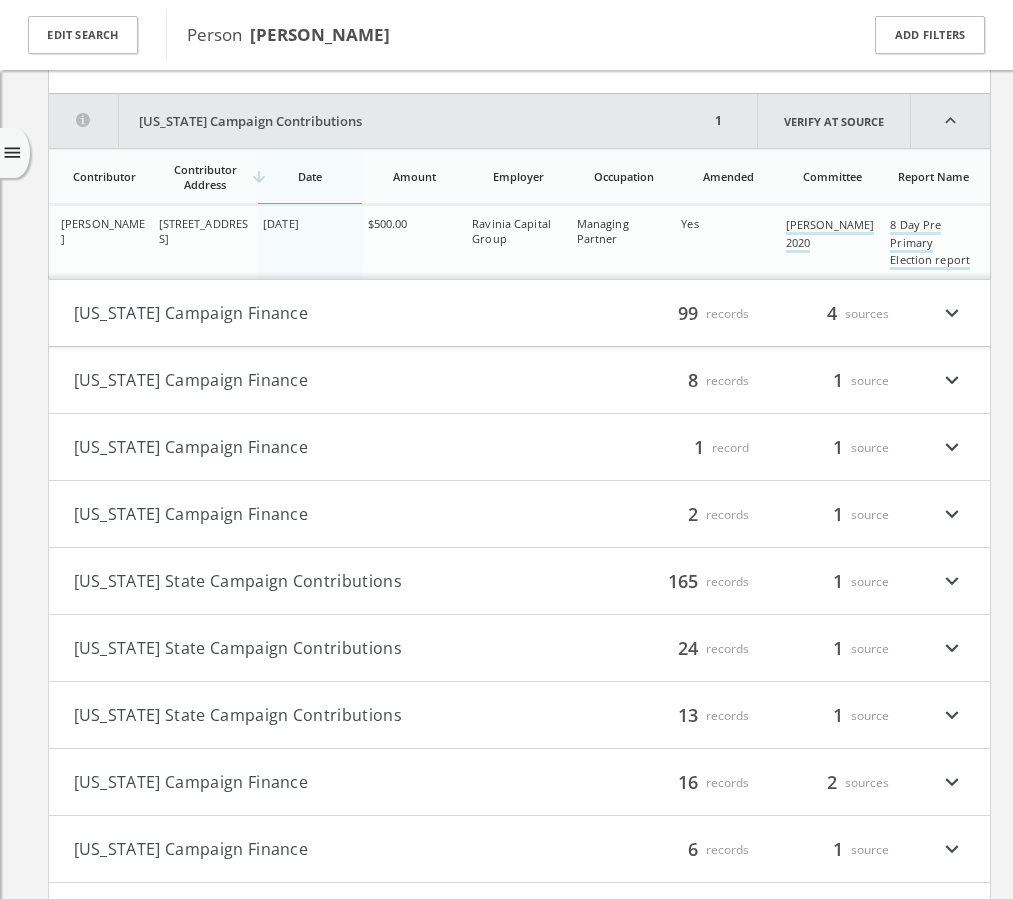 scroll, scrollTop: 2292, scrollLeft: 0, axis: vertical 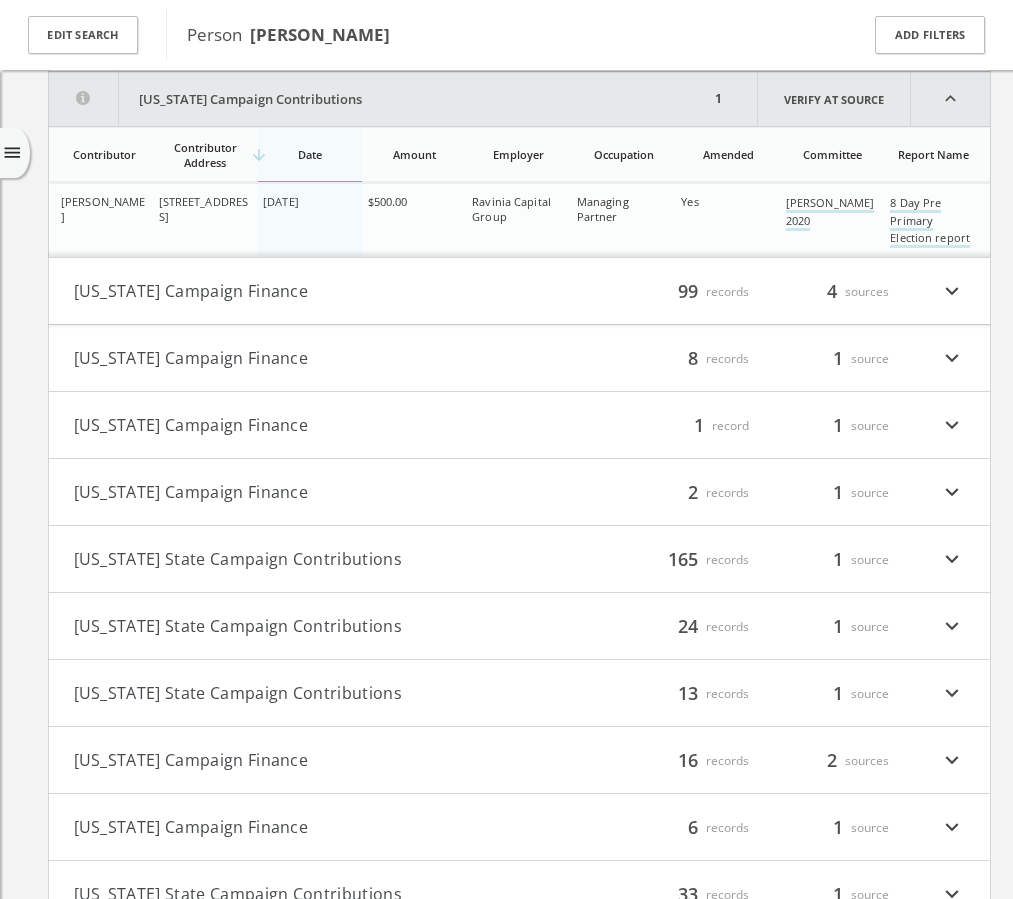 click on "expand_more" at bounding box center [952, 291] 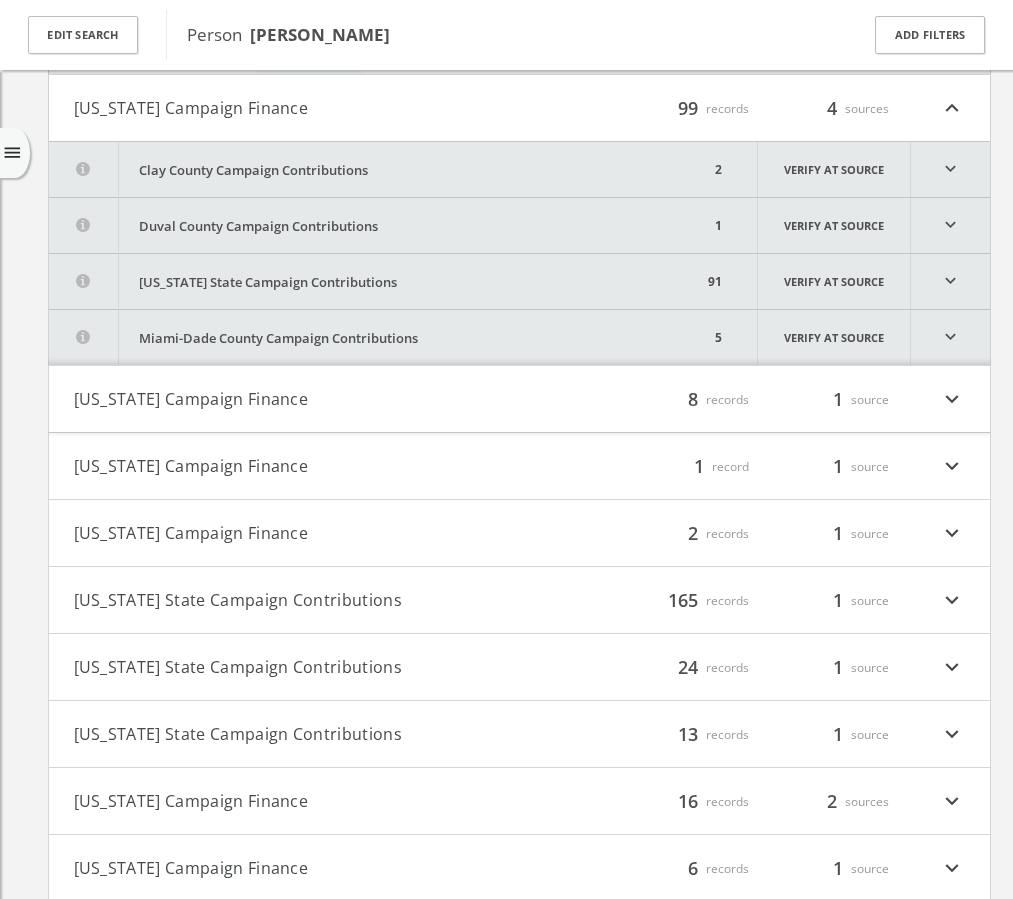 scroll, scrollTop: 2479, scrollLeft: 0, axis: vertical 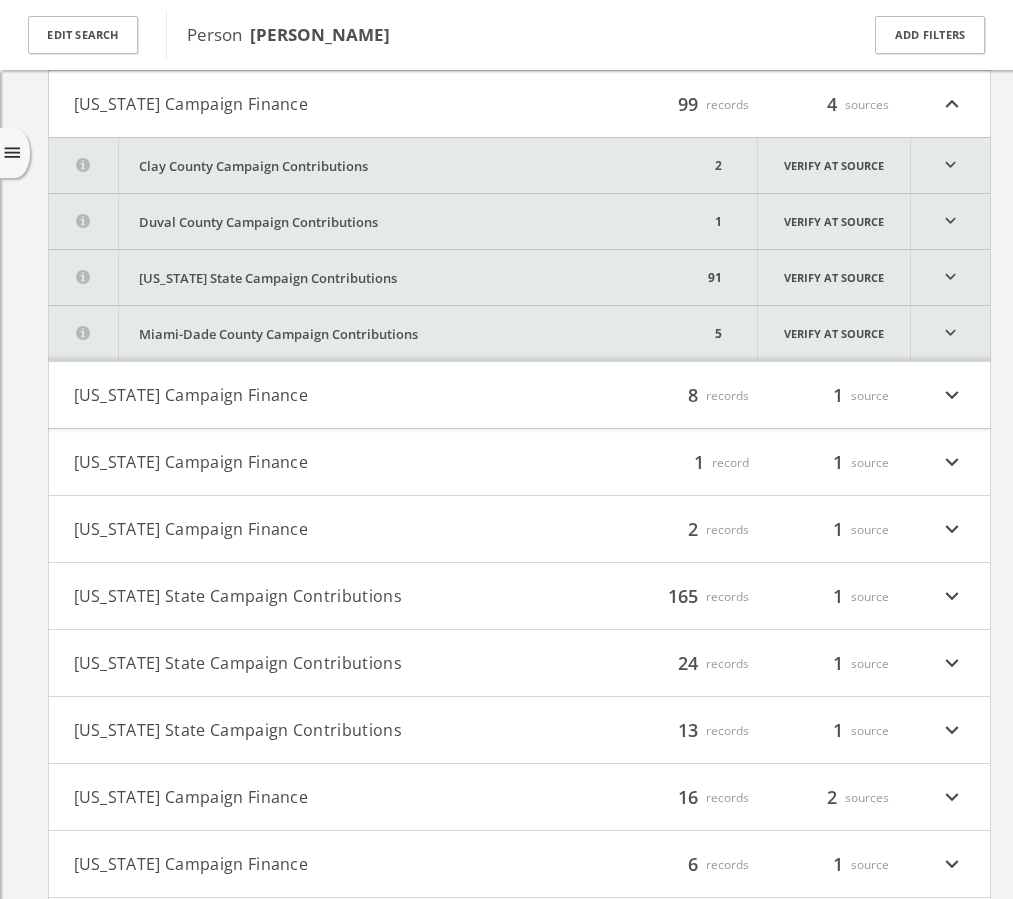 click on "expand_more" at bounding box center (950, 165) 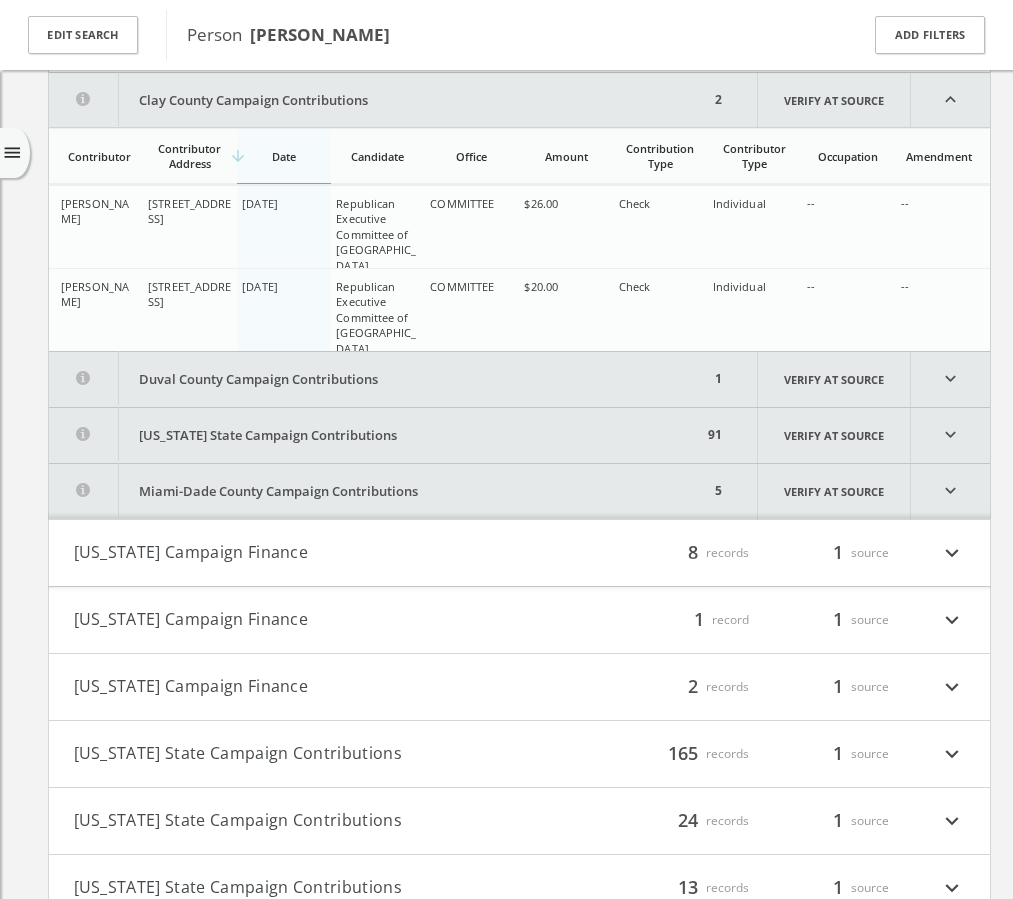 scroll, scrollTop: 2546, scrollLeft: 0, axis: vertical 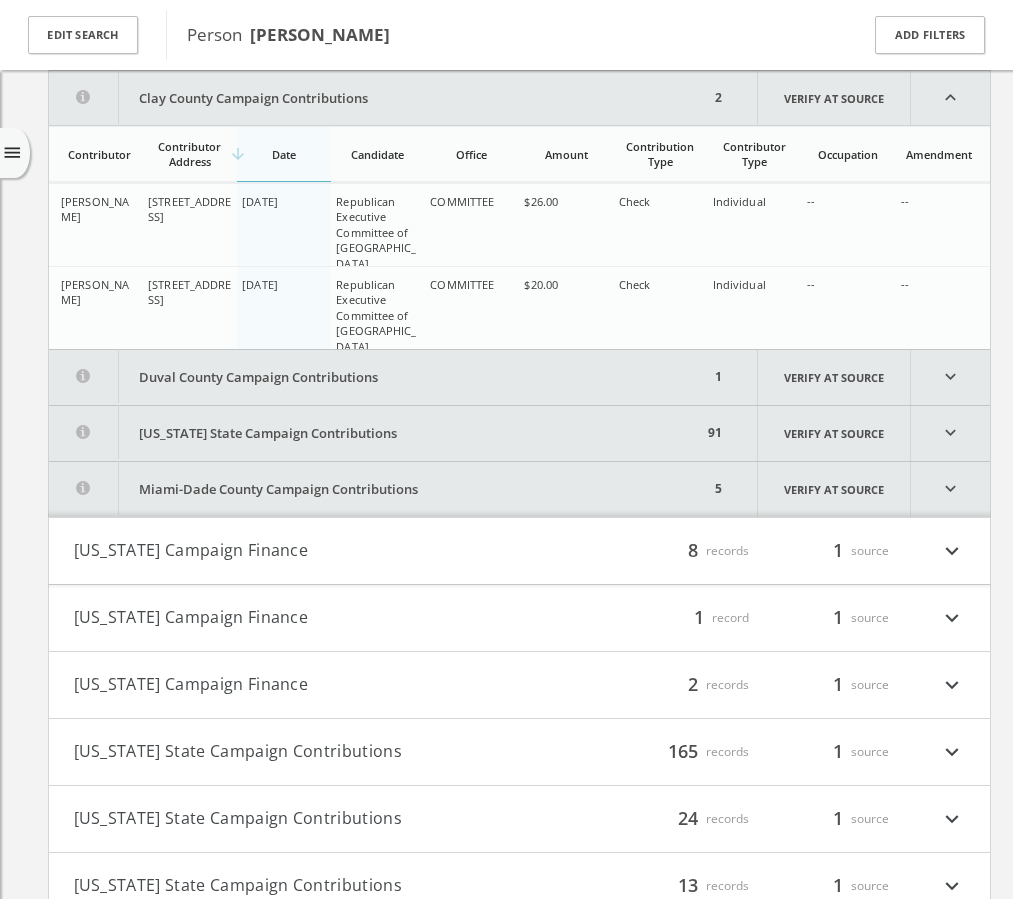click on "expand_more" at bounding box center [950, 377] 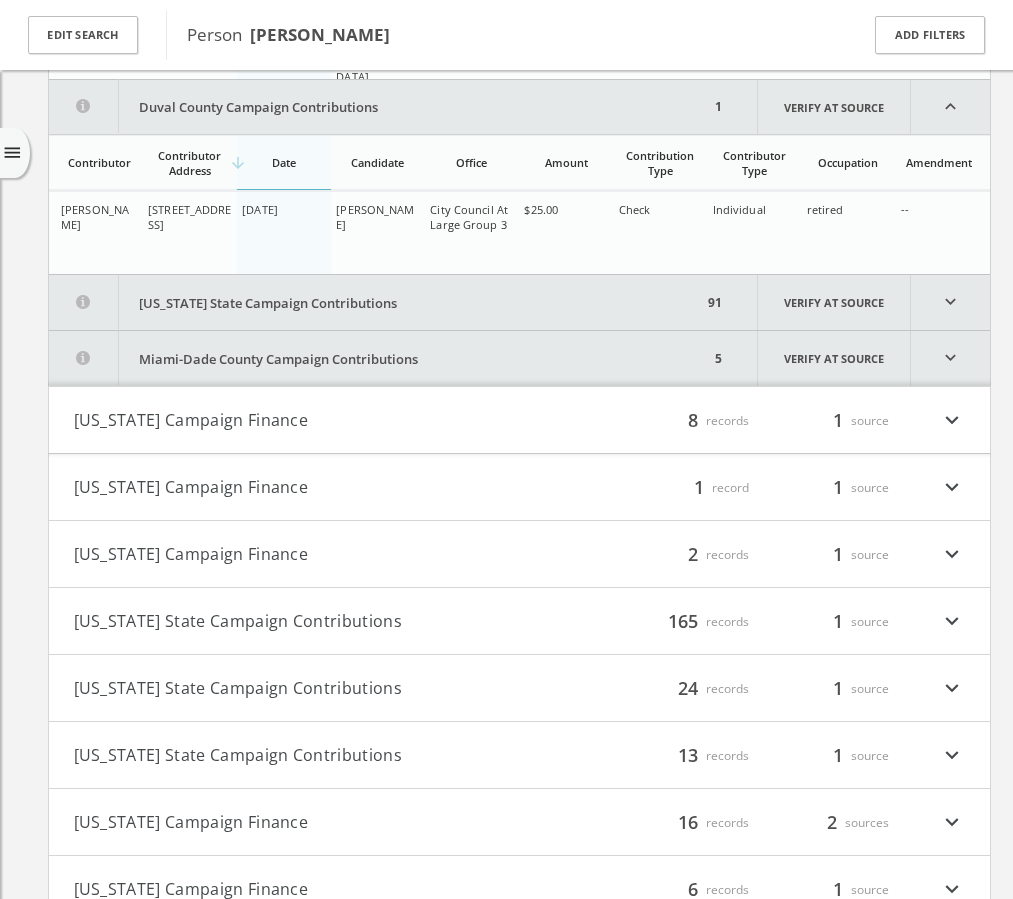 scroll, scrollTop: 2824, scrollLeft: 0, axis: vertical 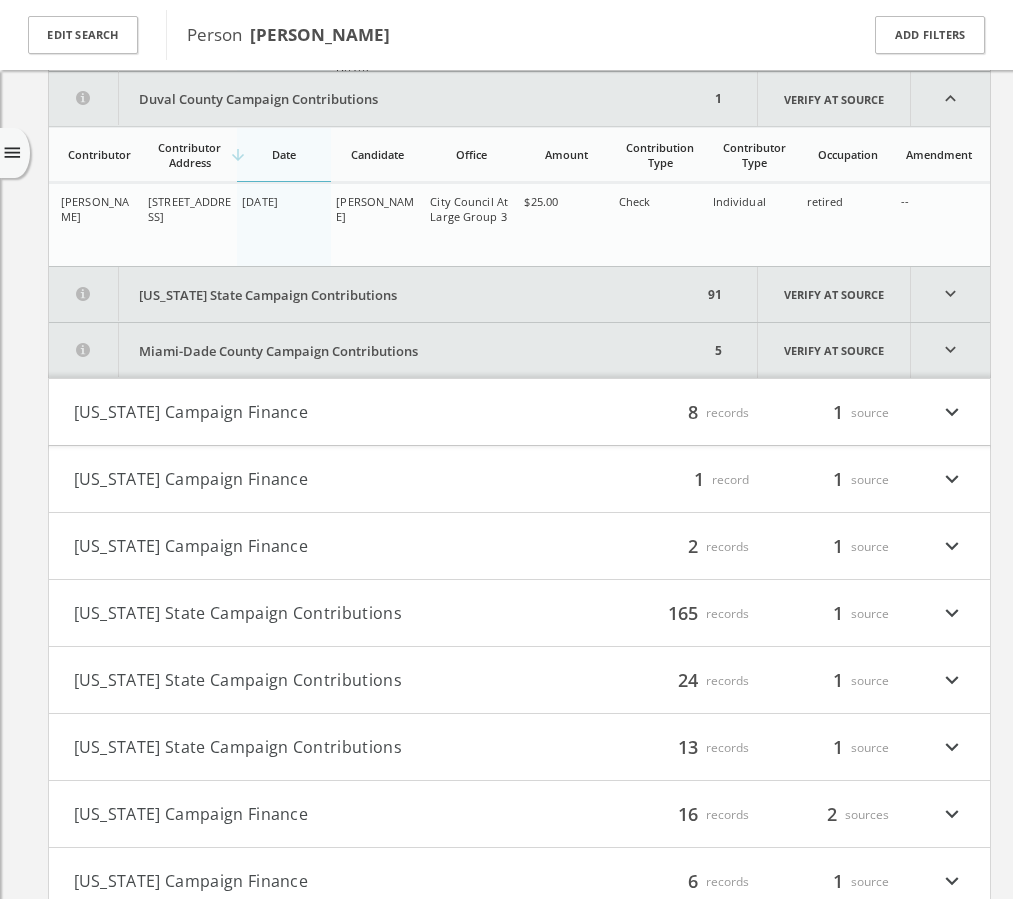 click on "expand_more" at bounding box center (950, 294) 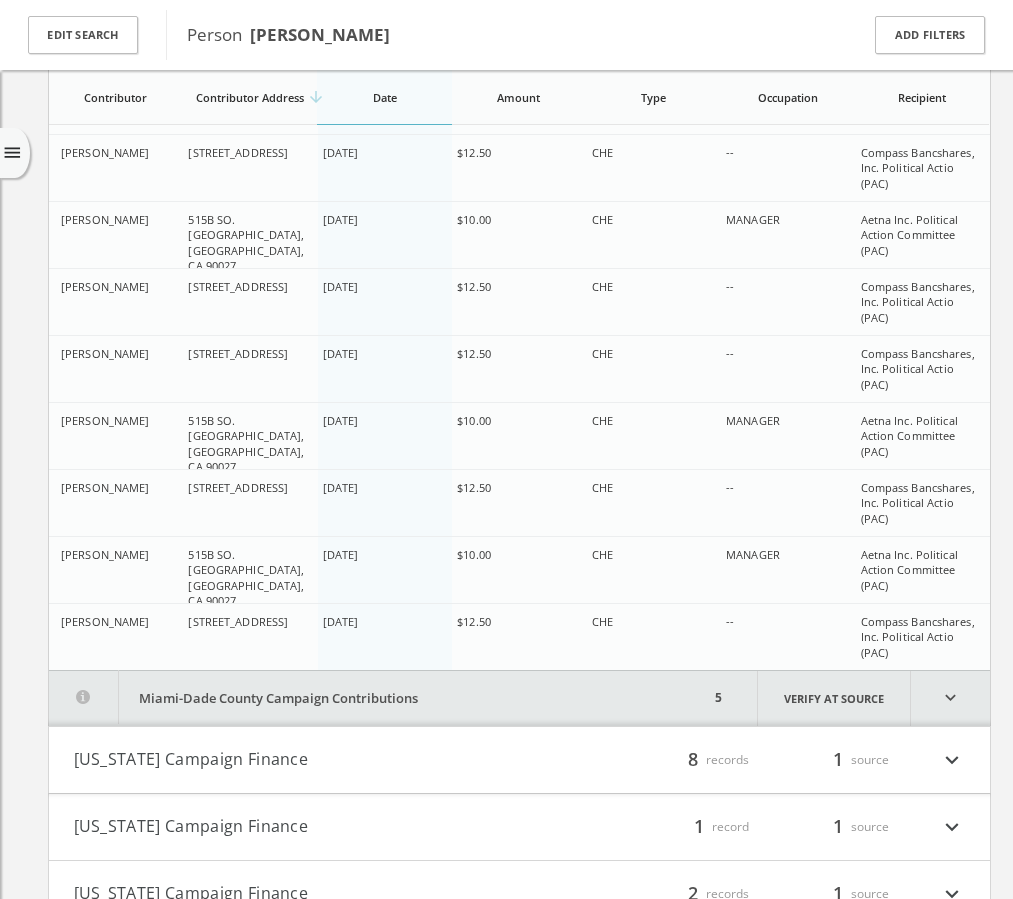 scroll, scrollTop: 8771, scrollLeft: 0, axis: vertical 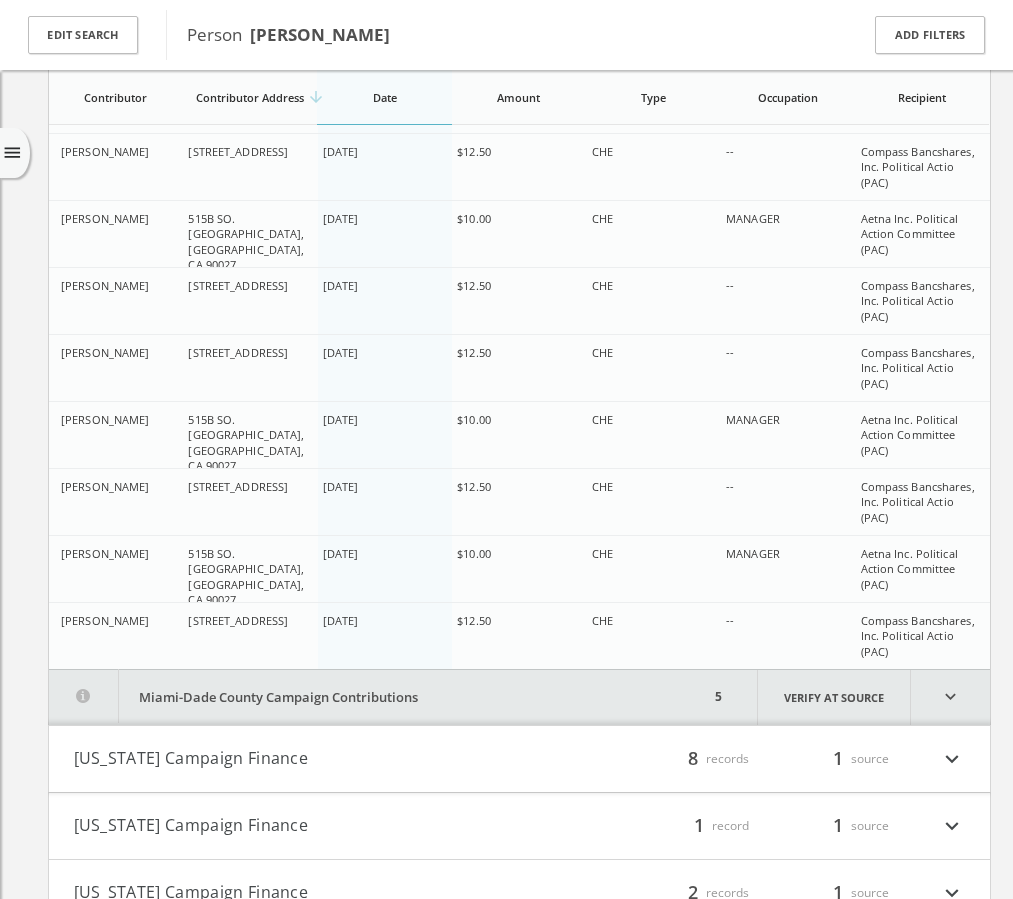 click on "expand_more" at bounding box center [950, 697] 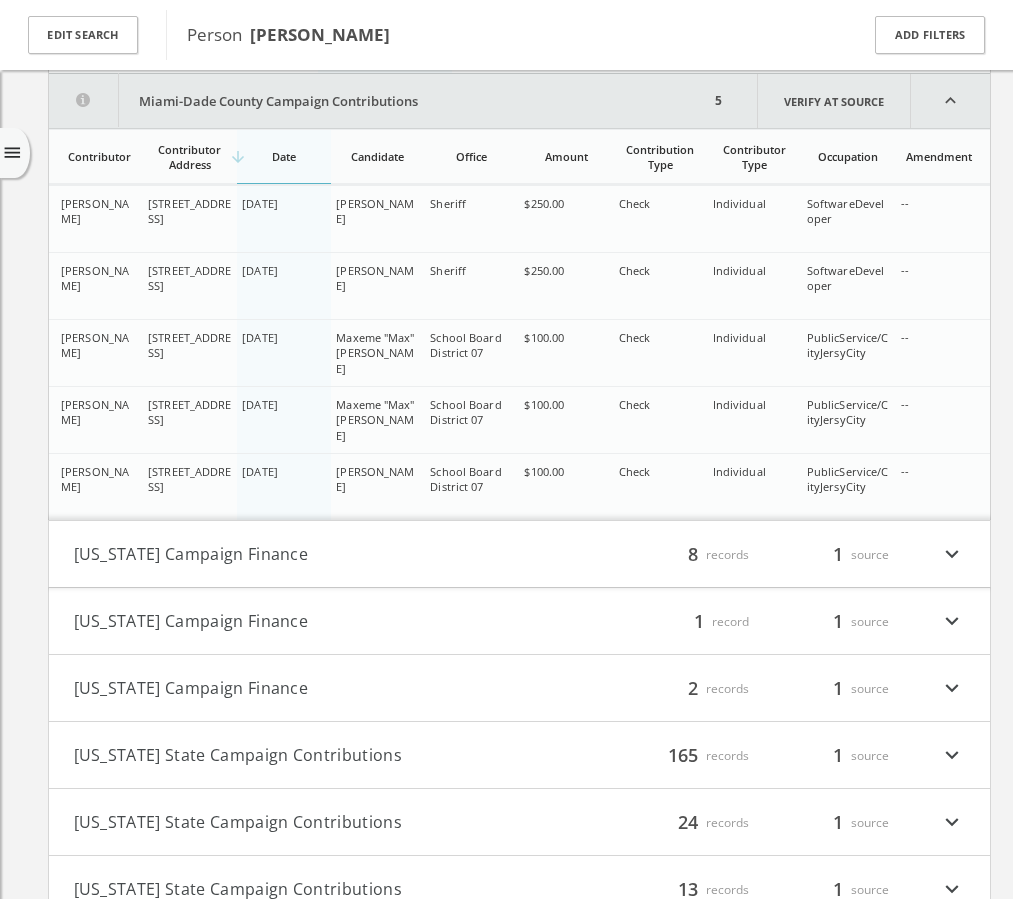 scroll, scrollTop: 9369, scrollLeft: 0, axis: vertical 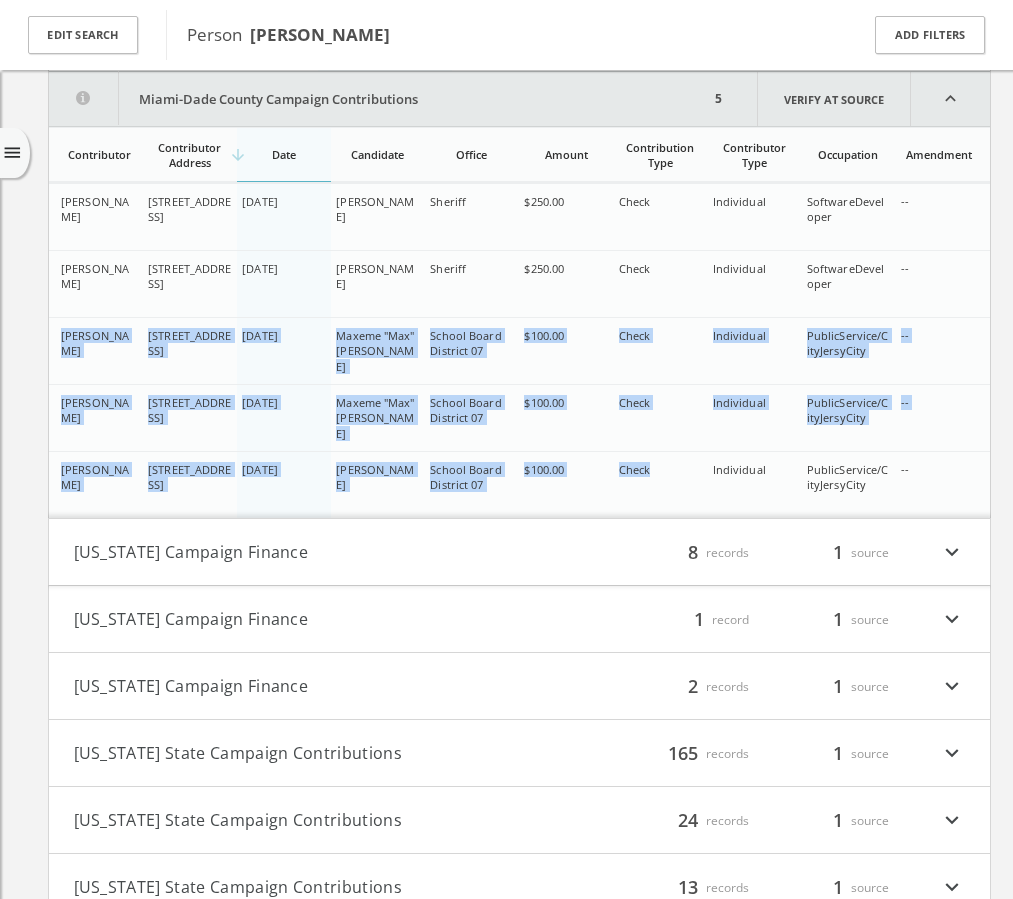 drag, startPoint x: 60, startPoint y: 337, endPoint x: 731, endPoint y: 458, distance: 681.8226 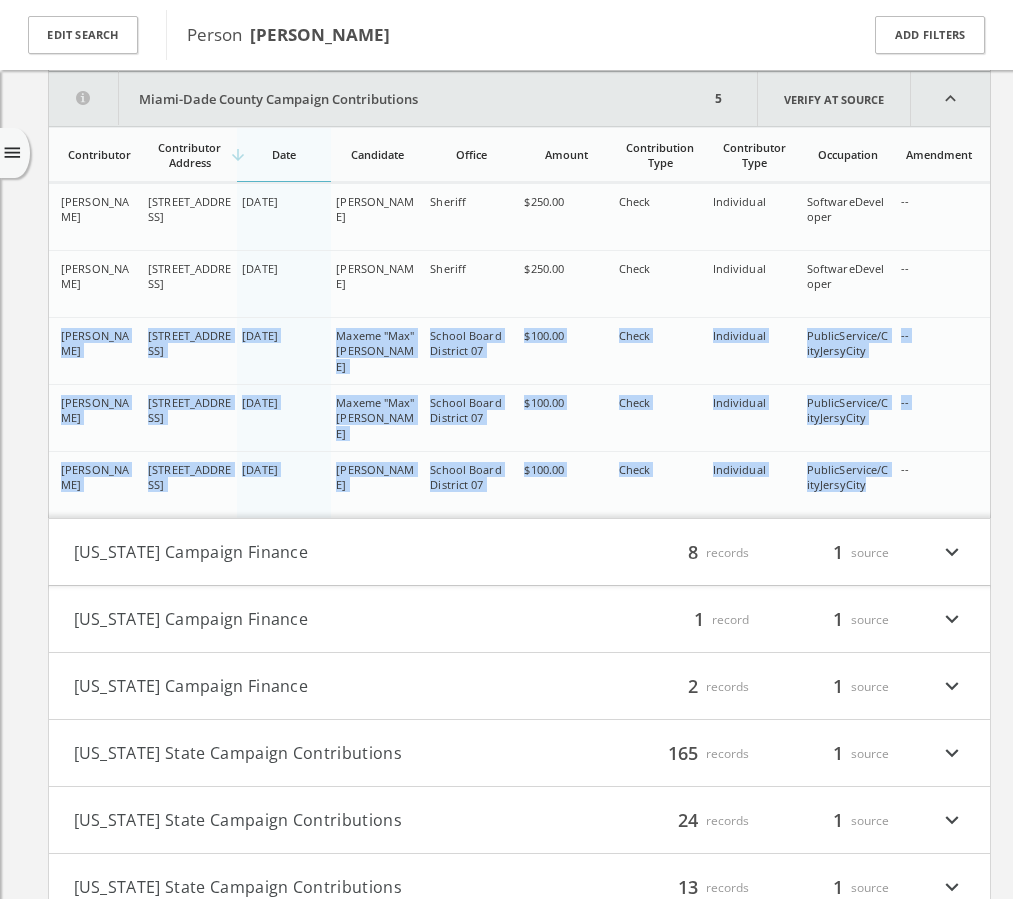 drag, startPoint x: 60, startPoint y: 335, endPoint x: 877, endPoint y: 490, distance: 831.5732 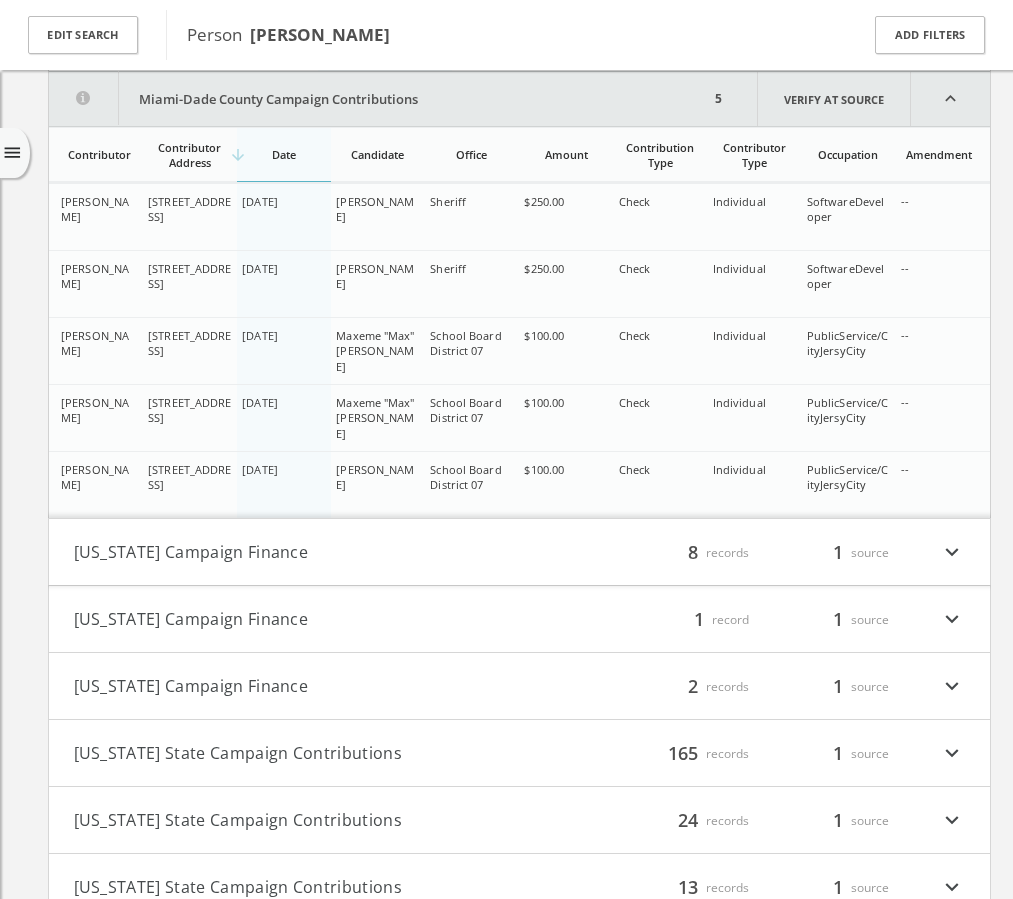 click on "expand_more" at bounding box center (952, 552) 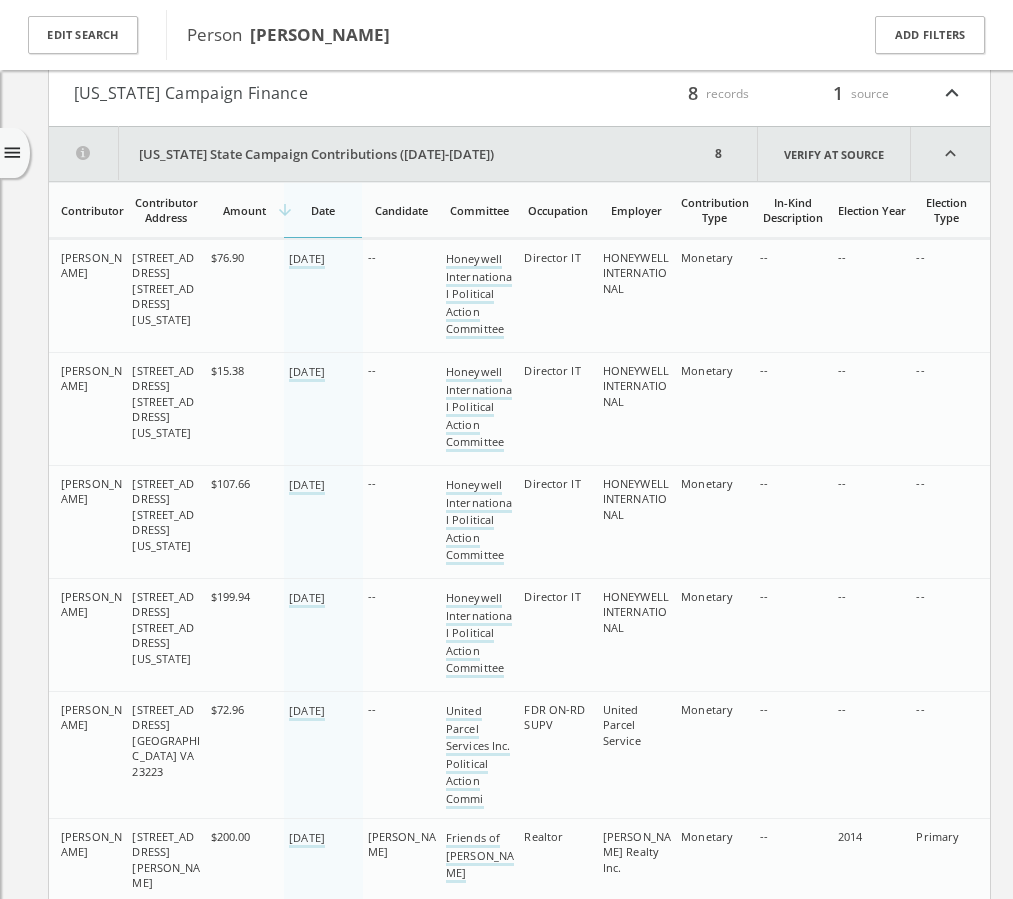 scroll, scrollTop: 9884, scrollLeft: 0, axis: vertical 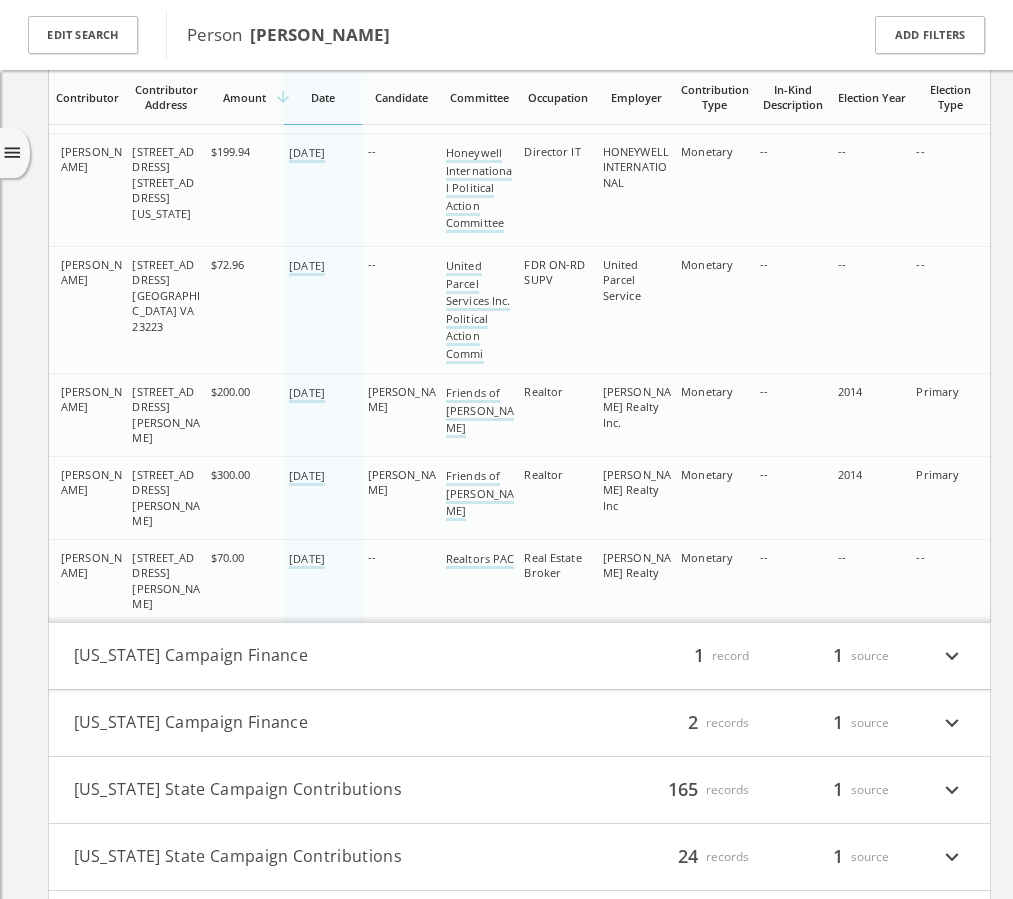 click on "expand_more" at bounding box center (952, 656) 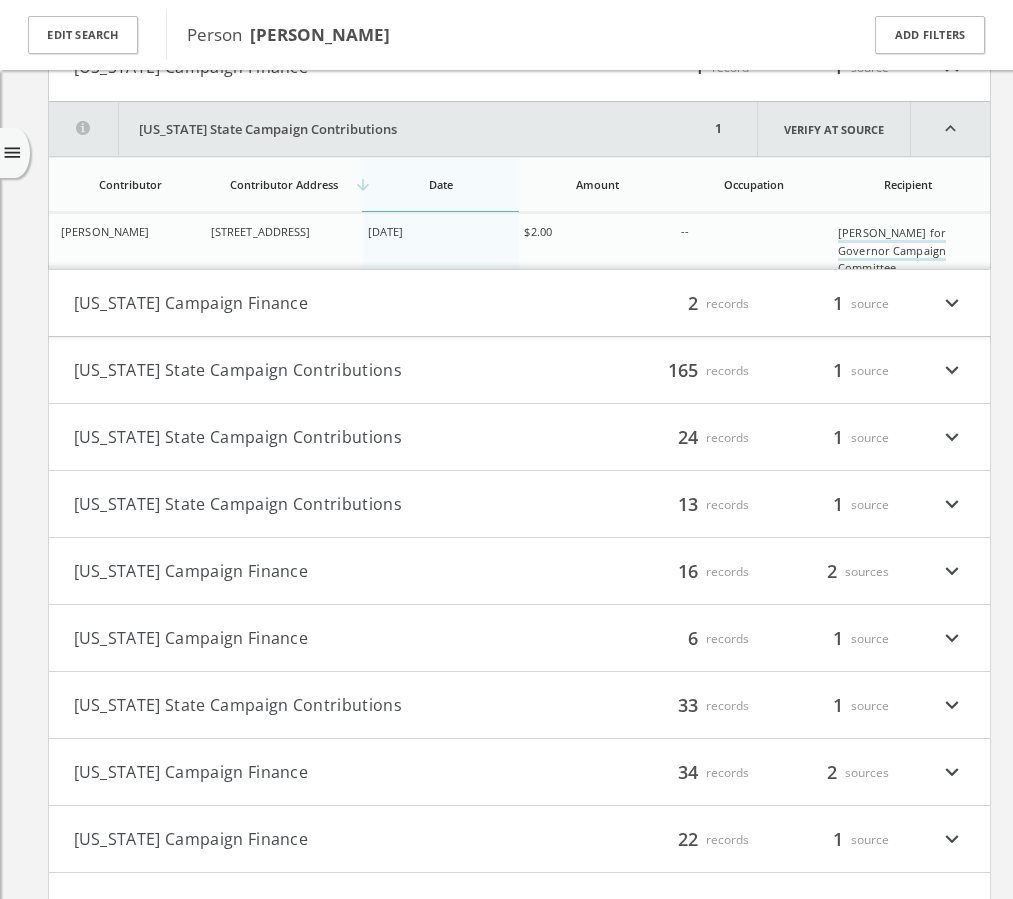 scroll, scrollTop: 10891, scrollLeft: 0, axis: vertical 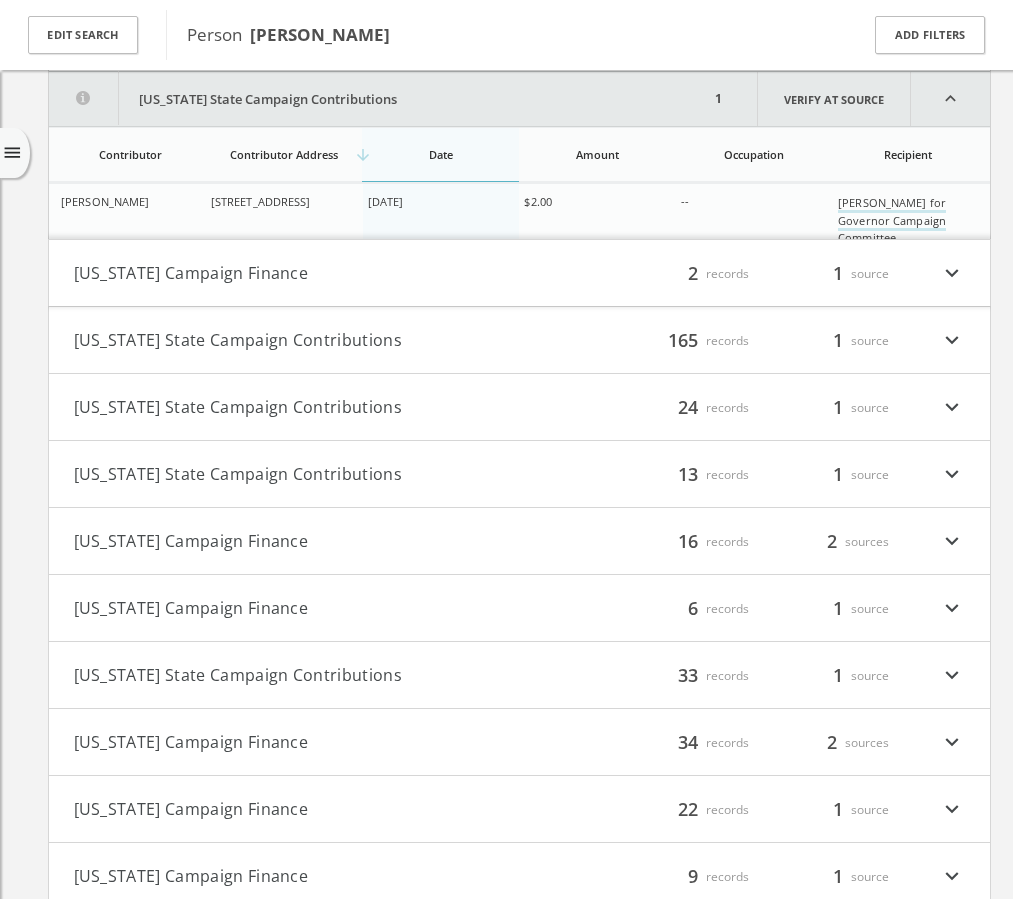 click on "expand_more" at bounding box center [952, 273] 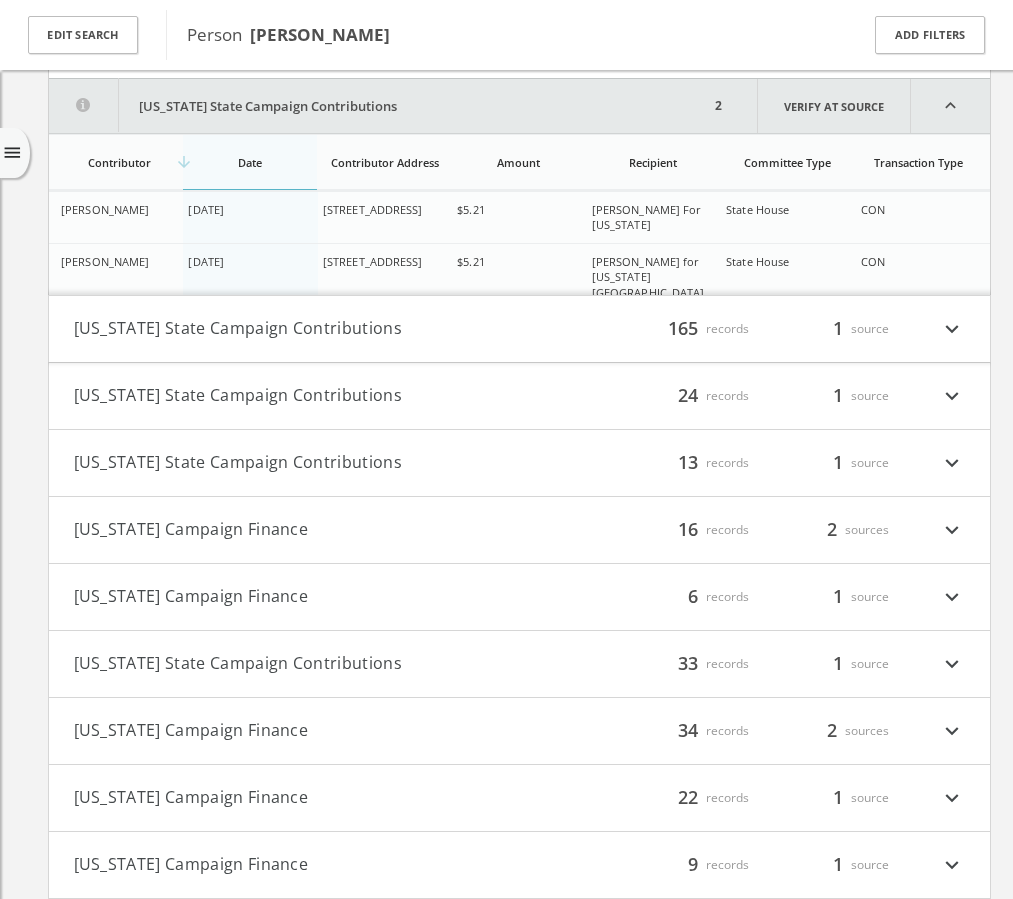 scroll, scrollTop: 11127, scrollLeft: 0, axis: vertical 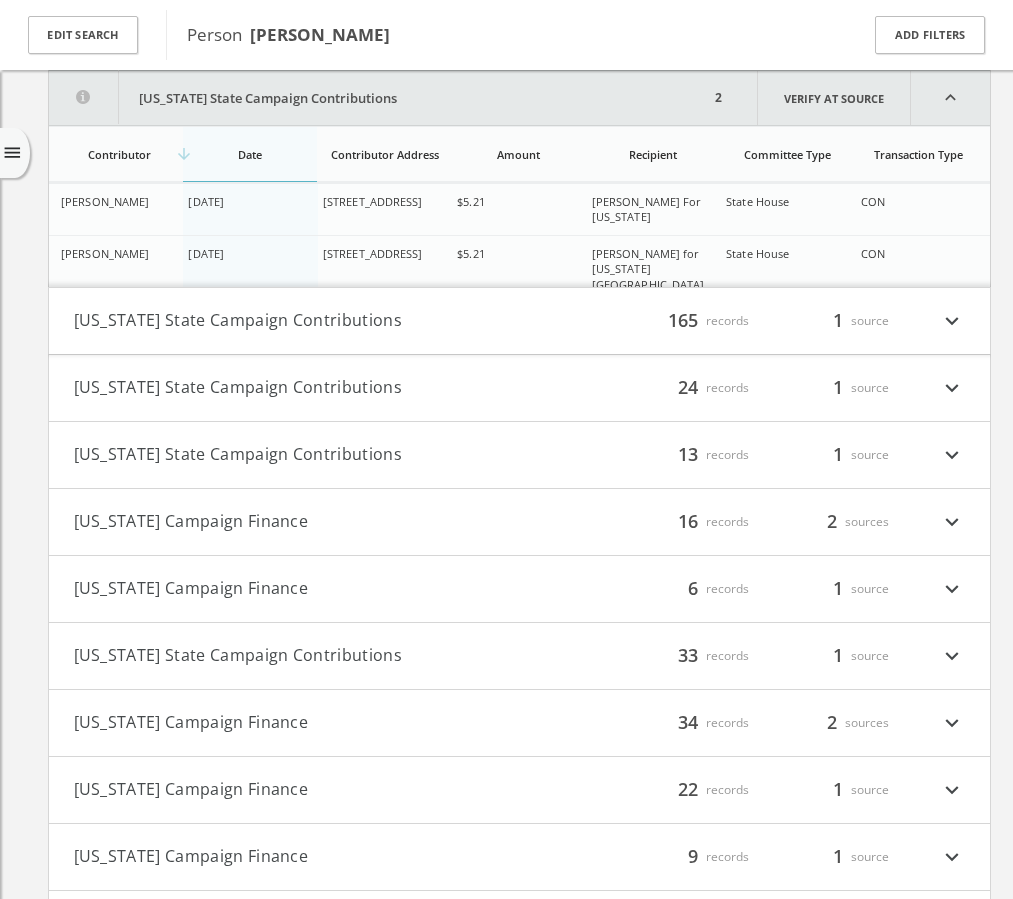 click on "expand_more" at bounding box center (952, 321) 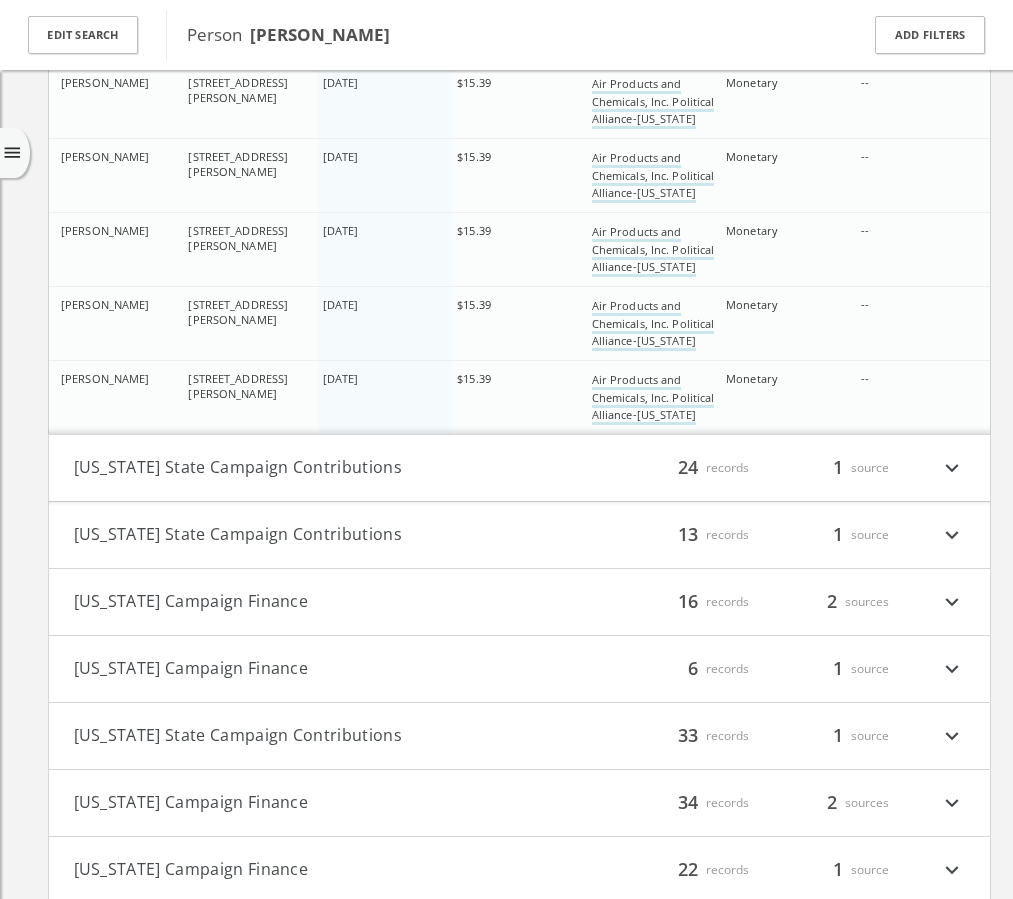 scroll, scrollTop: 23232, scrollLeft: 0, axis: vertical 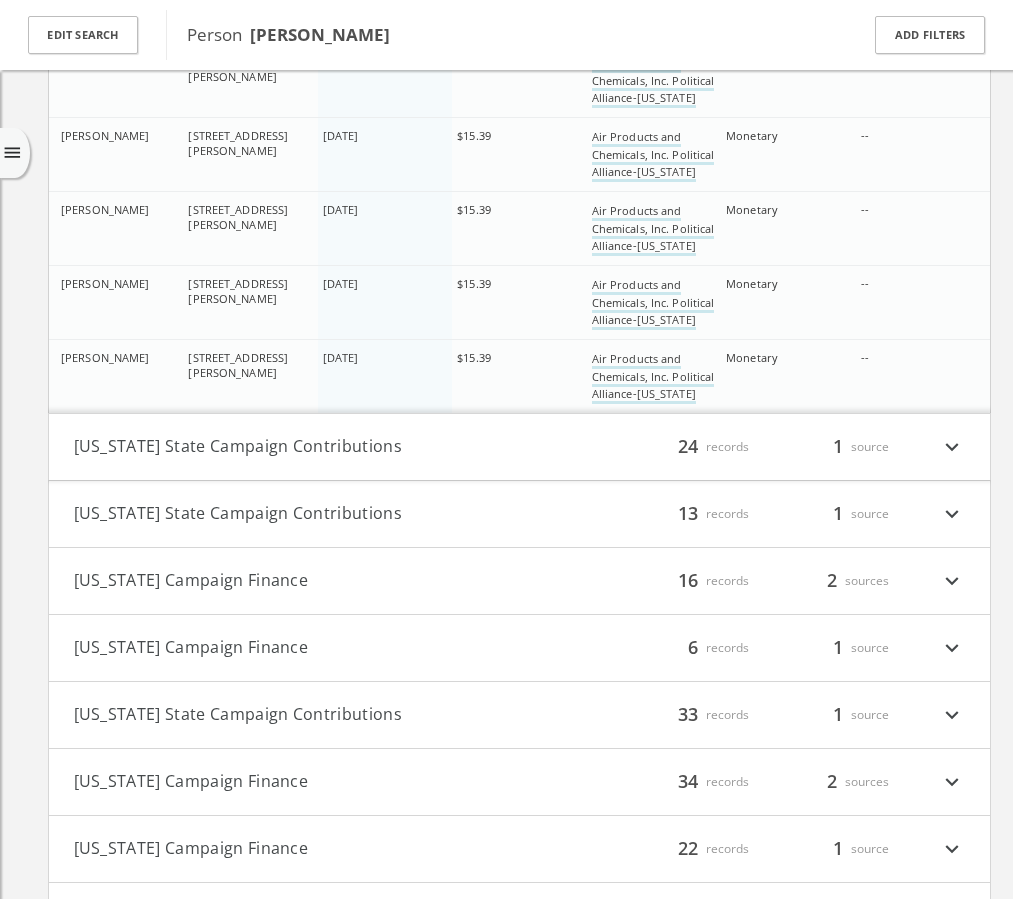 click on "expand_more" at bounding box center [952, 447] 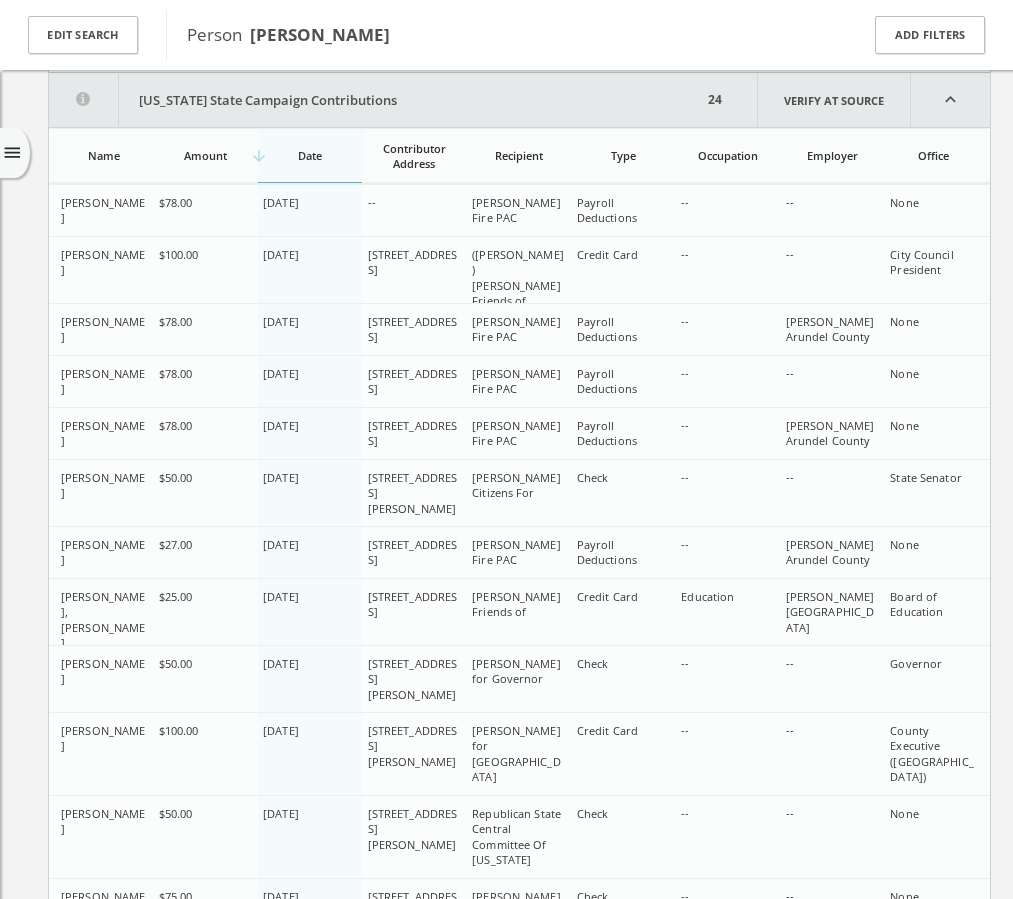 scroll, scrollTop: 23707, scrollLeft: 0, axis: vertical 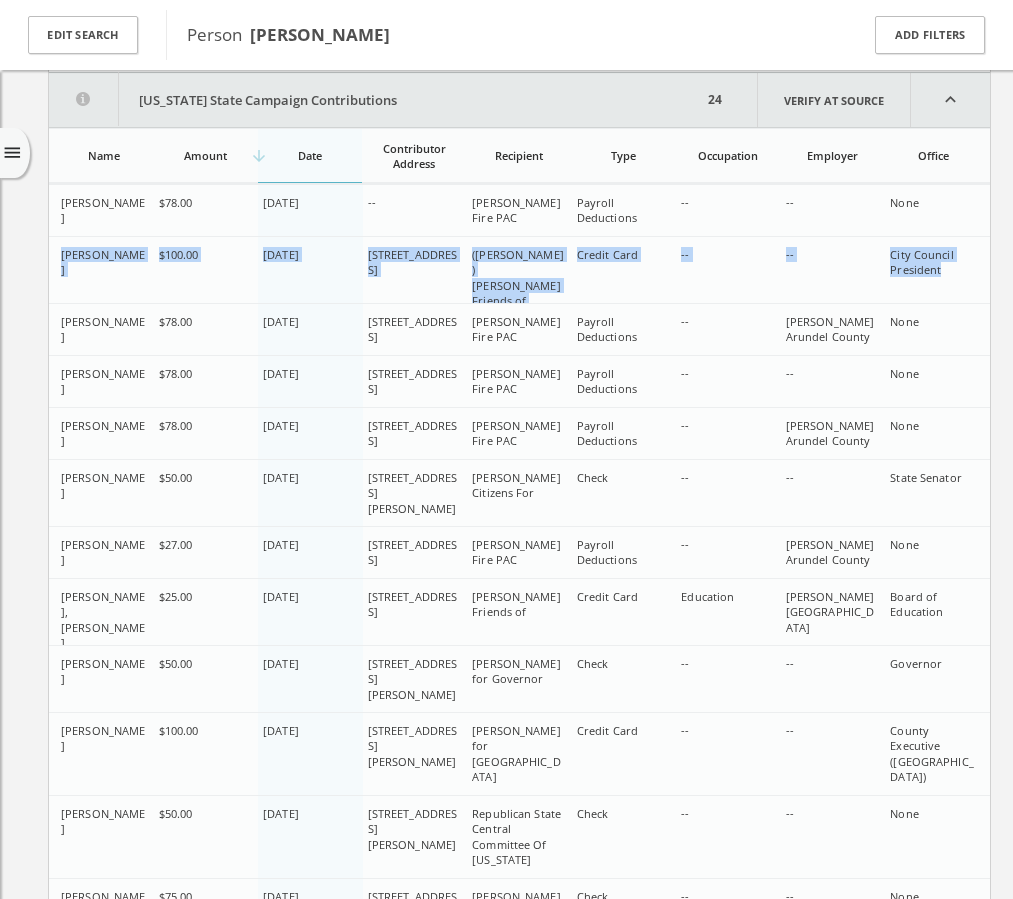 drag, startPoint x: 61, startPoint y: 256, endPoint x: 956, endPoint y: 278, distance: 895.2703 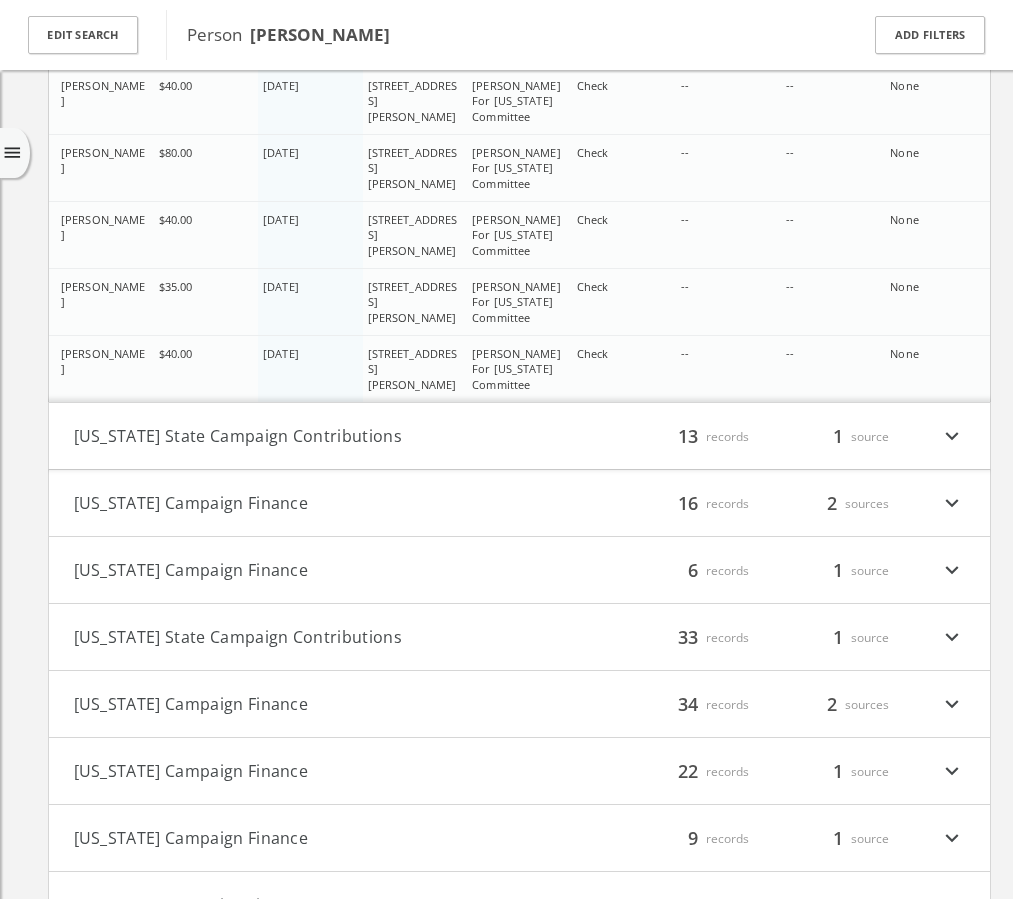 scroll, scrollTop: 25124, scrollLeft: 0, axis: vertical 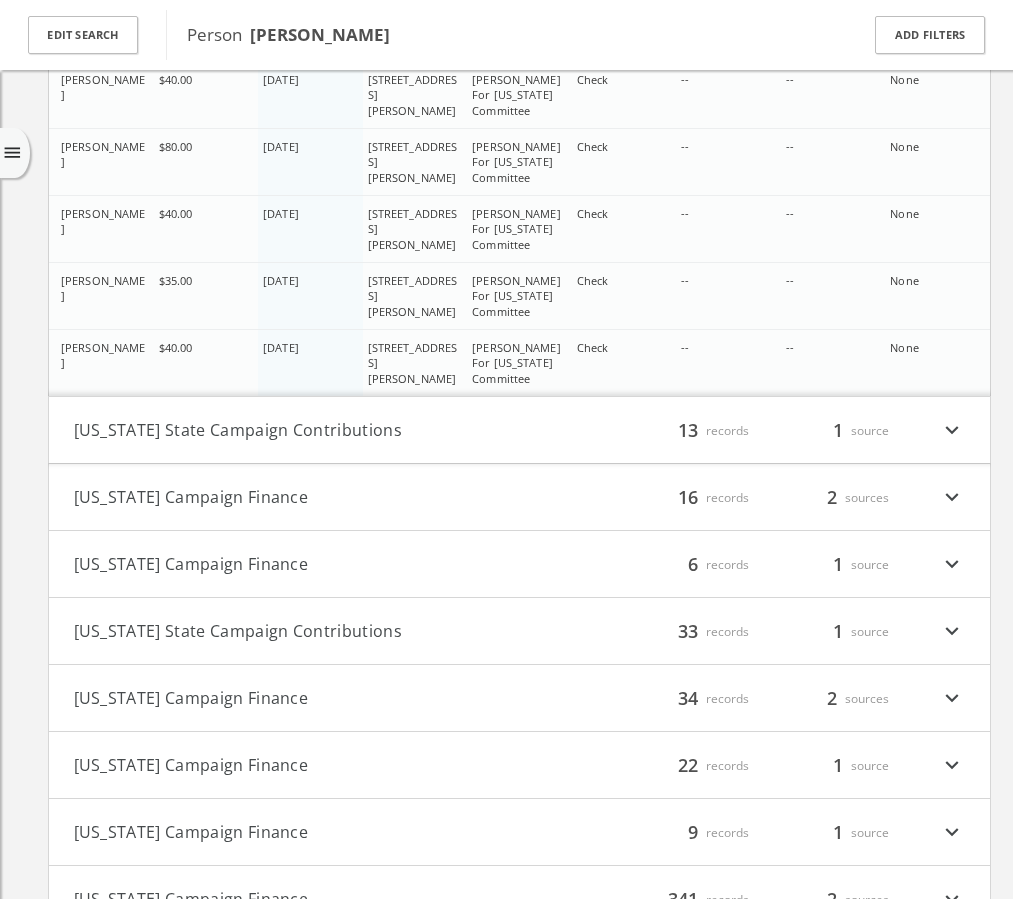 click on "expand_more" at bounding box center [952, 430] 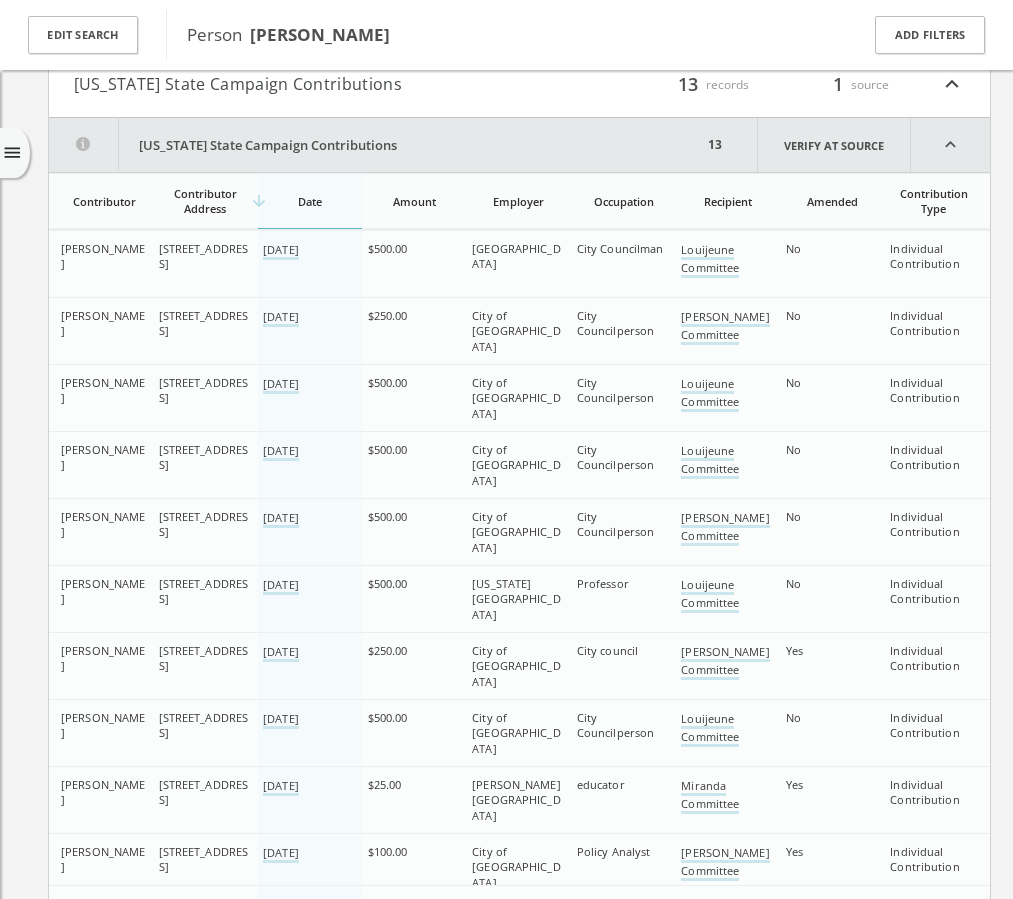 scroll, scrollTop: 25515, scrollLeft: 0, axis: vertical 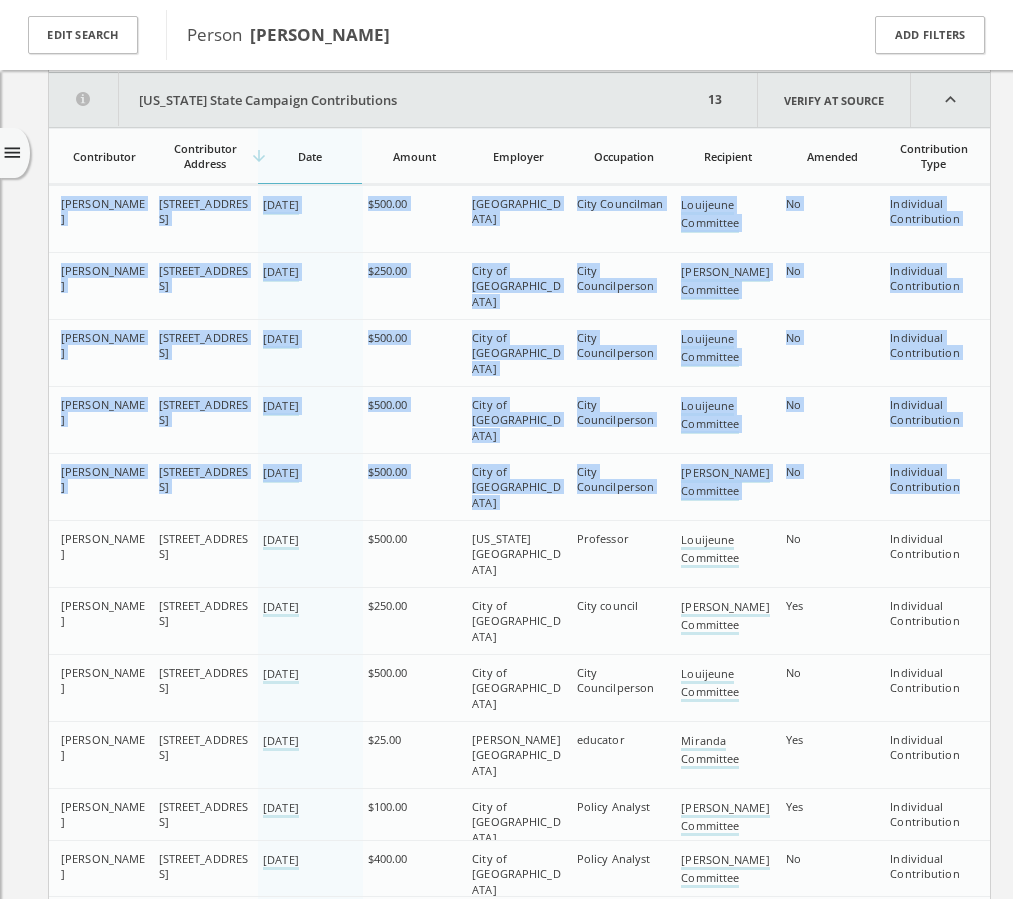 drag, startPoint x: 61, startPoint y: 203, endPoint x: 969, endPoint y: 487, distance: 951.3779 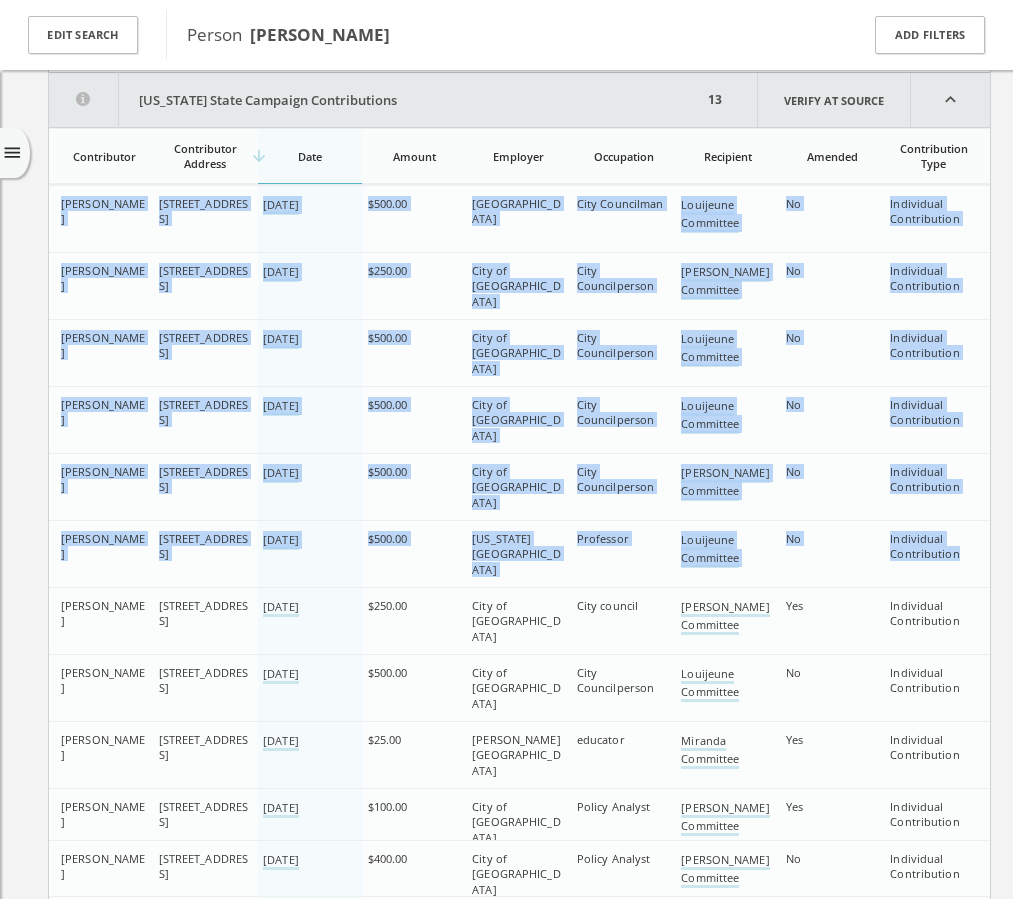 click on "Individual Contribution" at bounding box center [934, 546] 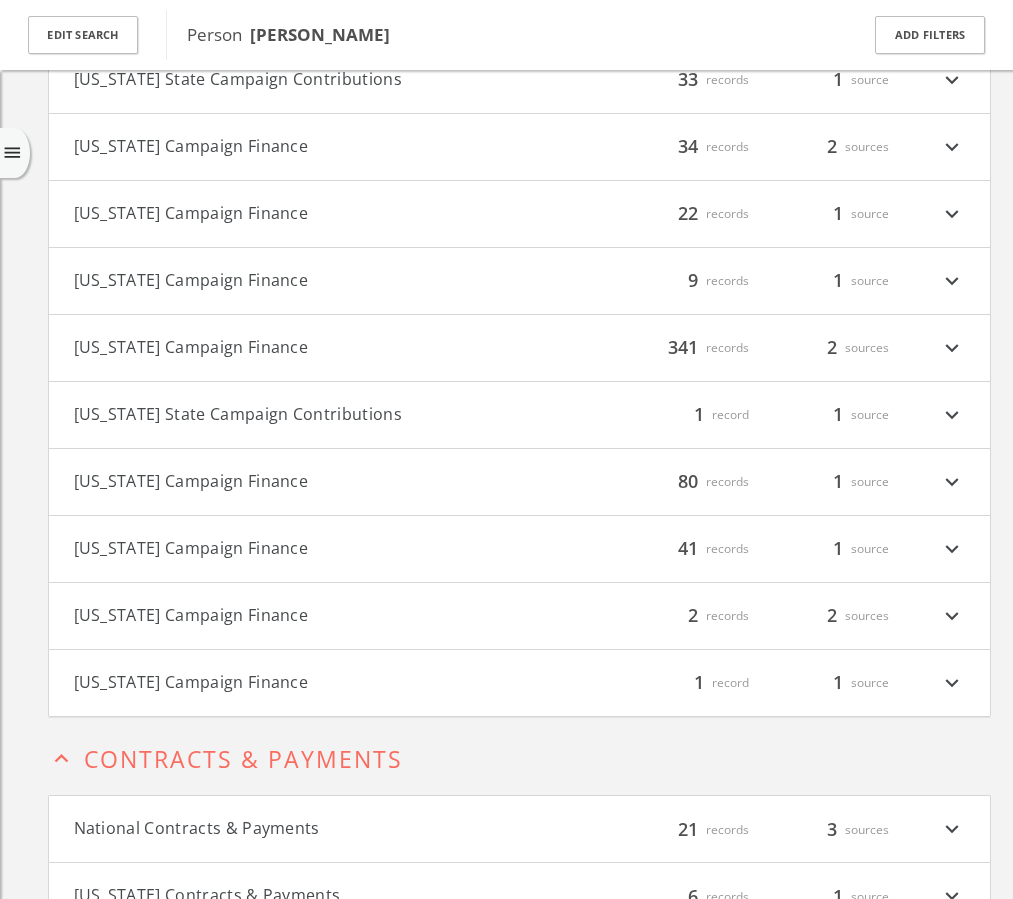 scroll, scrollTop: 26215, scrollLeft: 0, axis: vertical 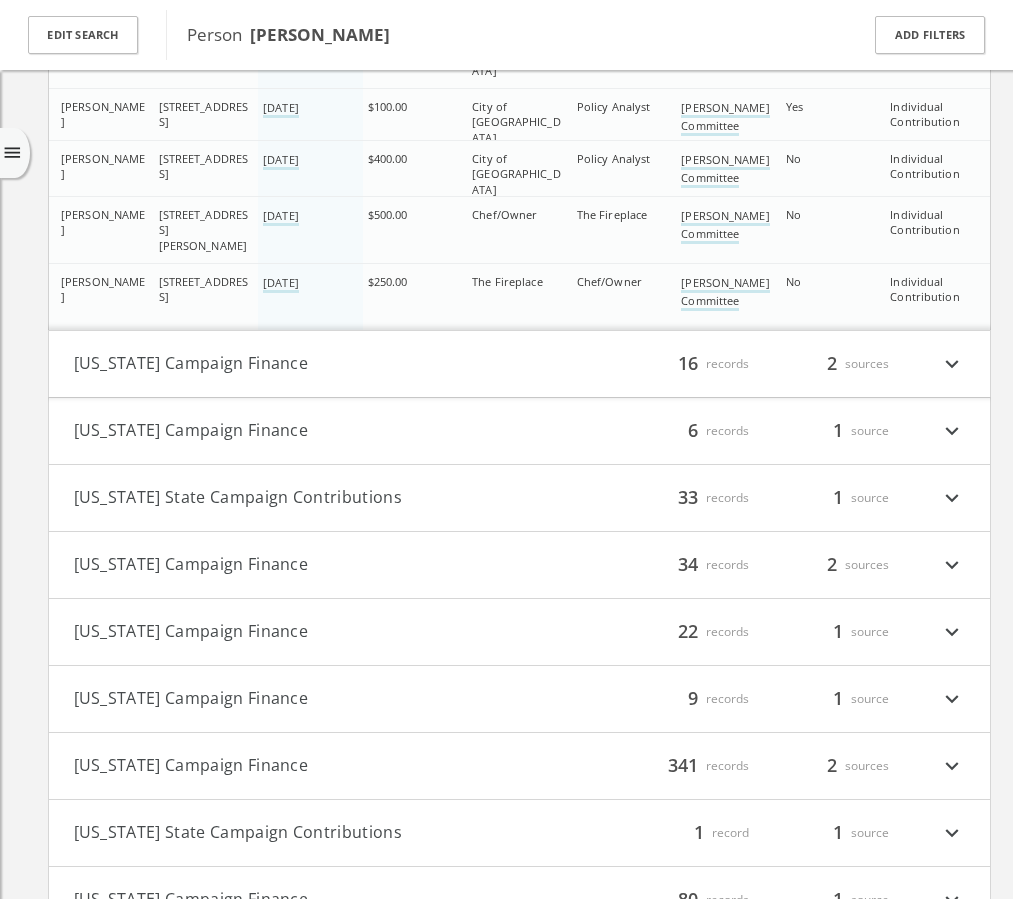 click on "expand_more" at bounding box center (952, 364) 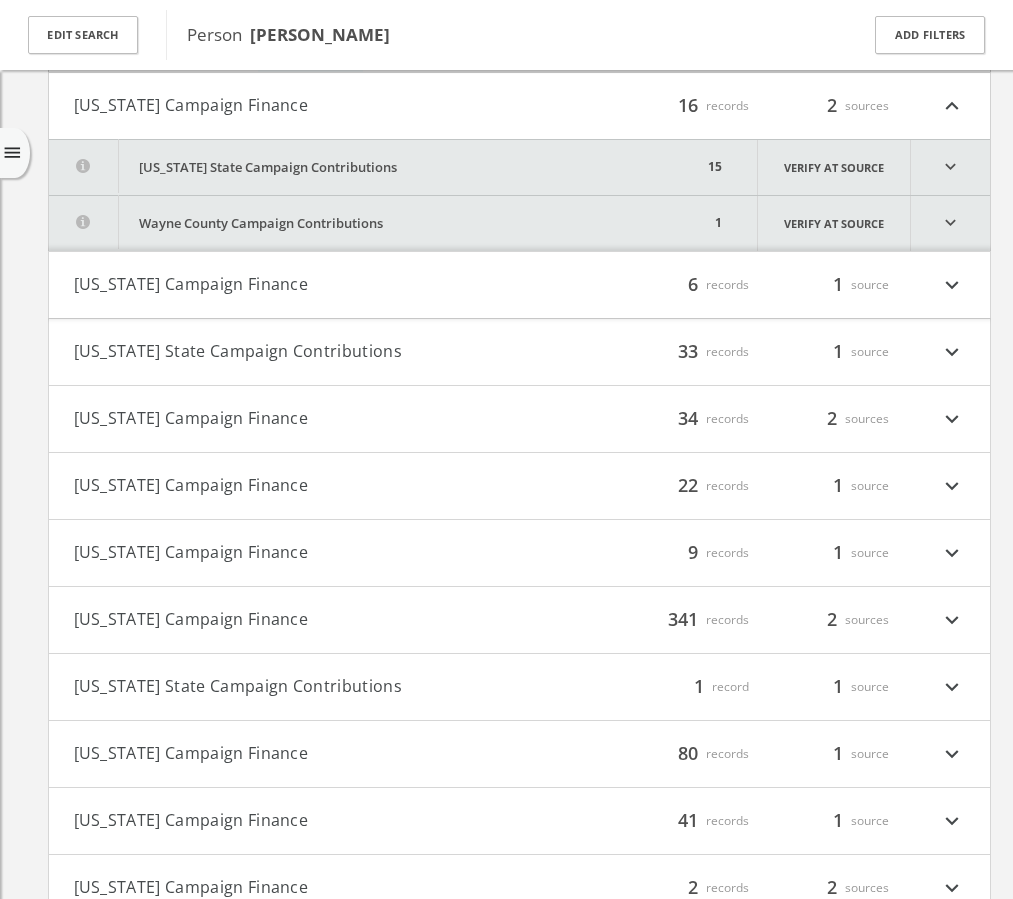 click on "expand_more" at bounding box center [950, 167] 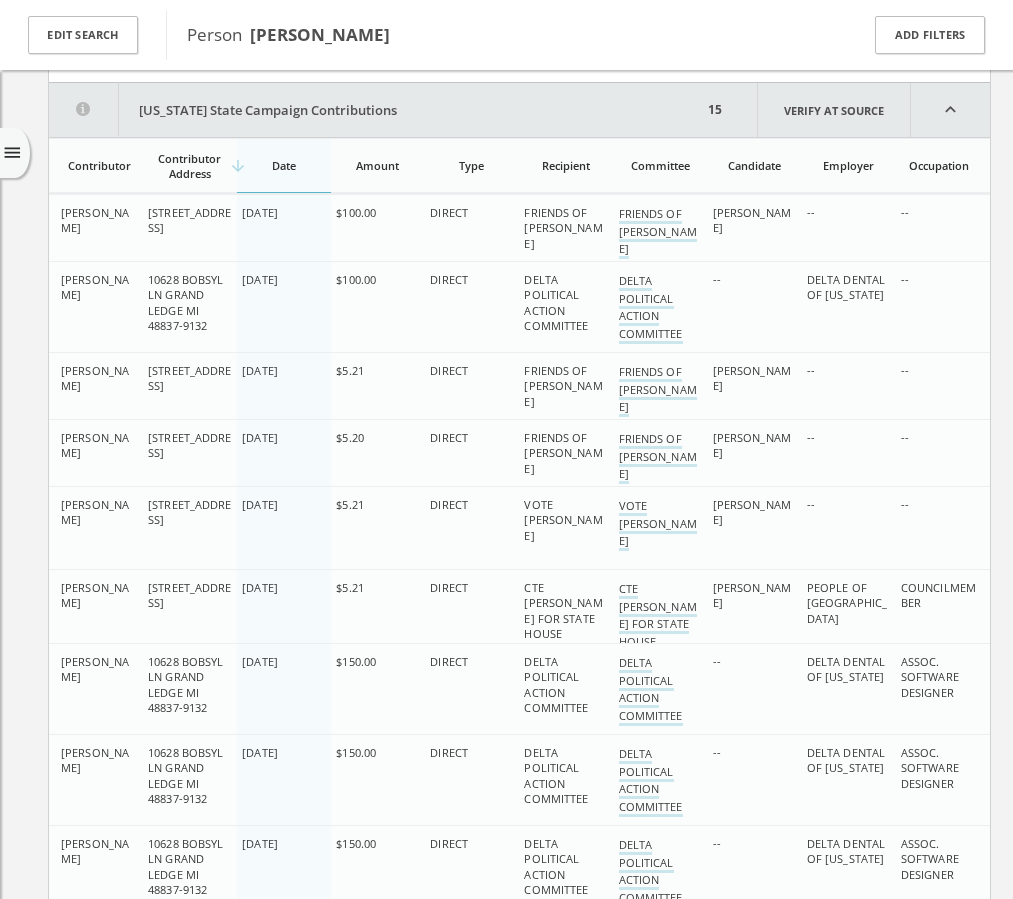 scroll, scrollTop: 26540, scrollLeft: 0, axis: vertical 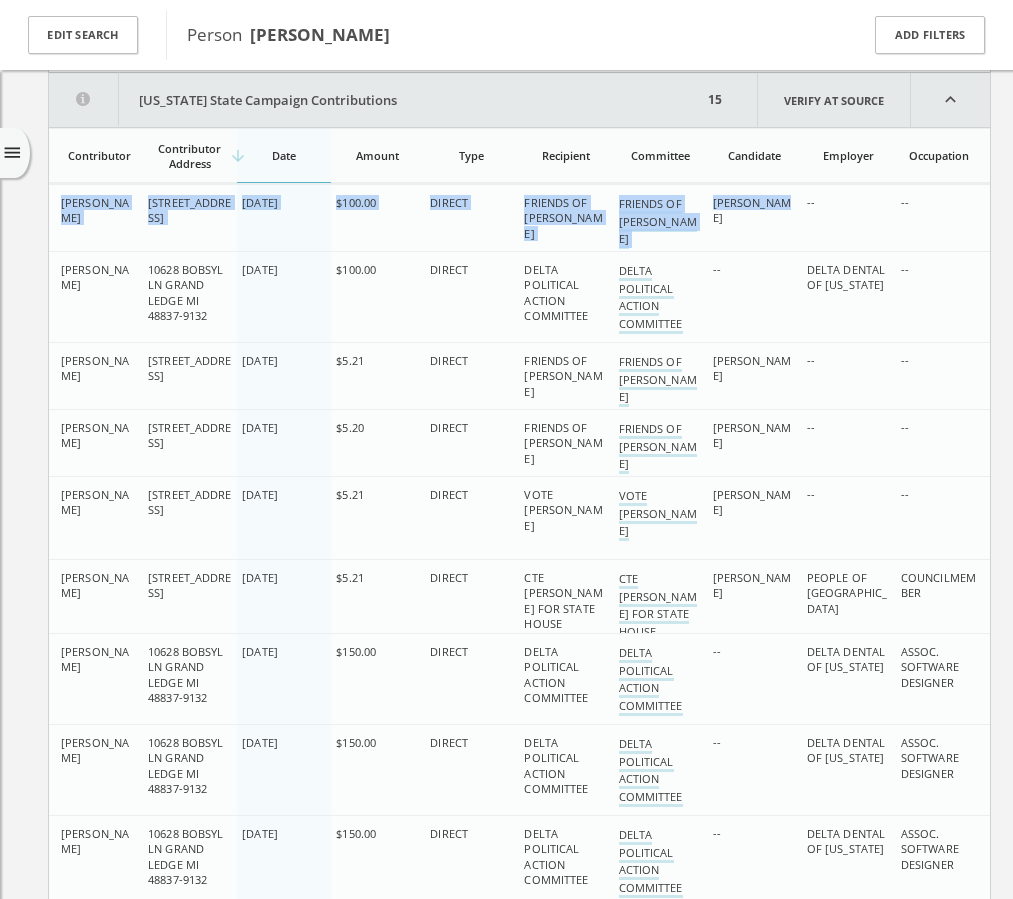 drag, startPoint x: 60, startPoint y: 205, endPoint x: 720, endPoint y: 227, distance: 660.3666 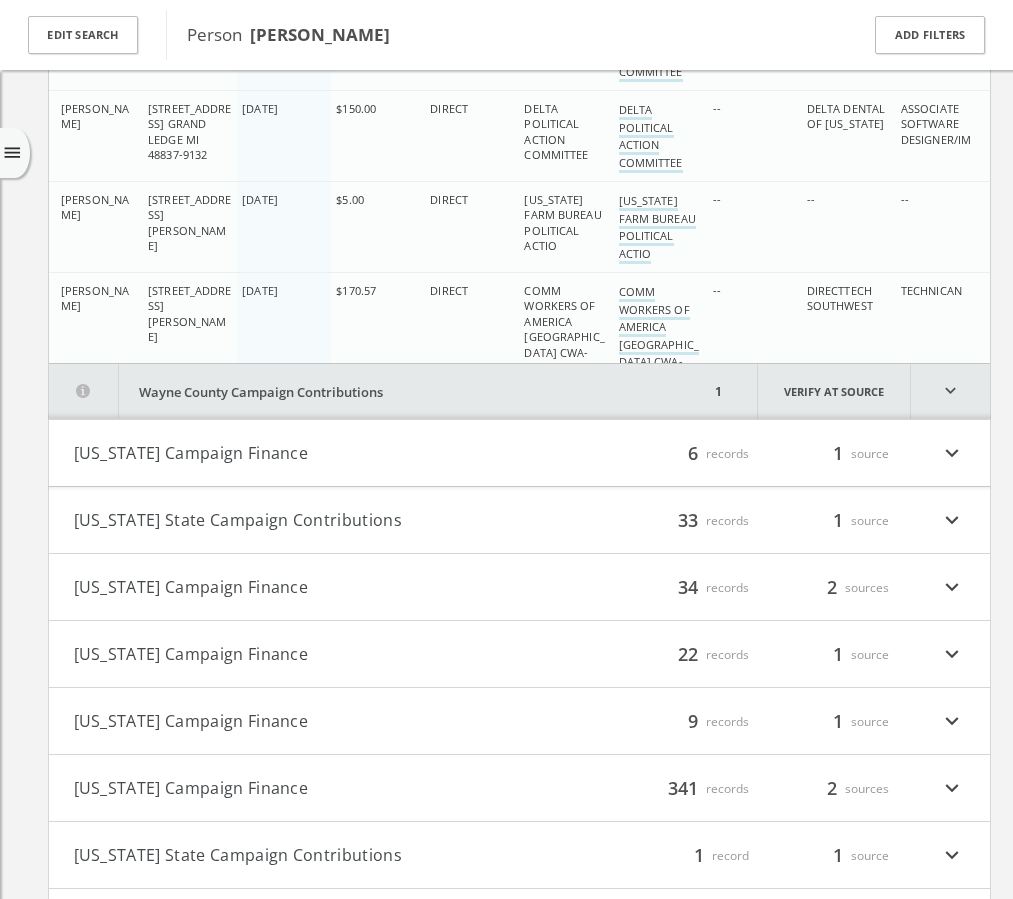 click on "expand_more" at bounding box center [950, 391] 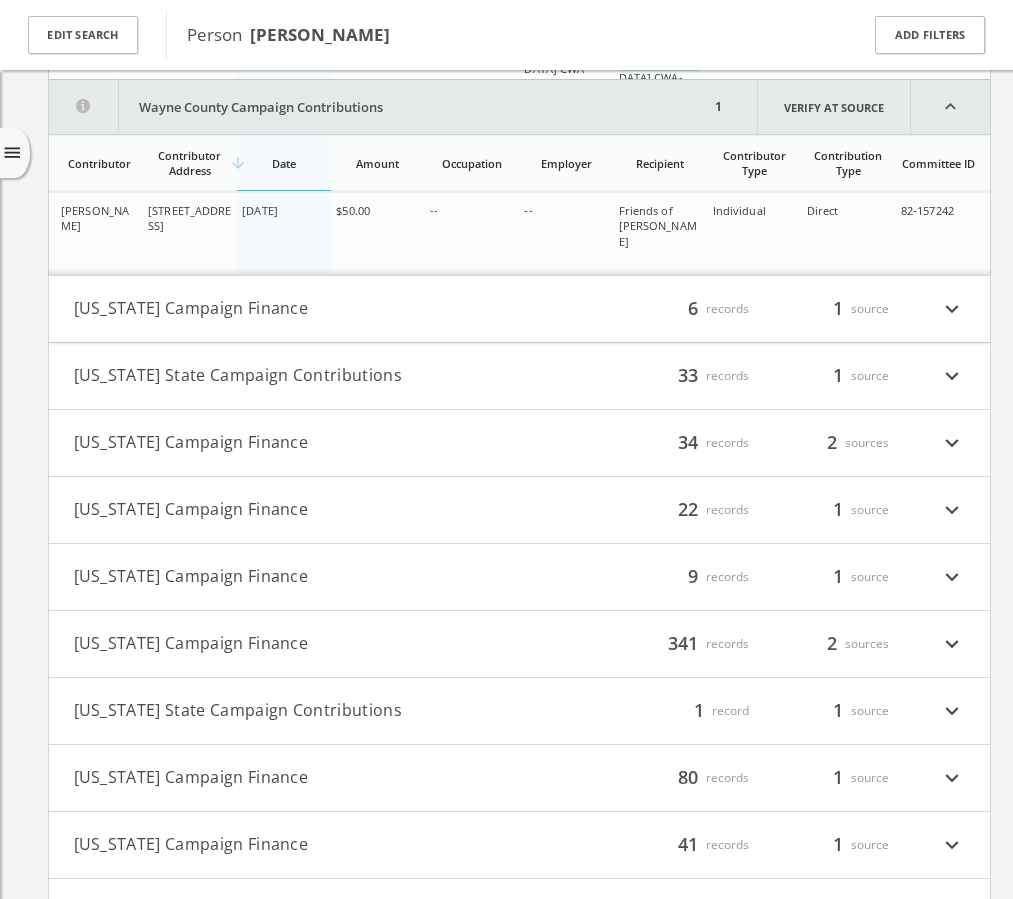 scroll, scrollTop: 27920, scrollLeft: 0, axis: vertical 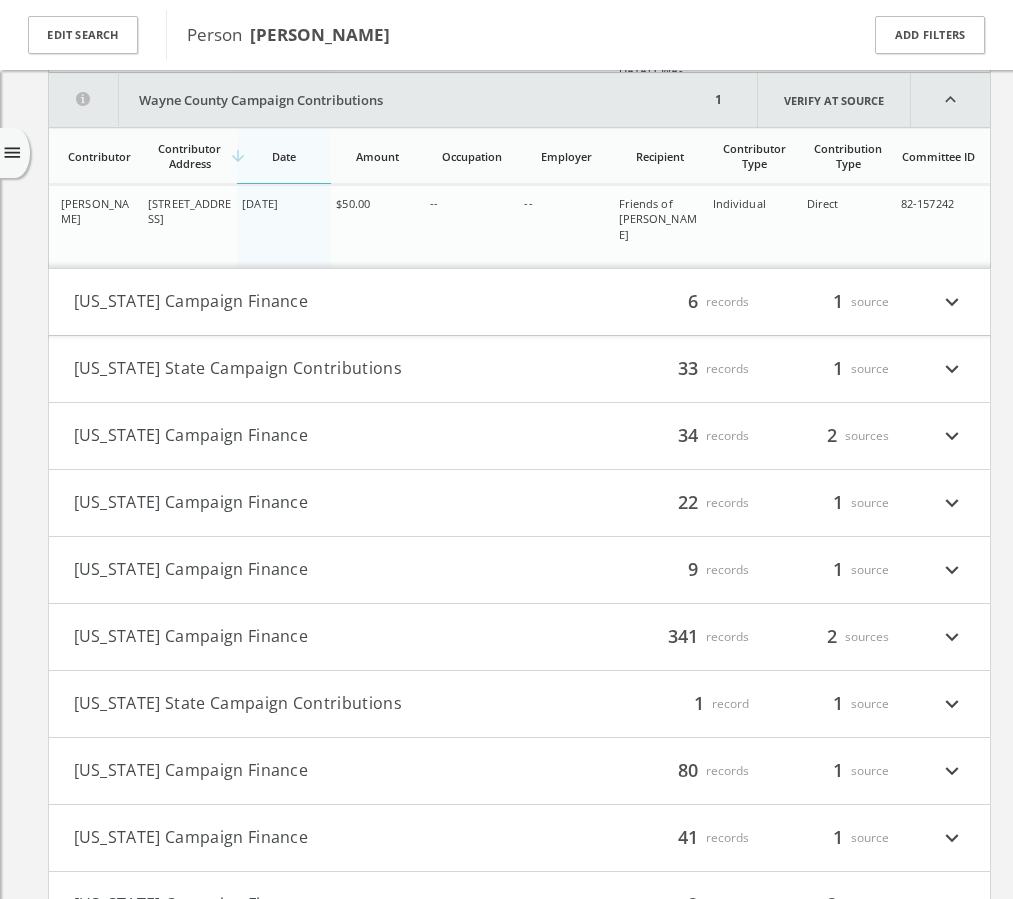 click on "expand_more" at bounding box center (952, 302) 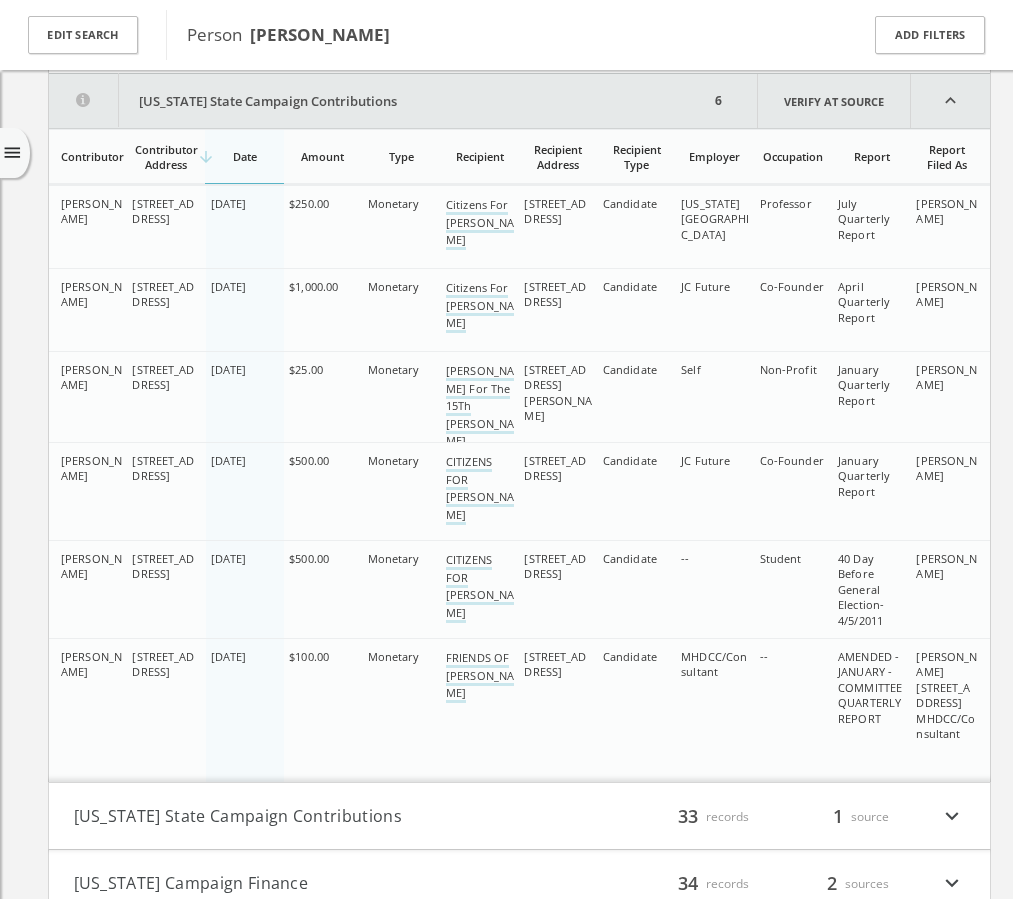 scroll, scrollTop: 28183, scrollLeft: 0, axis: vertical 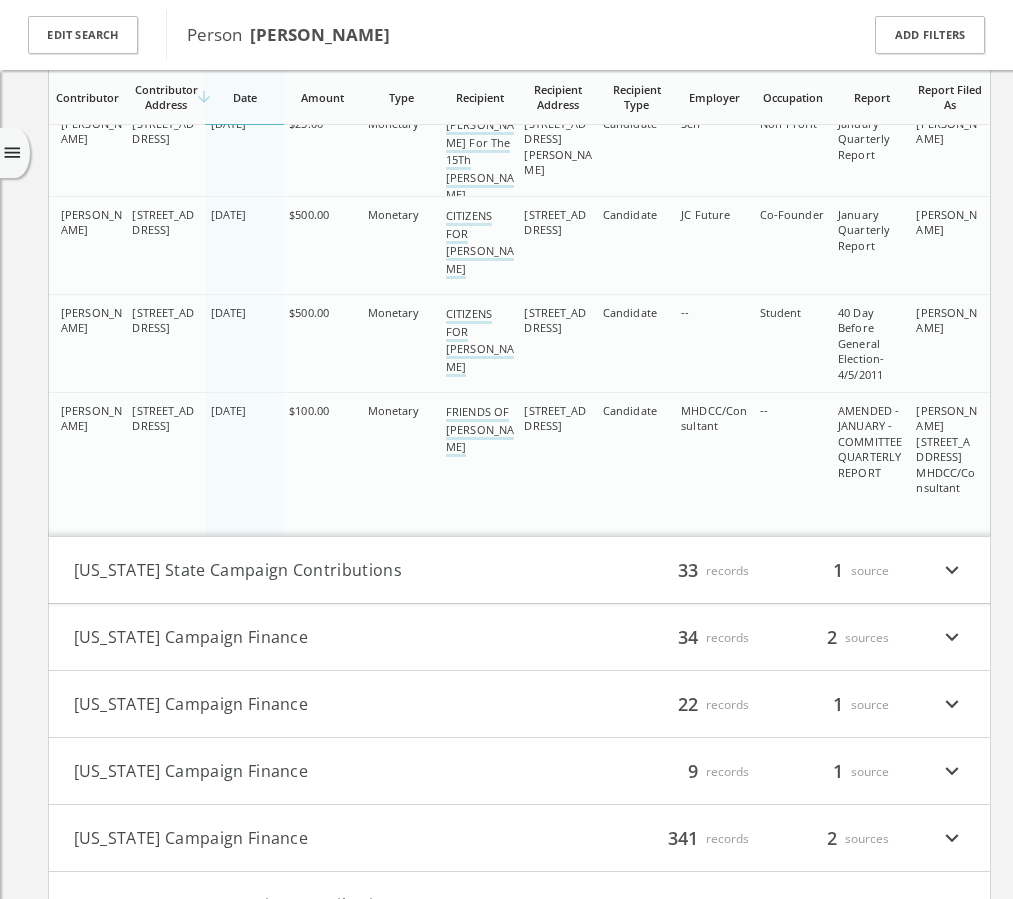 click on "expand_more" at bounding box center [952, 570] 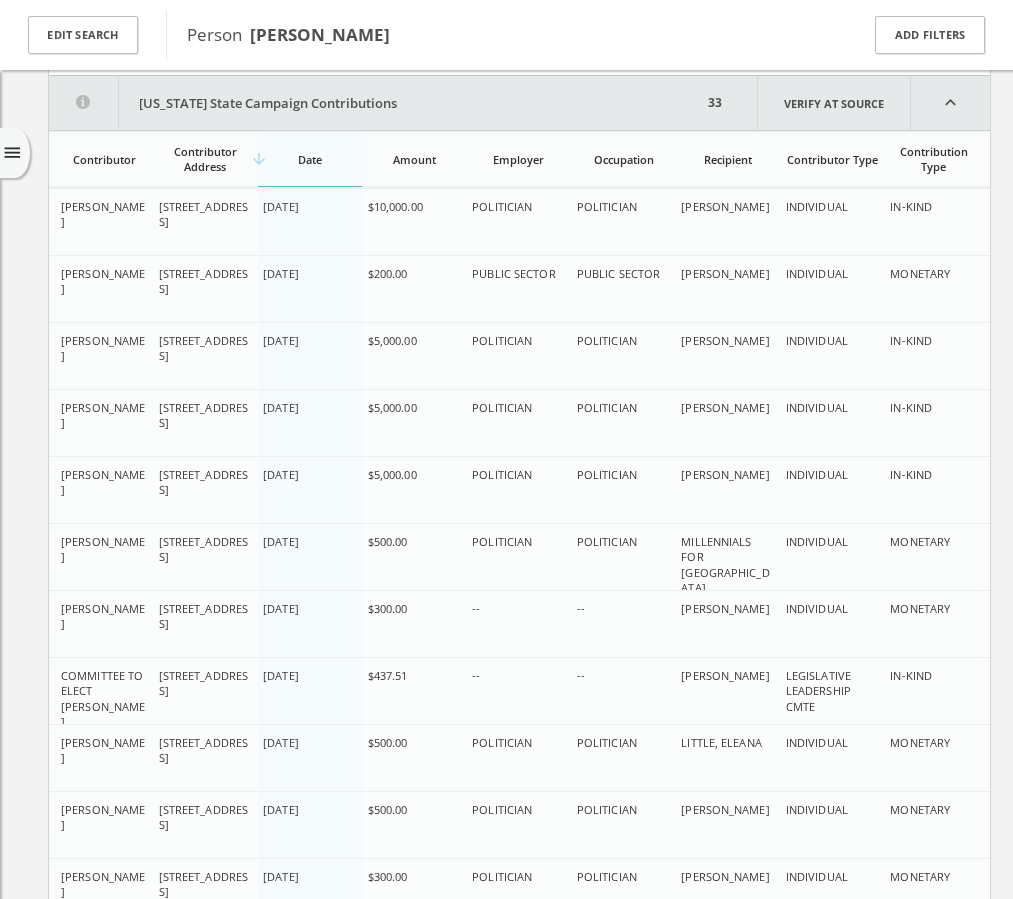 scroll, scrollTop: 28959, scrollLeft: 0, axis: vertical 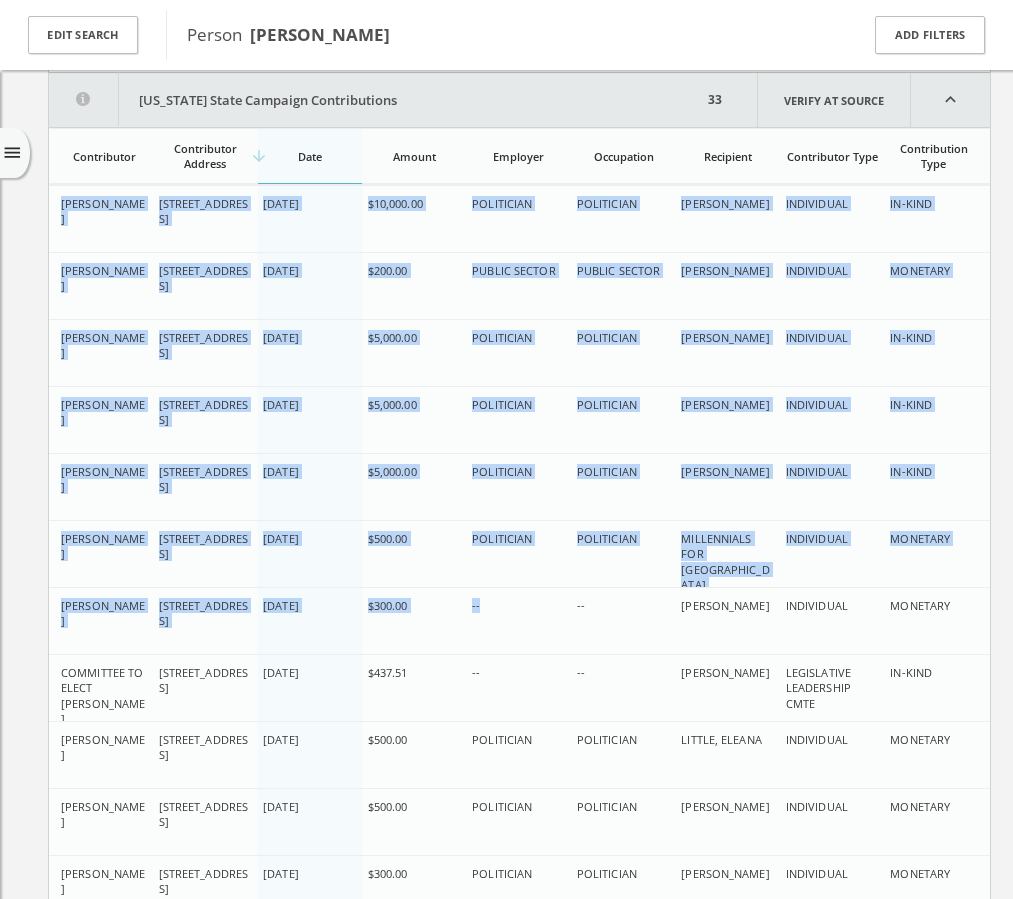 drag, startPoint x: 62, startPoint y: 205, endPoint x: 533, endPoint y: 613, distance: 623.14124 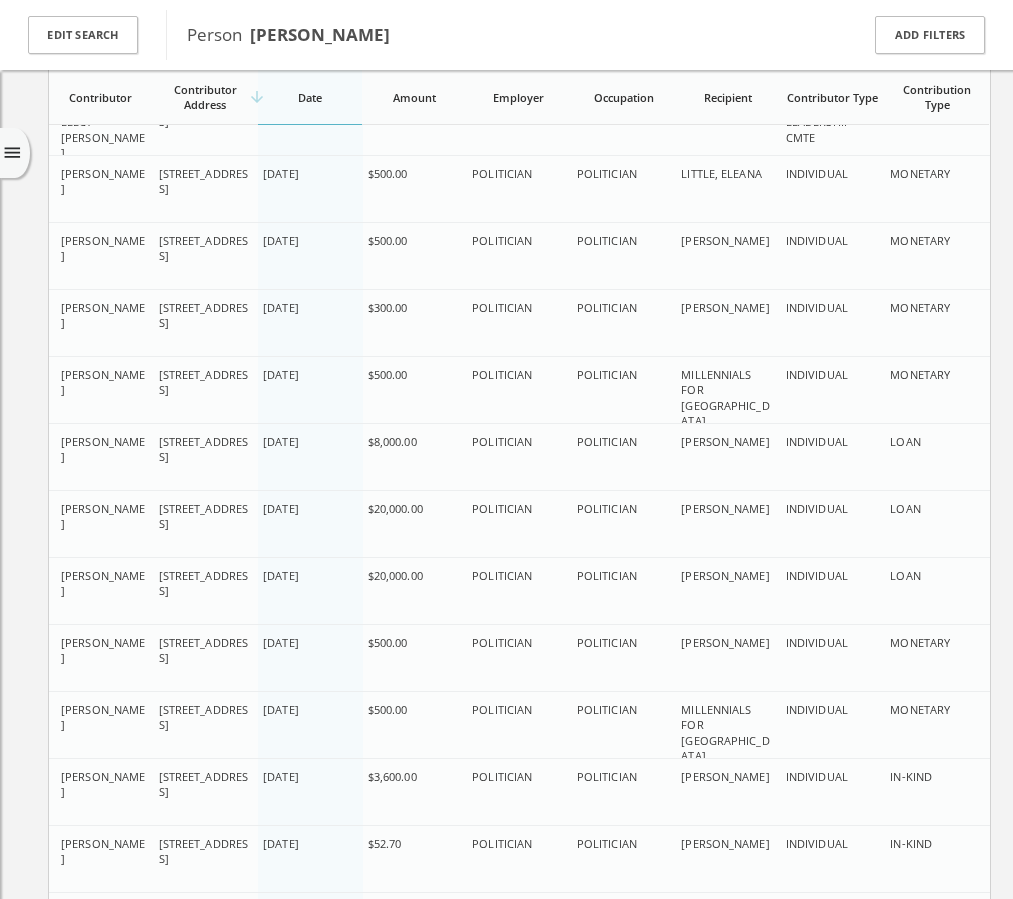 scroll, scrollTop: 29539, scrollLeft: 0, axis: vertical 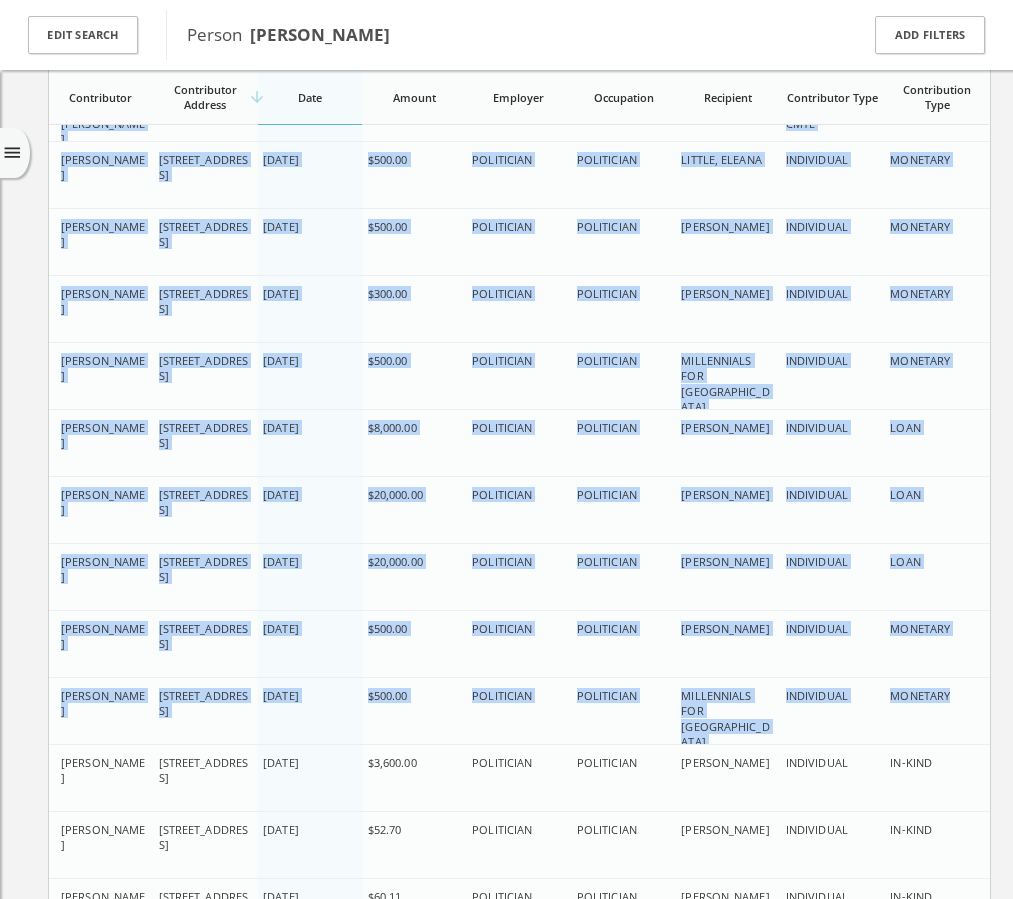 click on "MONETARY" at bounding box center [937, 718] 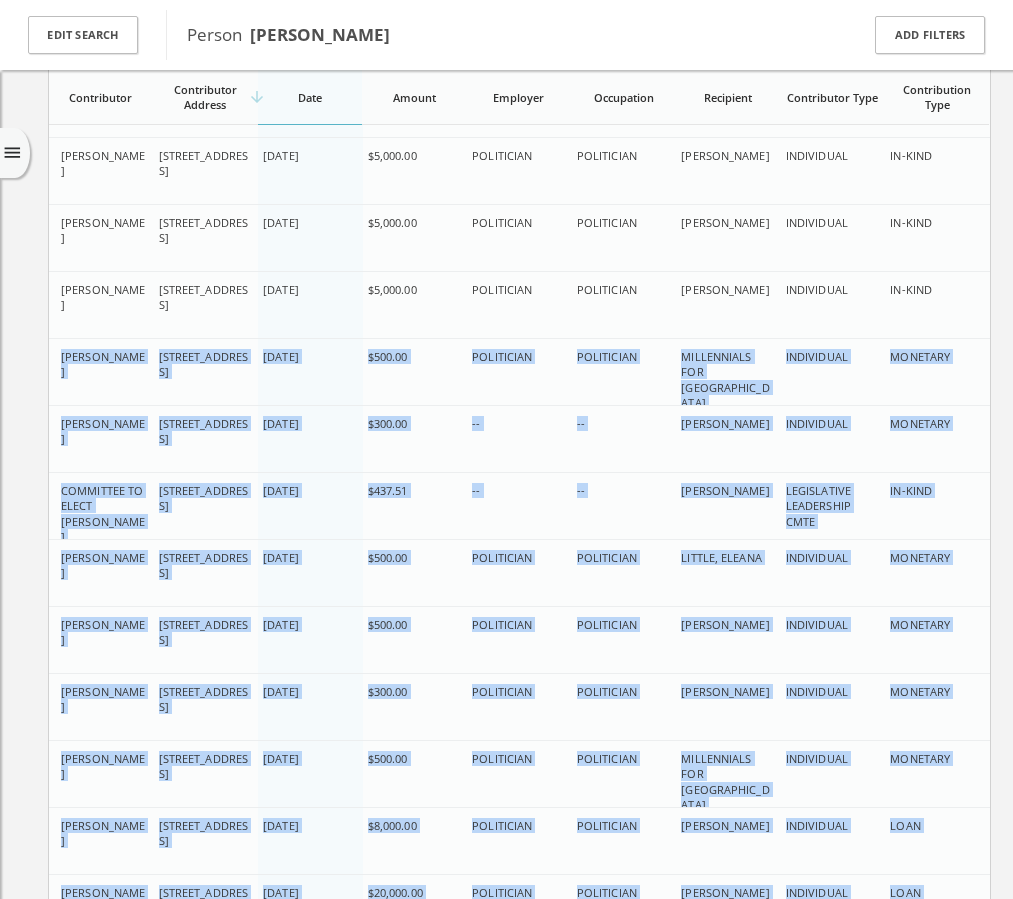 scroll, scrollTop: 29142, scrollLeft: 0, axis: vertical 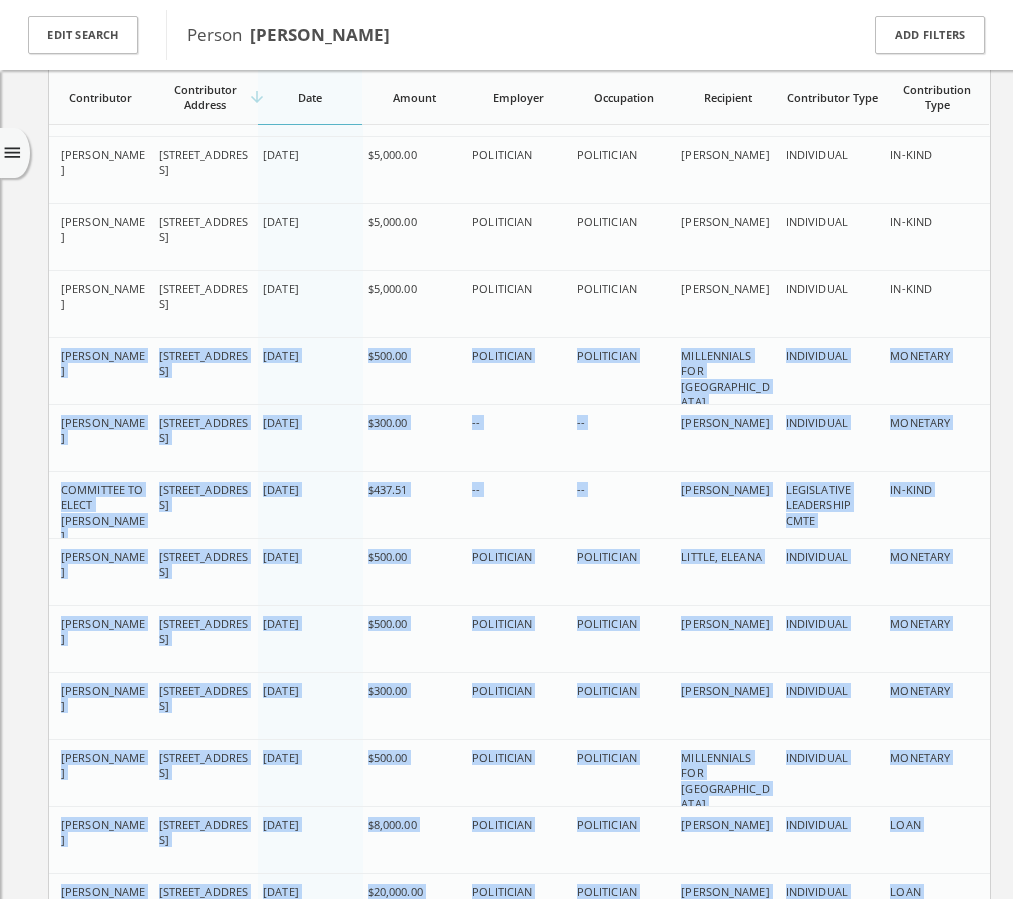 click on "MILLENNIALS FOR [GEOGRAPHIC_DATA]" at bounding box center [728, 379] 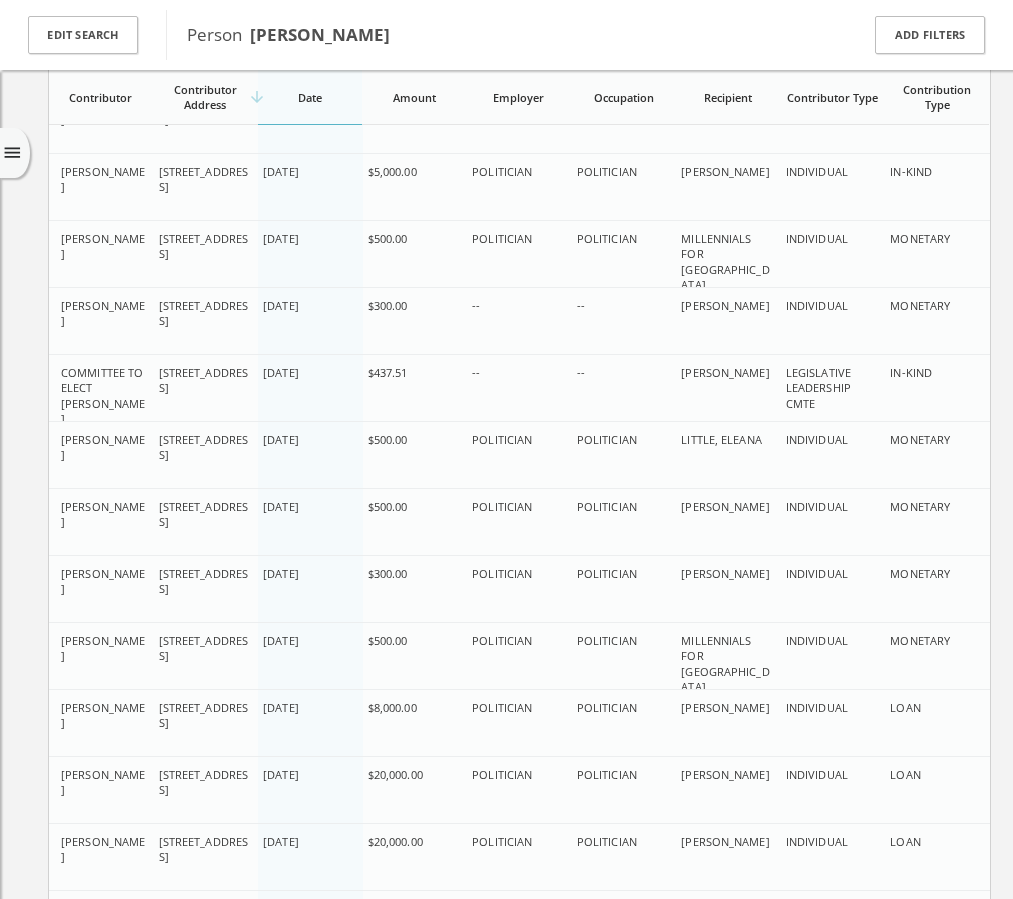 scroll, scrollTop: 29301, scrollLeft: 0, axis: vertical 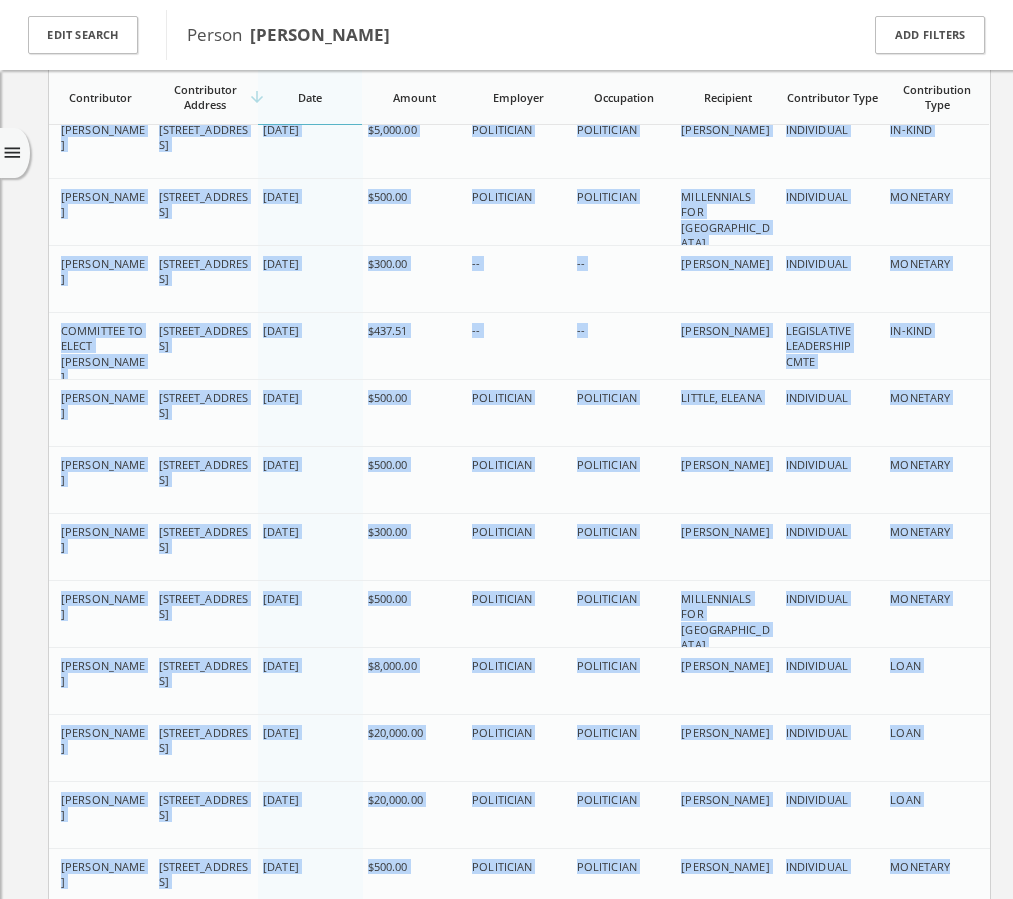 drag, startPoint x: 61, startPoint y: 154, endPoint x: 959, endPoint y: 869, distance: 1147.8802 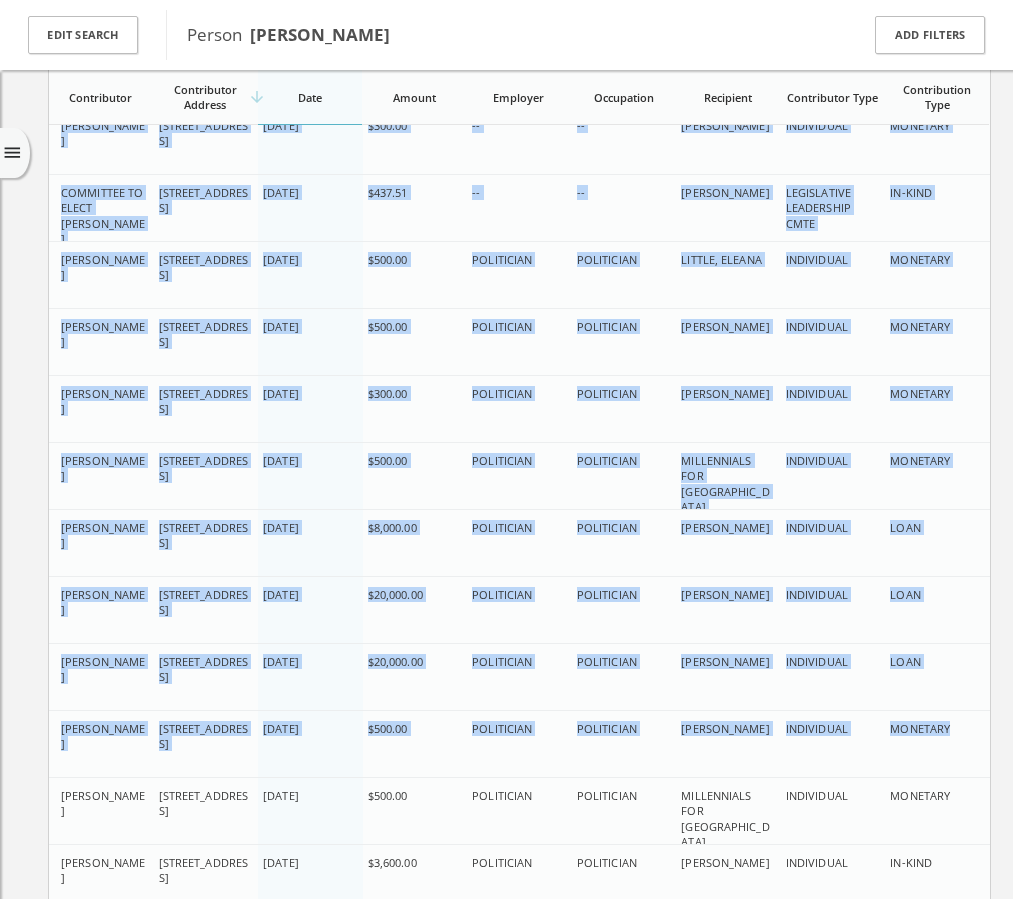 scroll, scrollTop: 29440, scrollLeft: 0, axis: vertical 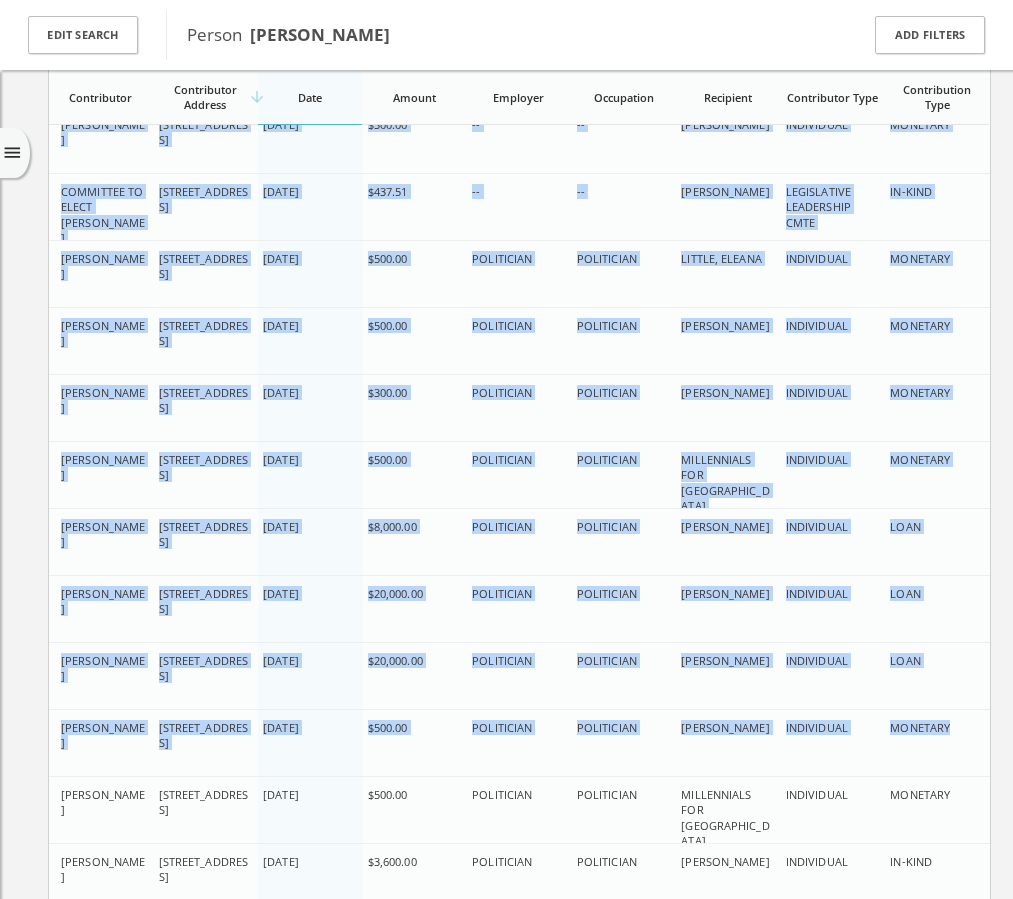 copy on "[PERSON_NAME] [STREET_ADDRESS] [DATE] $5,000.00 POLITICIAN POLITICIAN [PERSON_NAME] INDIVIDUAL IN-KIND [PERSON_NAME] [STREET_ADDRESS]-5308 [DATE] $5,000.00 POLITICIAN POLITICIAN [PERSON_NAME] INDIVIDUAL IN-KIND [PERSON_NAME] S [STREET_ADDRESS] [DATE] $5,000.00 POLITICIAN POLITICIAN [PERSON_NAME] INDIVIDUAL IN-KIND [PERSON_NAME] 327 [STREET_ADDRESS] [DATE] $500.00 POLITICIAN POLITICIAN MILLENNIALS FOR NJ INDIVIDUAL MONETARY [PERSON_NAME] [STREET_ADDRESS] [DATE] $300.00 -- -- [GEOGRAPHIC_DATA][PERSON_NAME] INDIVIDUAL MONETARY COMMITTEE TO ELECT [PERSON_NAME][GEOGRAPHIC_DATA][STREET_ADDRESS] [DATE] $437.51 -- -- [PERSON_NAME] LEGISLATIVE LEADERSHIP CMTE IN-KIND [PERSON_NAME] [STREET_ADDRESS] [DATE] $500.00 POLITICIAN POLITICIAN LITTLE, ELEANA INDIVIDUAL MONETARY [PERSON_NAME] [STREET_ADDRESS] [DATE] $500.00 POLITICIAN POLITICIAN [PERSON_NAME] INDIVIDUAL ..." 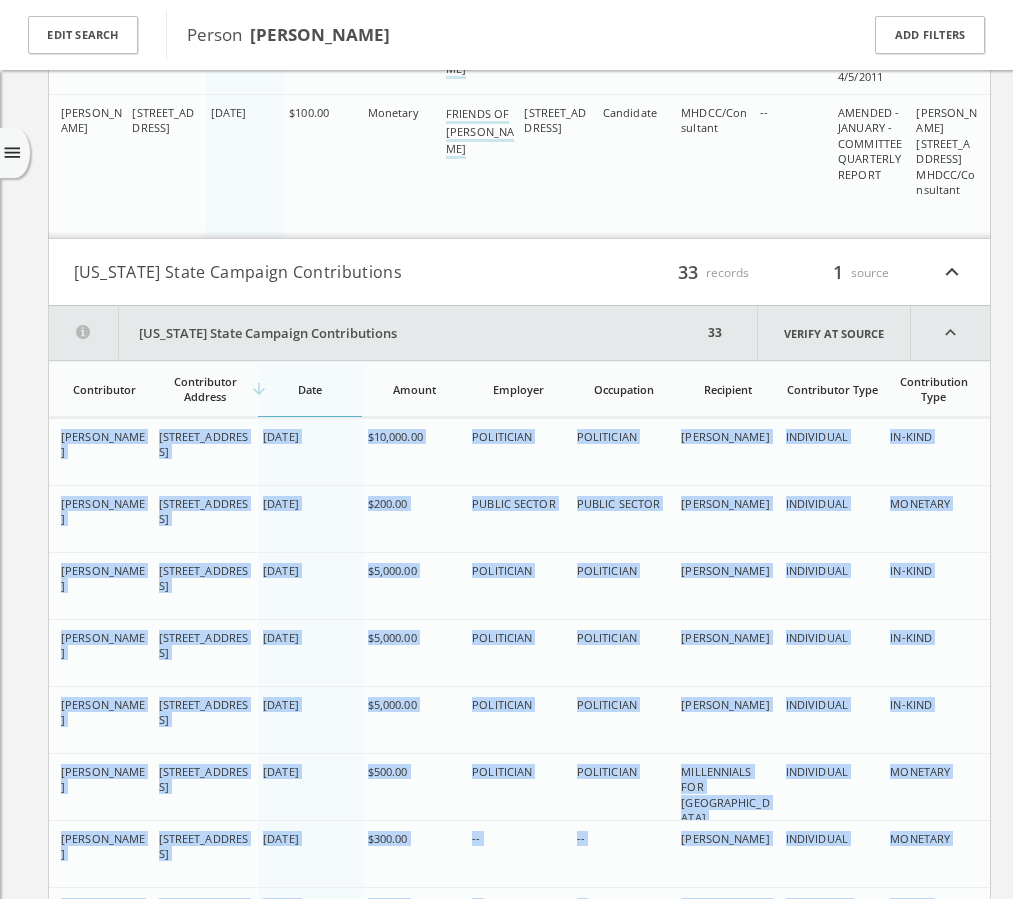 scroll, scrollTop: 28735, scrollLeft: 0, axis: vertical 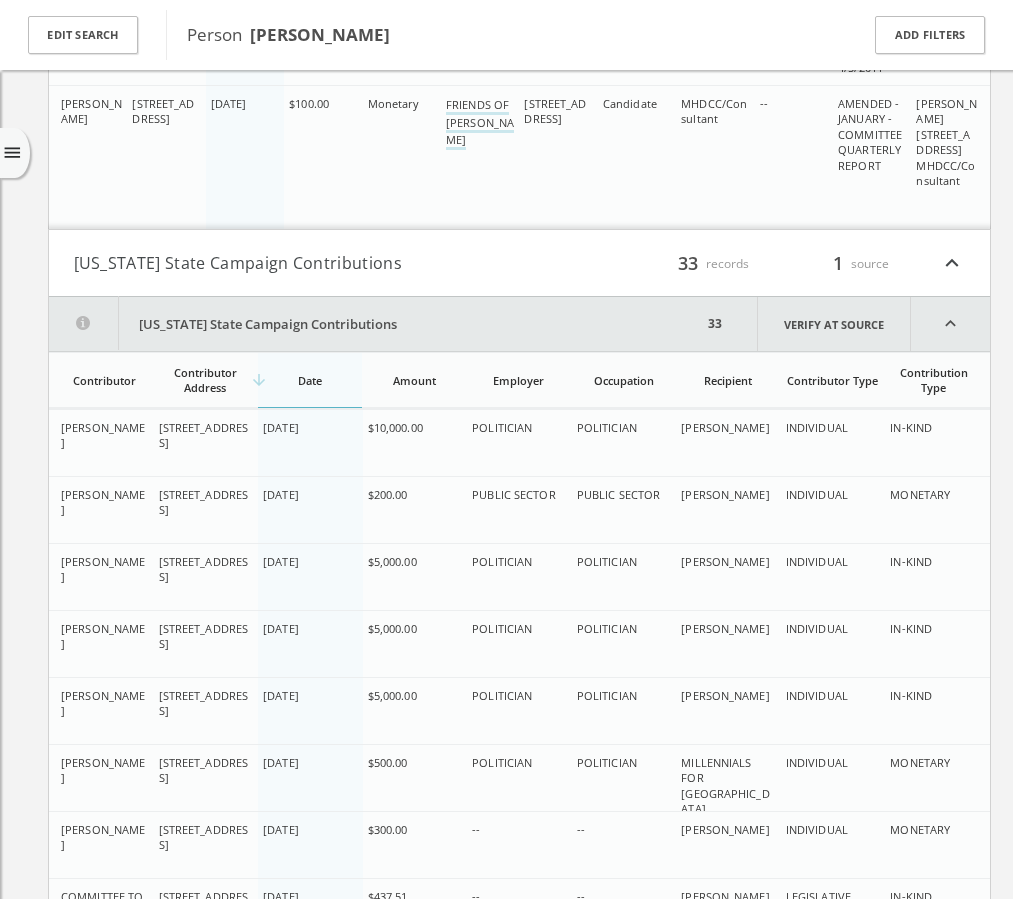 click on "$10,000.00" at bounding box center [394, 427] 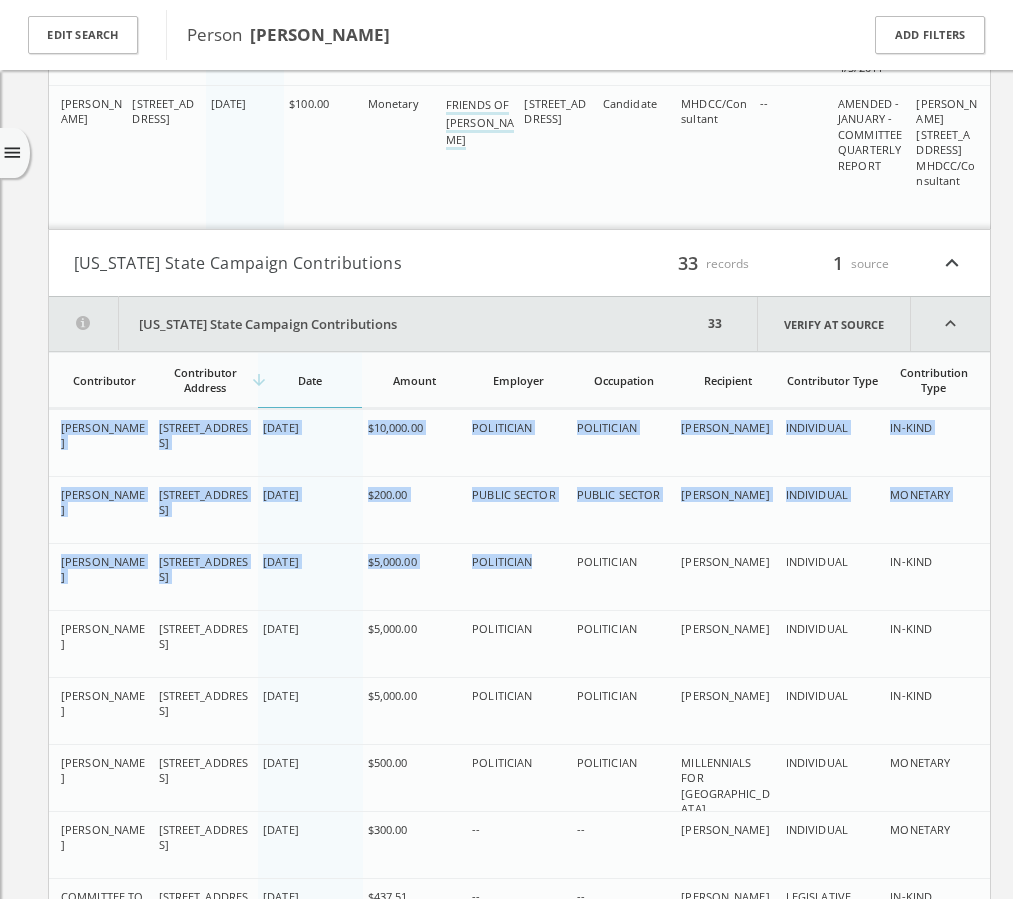 drag, startPoint x: 62, startPoint y: 425, endPoint x: 469, endPoint y: 574, distance: 433.41666 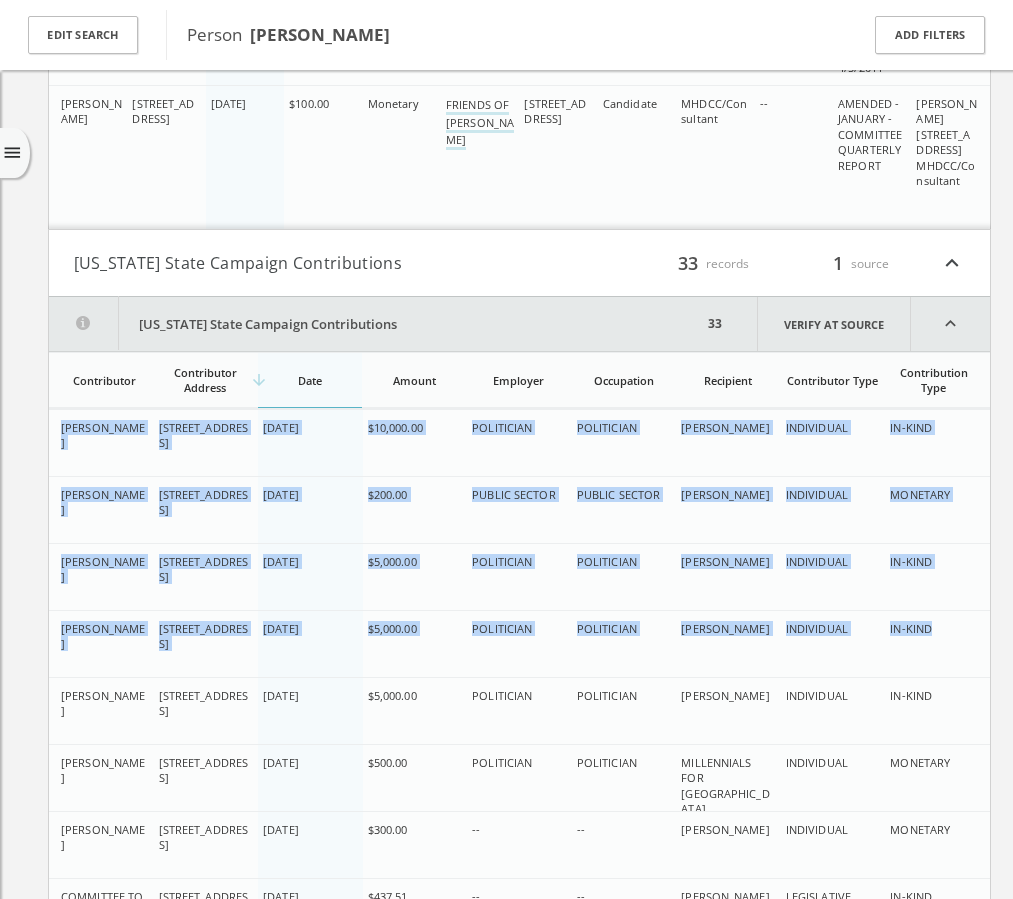 click on "IN-KIND" at bounding box center (937, 643) 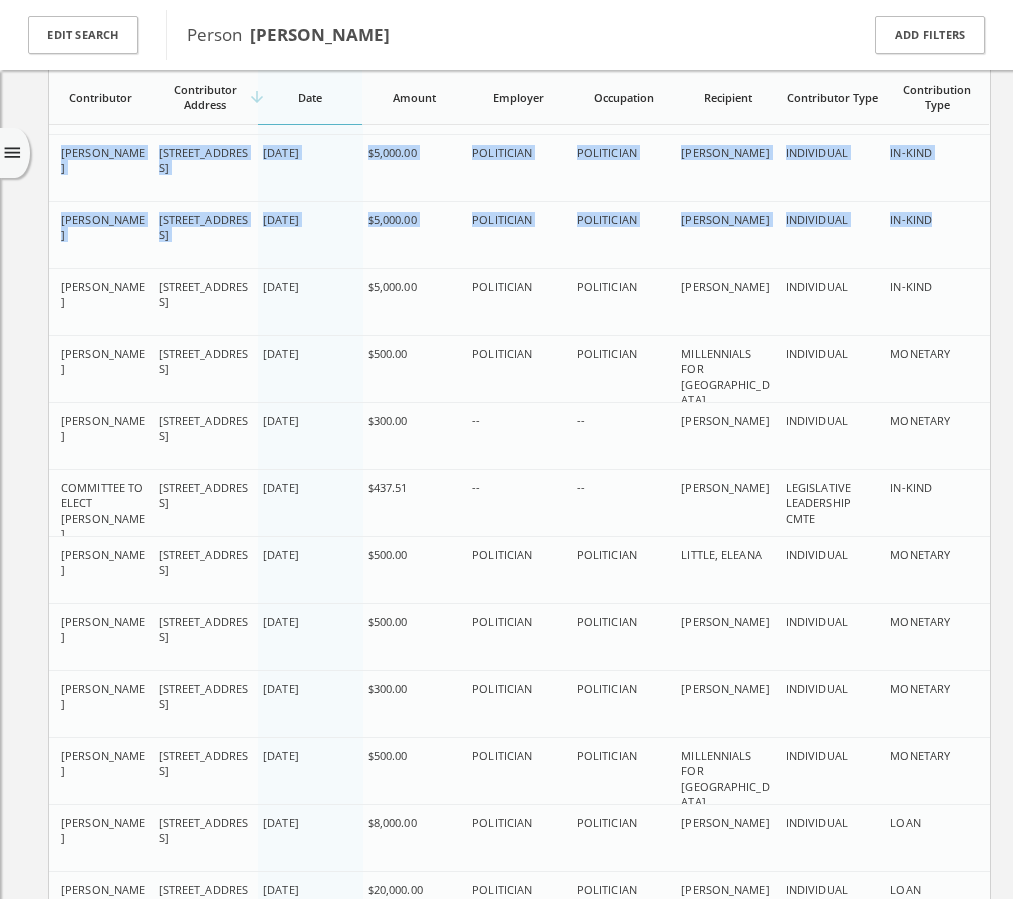 scroll, scrollTop: 29153, scrollLeft: 0, axis: vertical 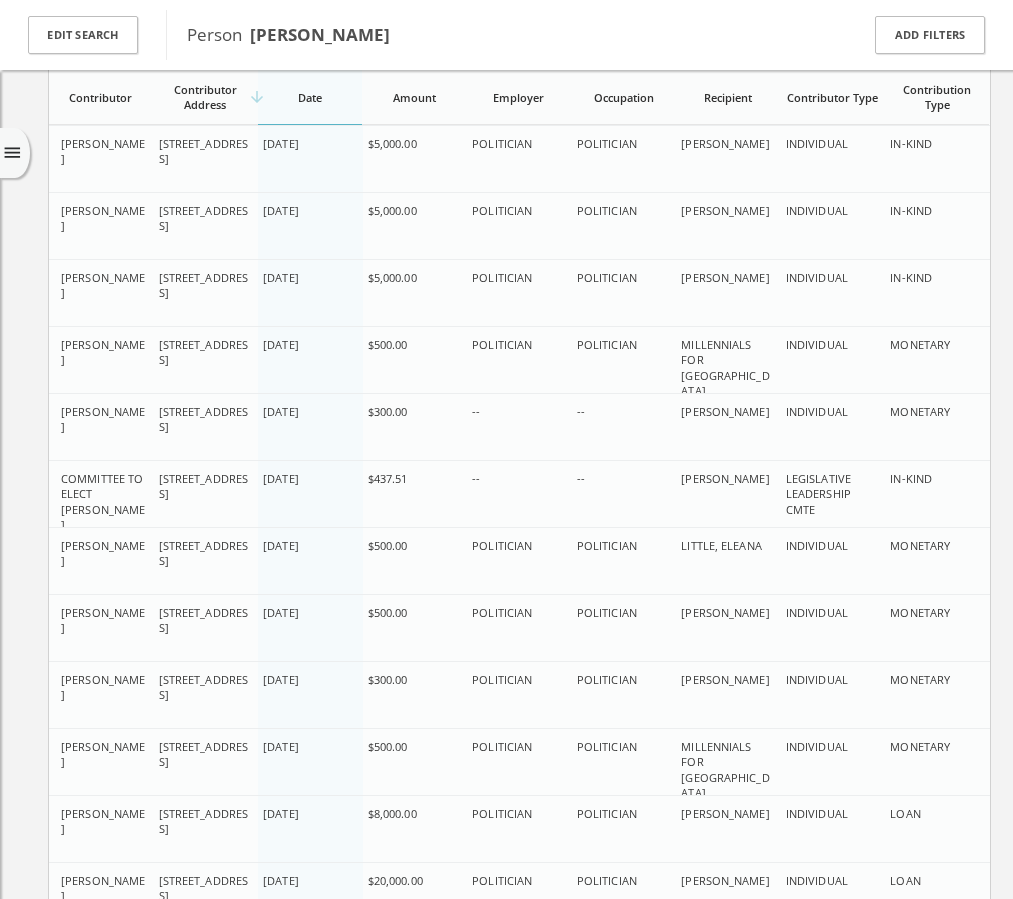 click on "[PERSON_NAME]" at bounding box center (103, 285) 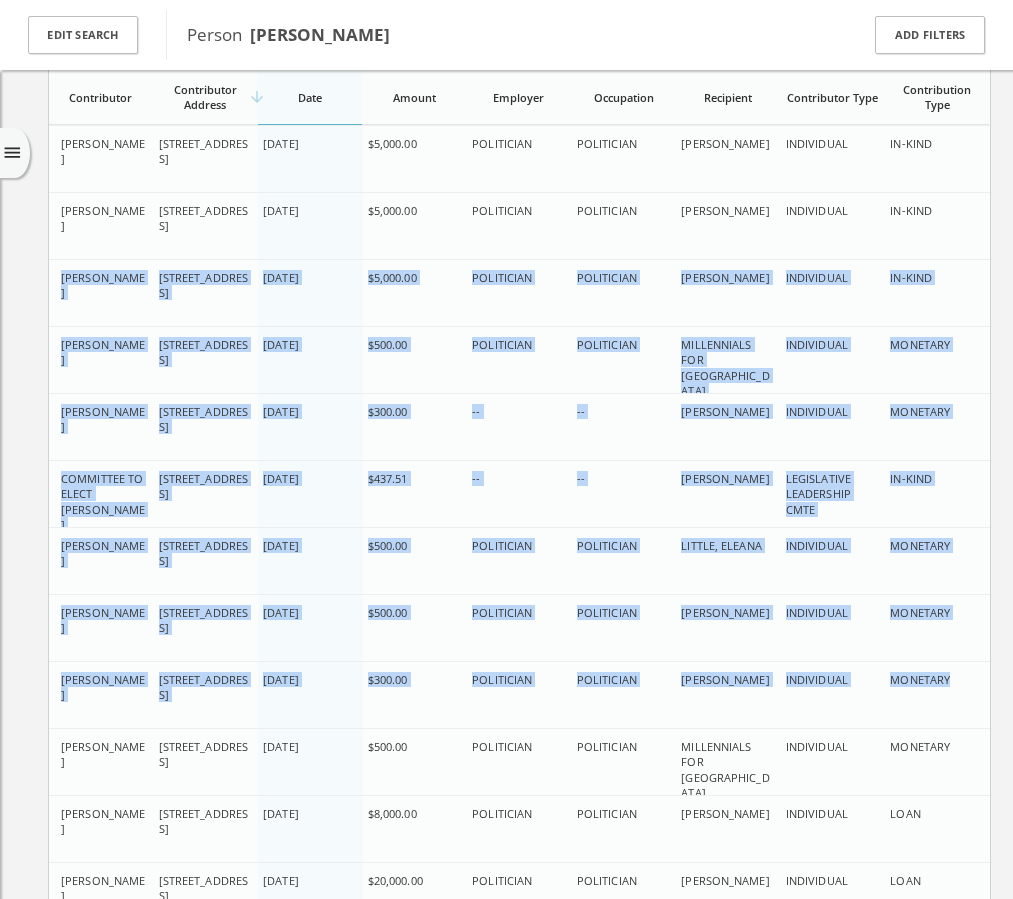 drag, startPoint x: 60, startPoint y: 279, endPoint x: 960, endPoint y: 678, distance: 984.48004 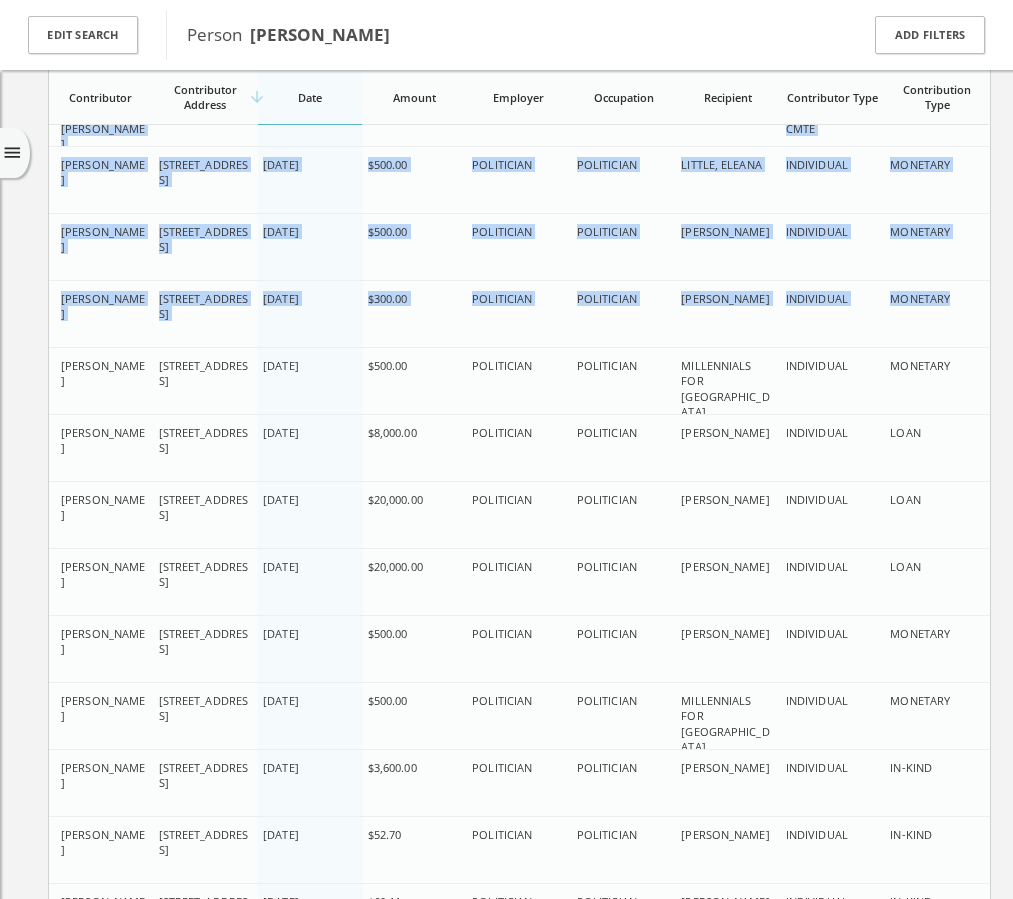 scroll, scrollTop: 29661, scrollLeft: 0, axis: vertical 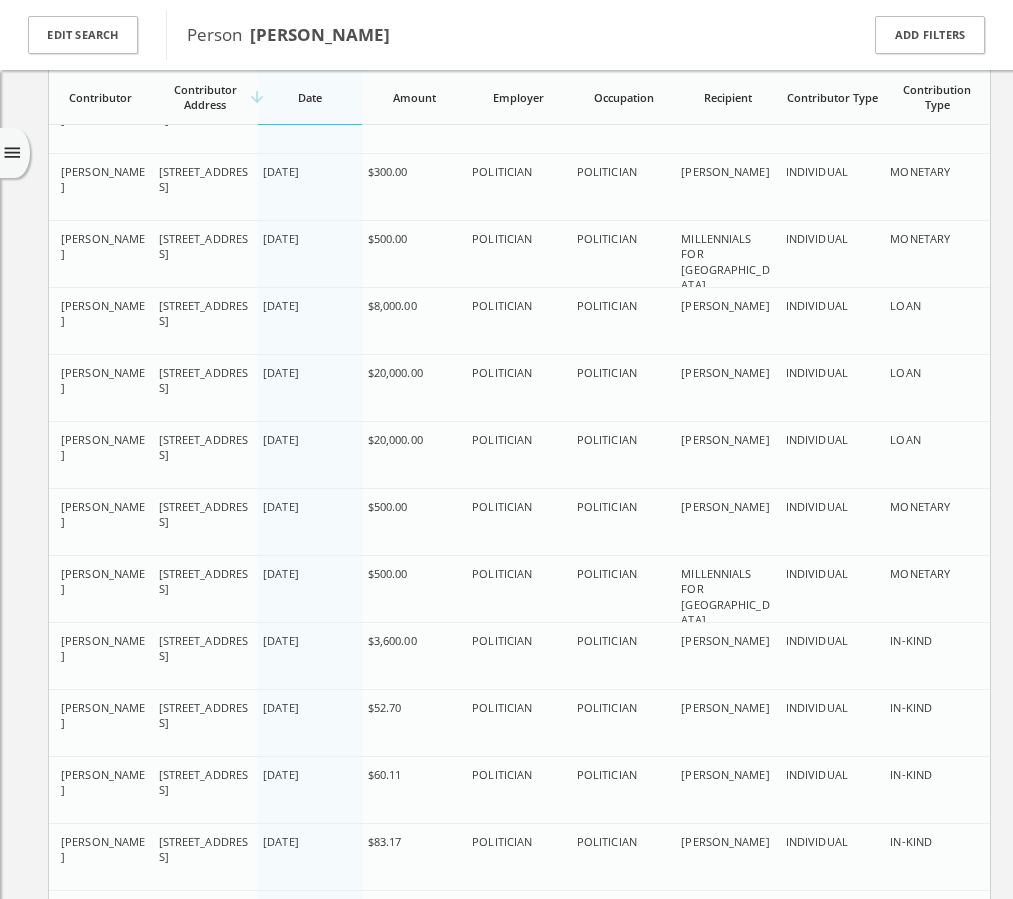 click on "[STREET_ADDRESS]" at bounding box center (205, 261) 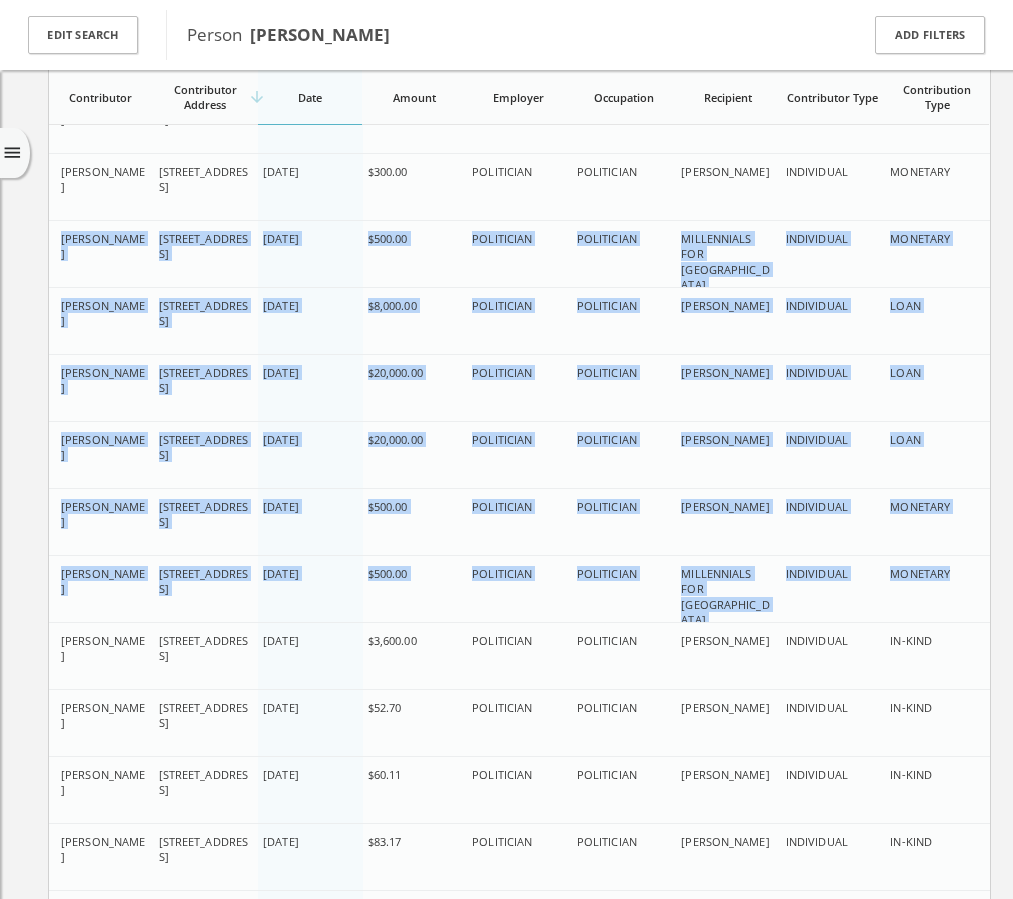 drag, startPoint x: 60, startPoint y: 239, endPoint x: 958, endPoint y: 575, distance: 958.80133 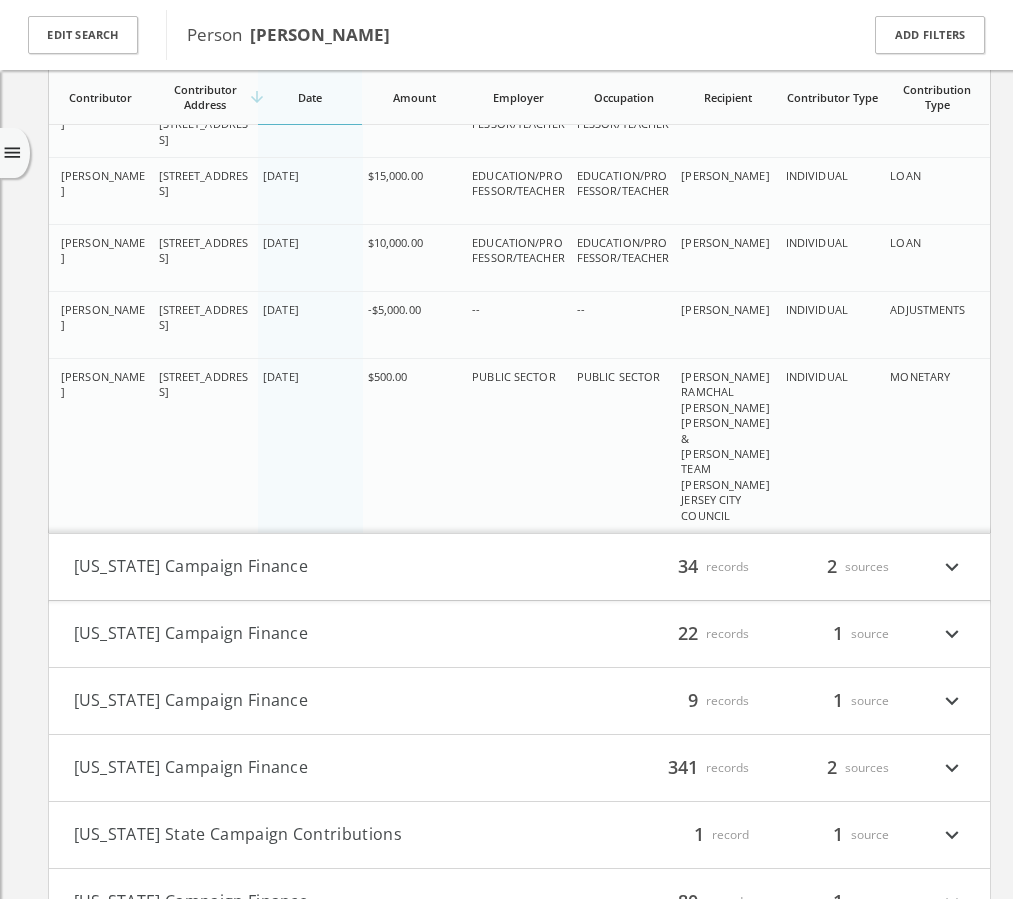 click on "expand_more" at bounding box center [952, 567] 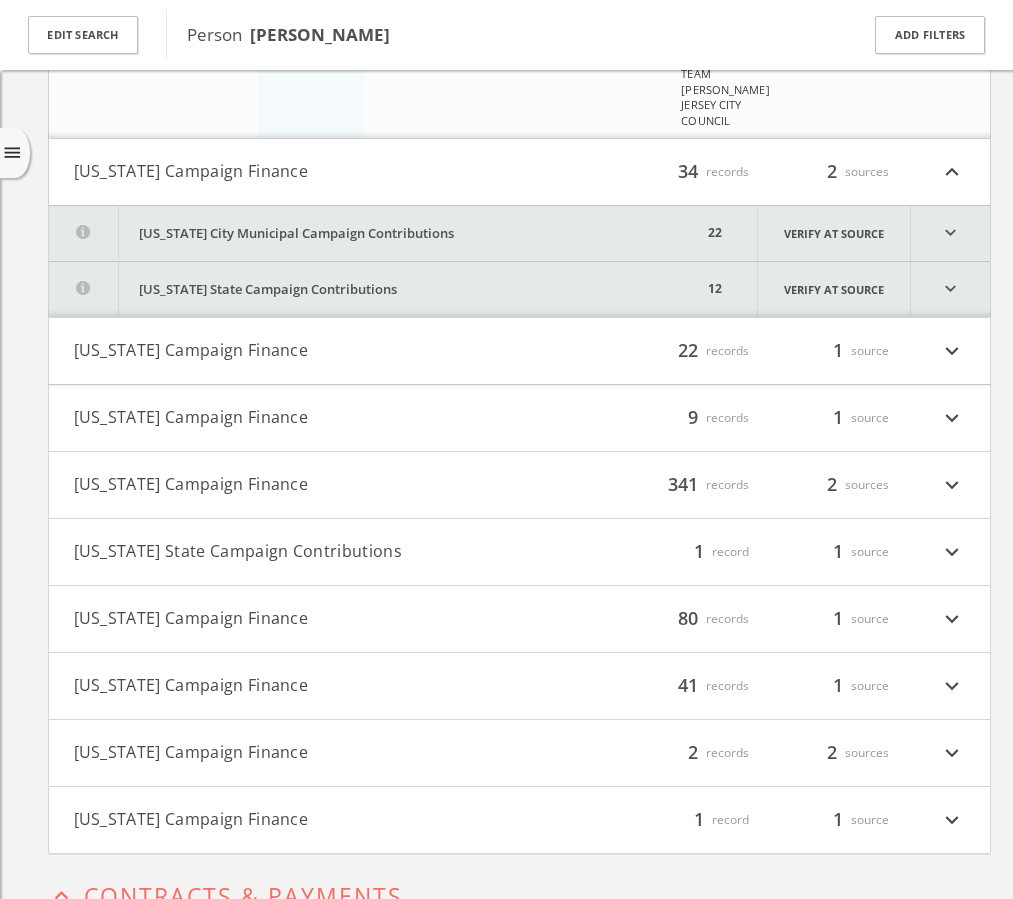 scroll, scrollTop: 31391, scrollLeft: 0, axis: vertical 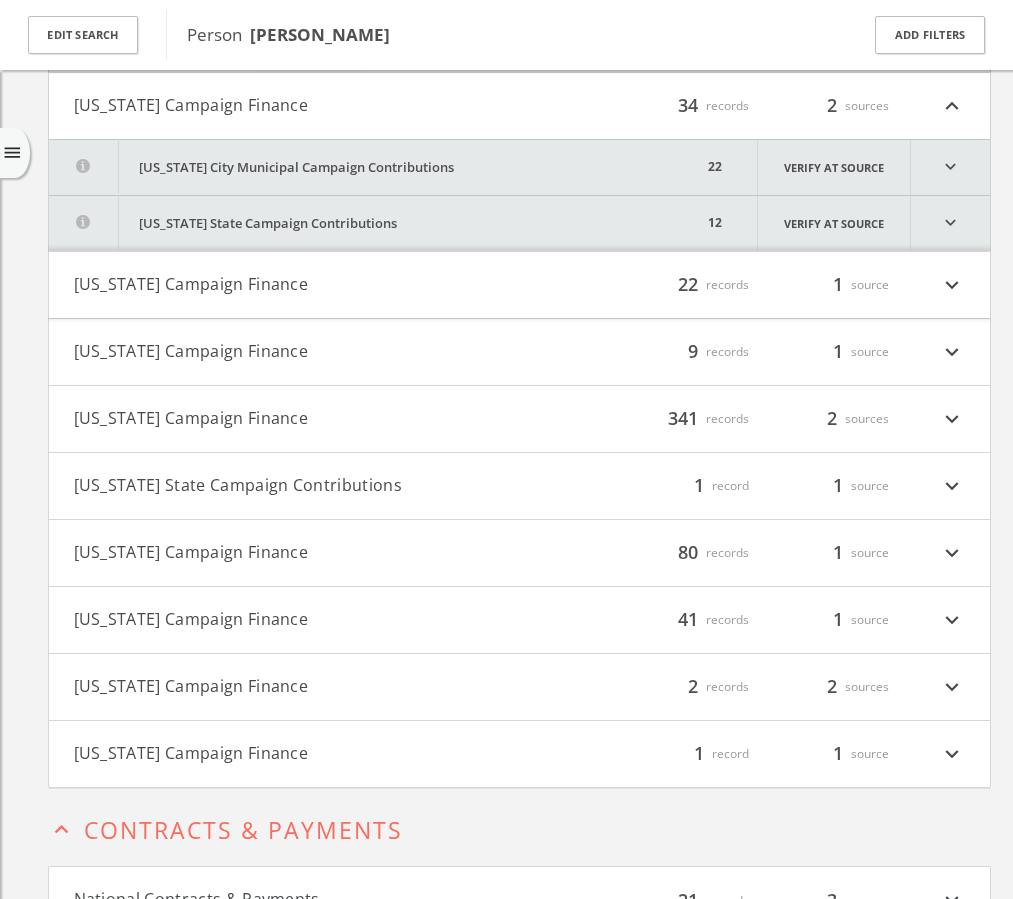 click on "expand_more" at bounding box center [950, 167] 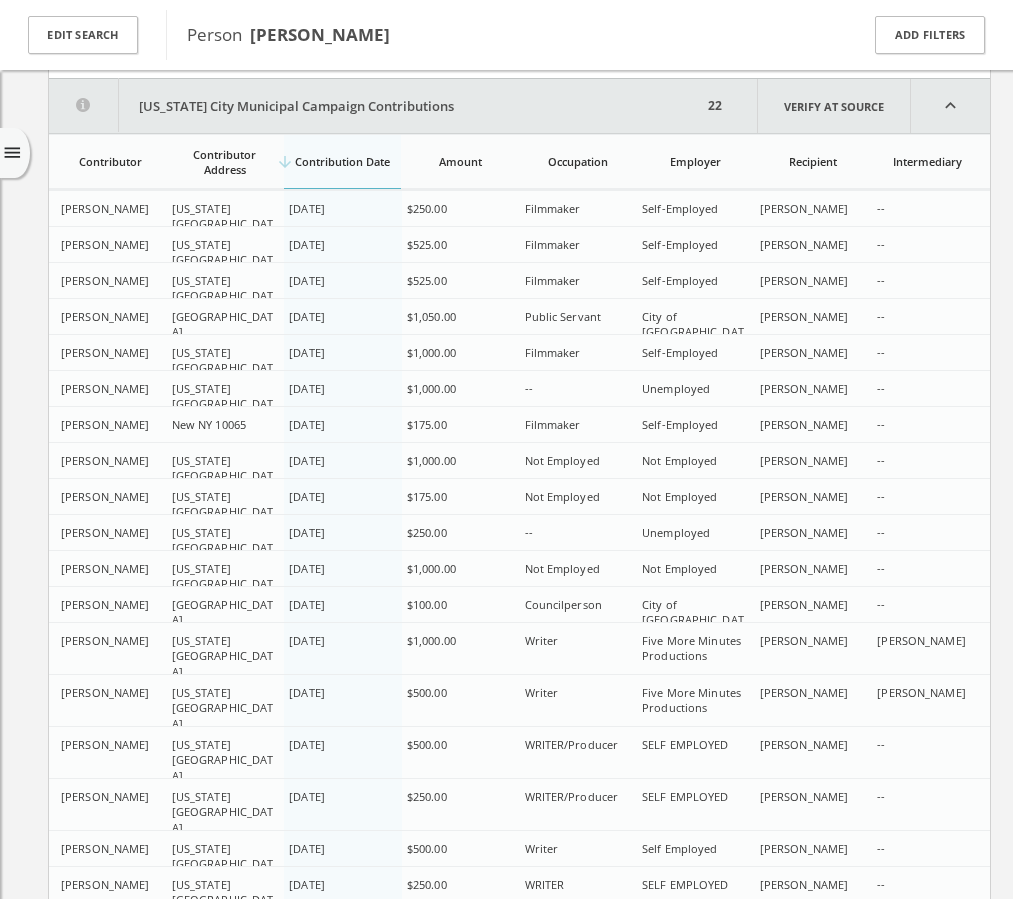 scroll, scrollTop: 31458, scrollLeft: 0, axis: vertical 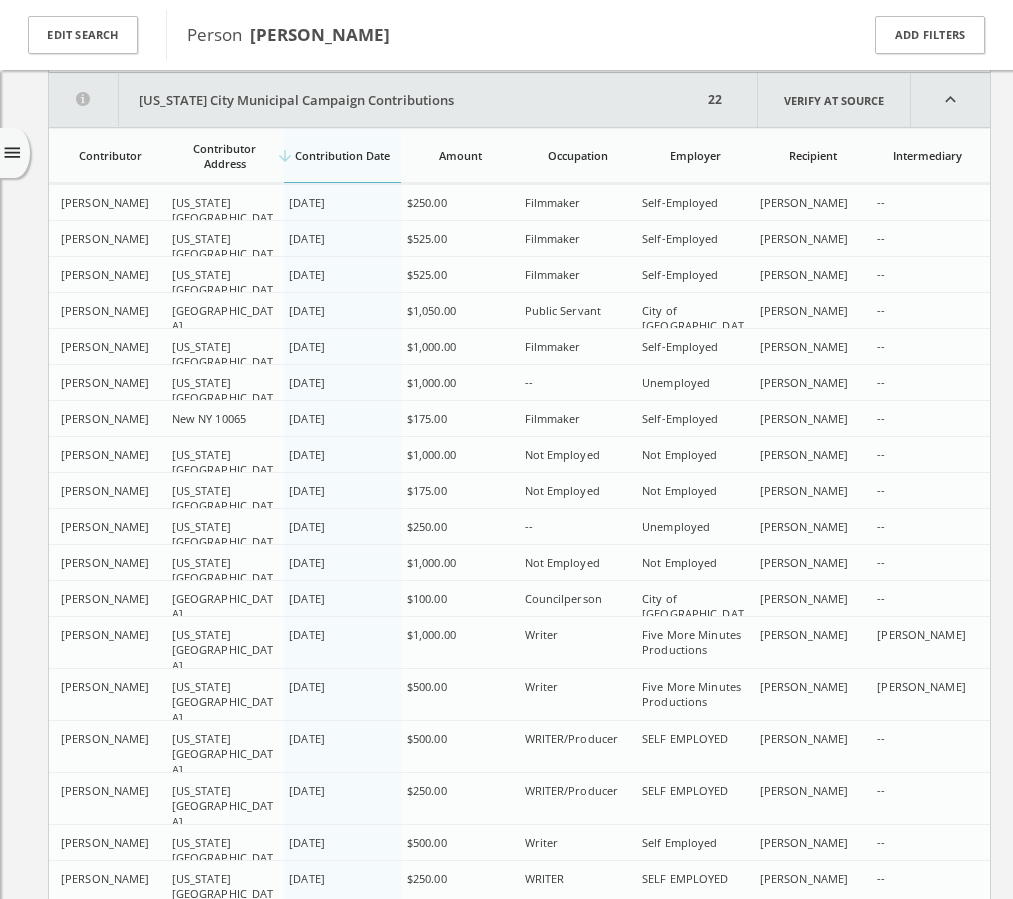 drag, startPoint x: 62, startPoint y: 313, endPoint x: 867, endPoint y: 310, distance: 805.0056 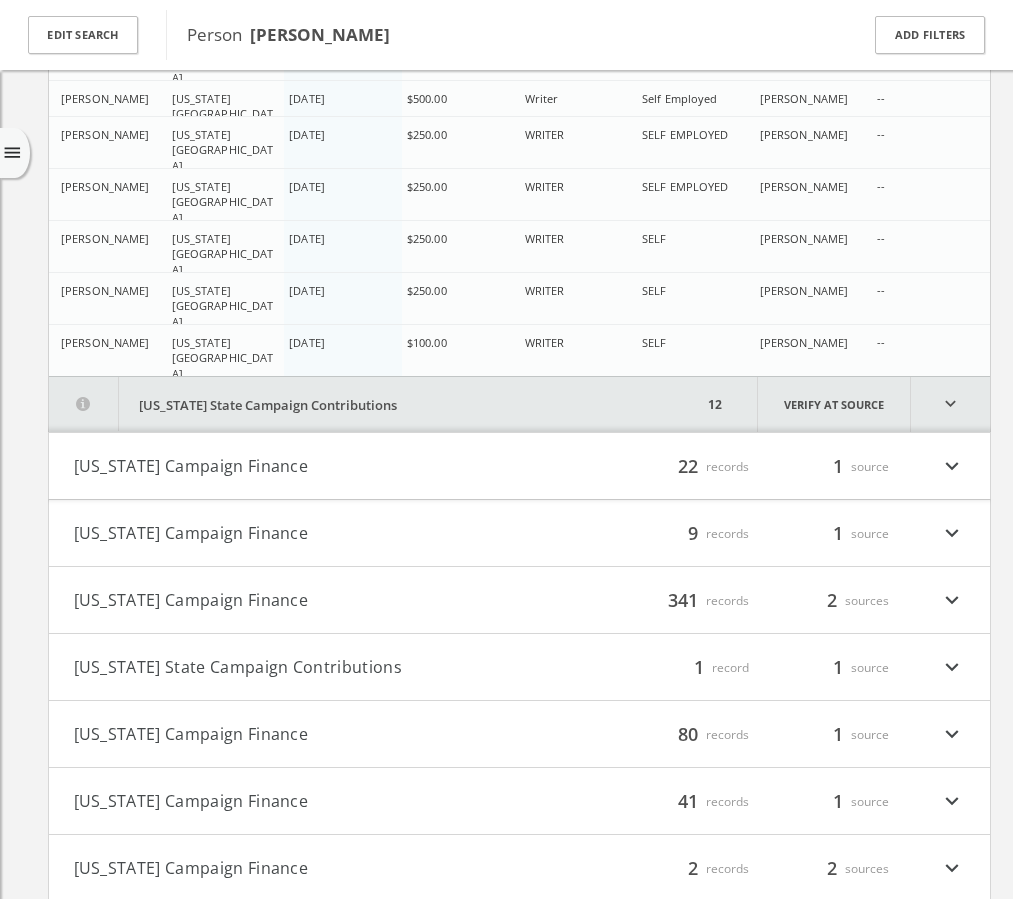 scroll, scrollTop: 32240, scrollLeft: 0, axis: vertical 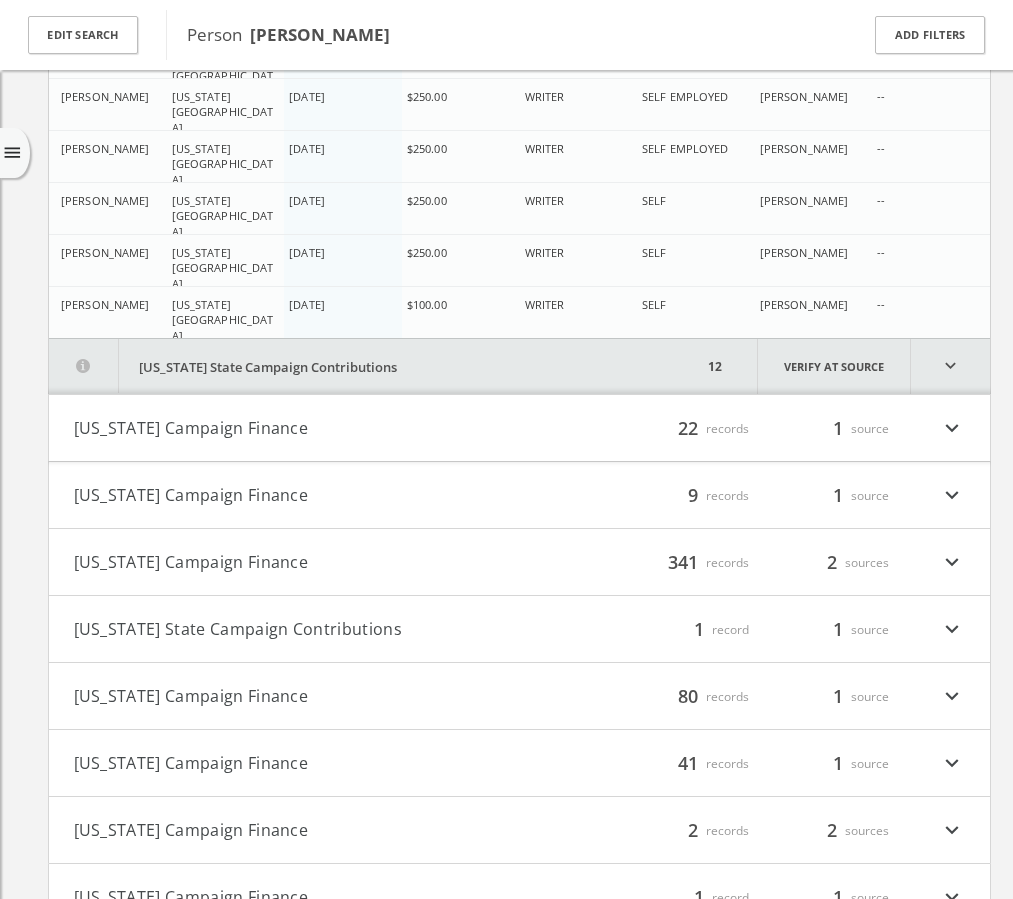 click on "expand_more" at bounding box center (950, 366) 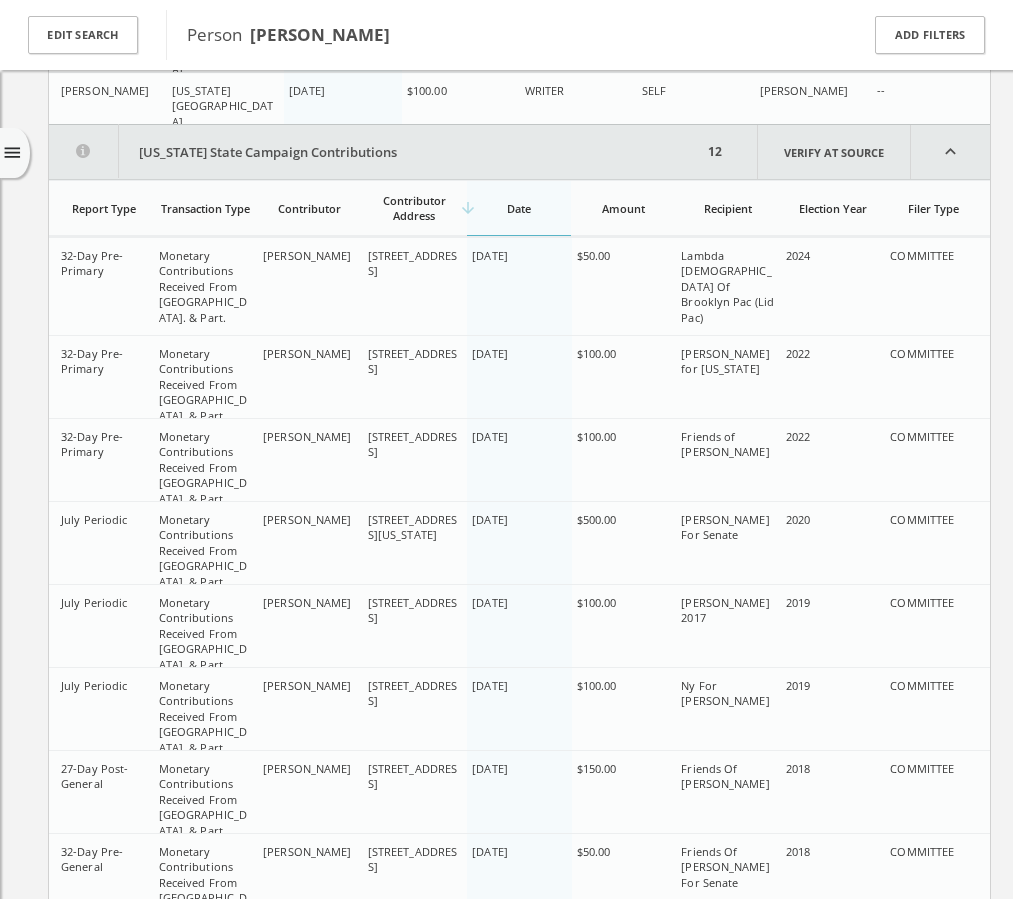 scroll, scrollTop: 32507, scrollLeft: 0, axis: vertical 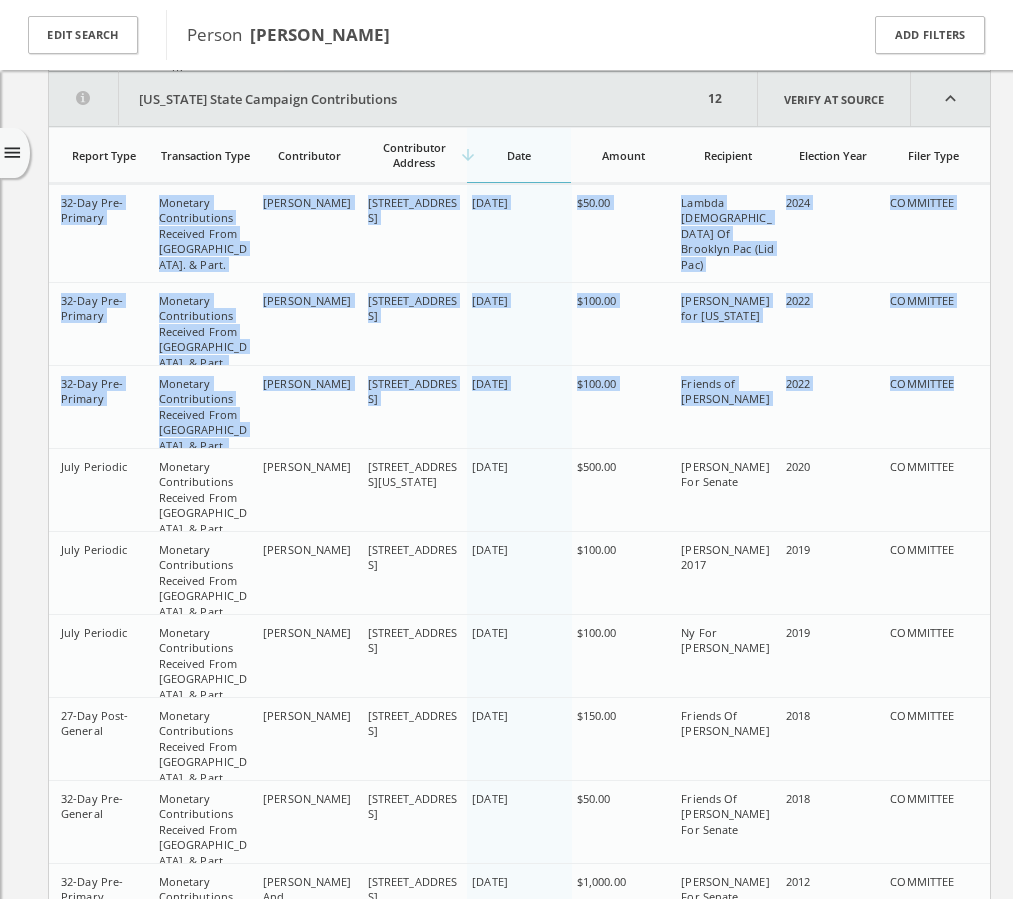 drag, startPoint x: 62, startPoint y: 203, endPoint x: 958, endPoint y: 401, distance: 917.61646 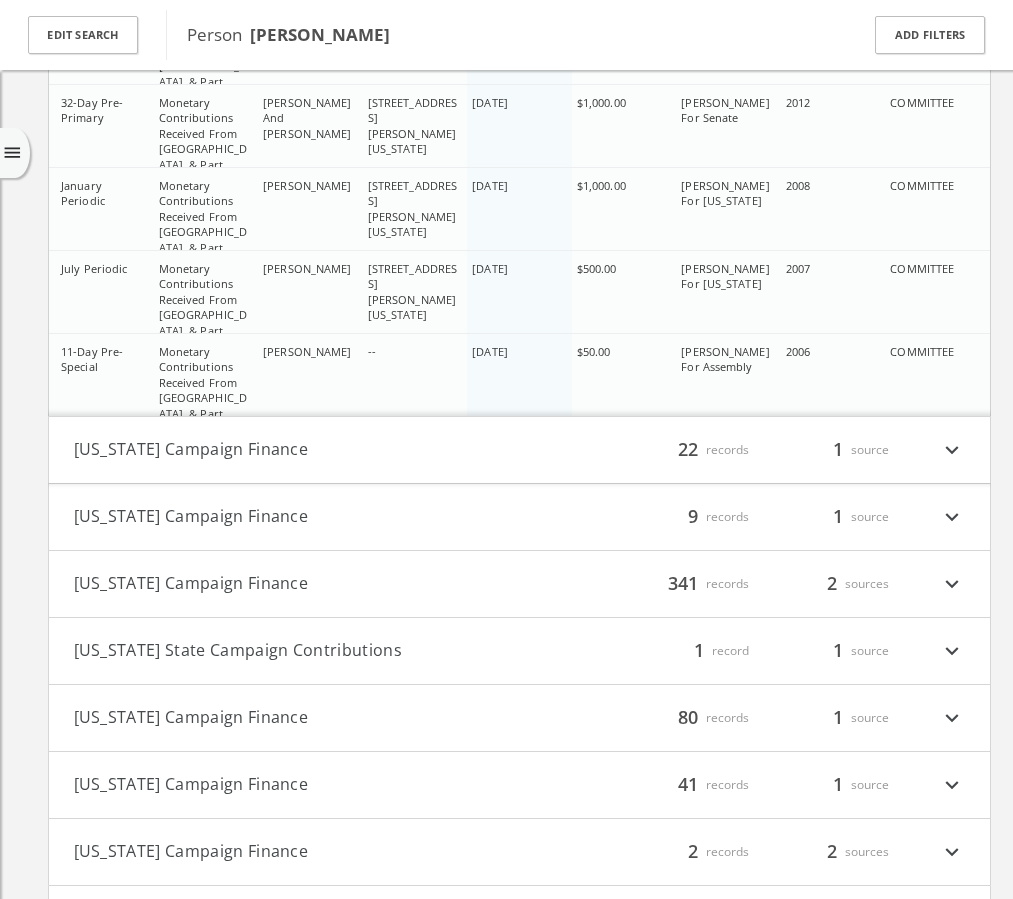 scroll, scrollTop: 33339, scrollLeft: 0, axis: vertical 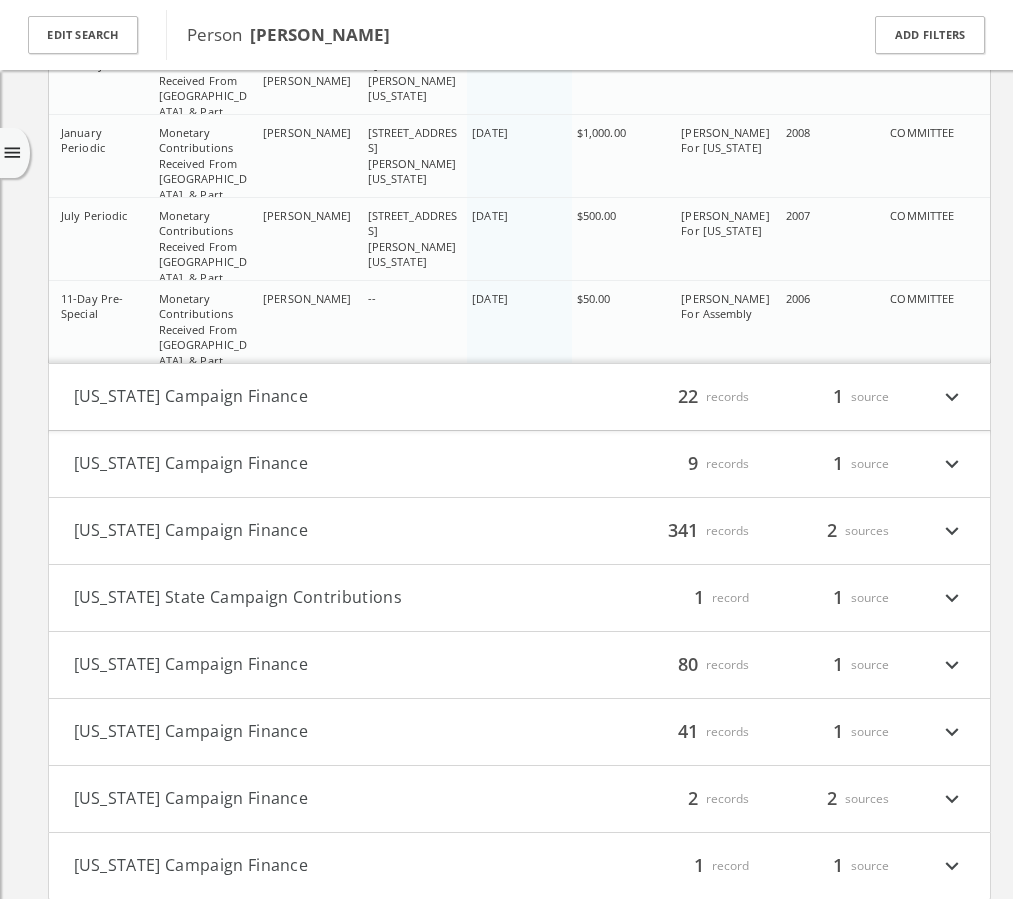 click on "expand_more" at bounding box center (952, 397) 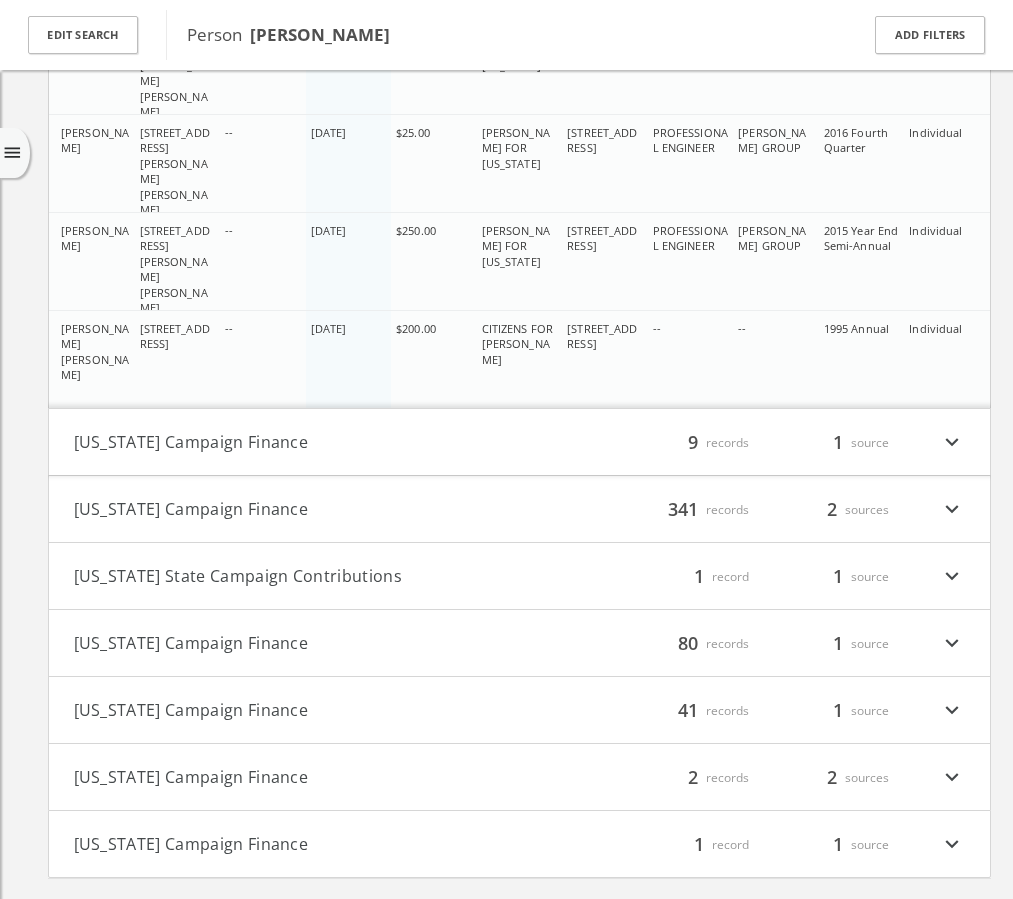 scroll, scrollTop: 35871, scrollLeft: 0, axis: vertical 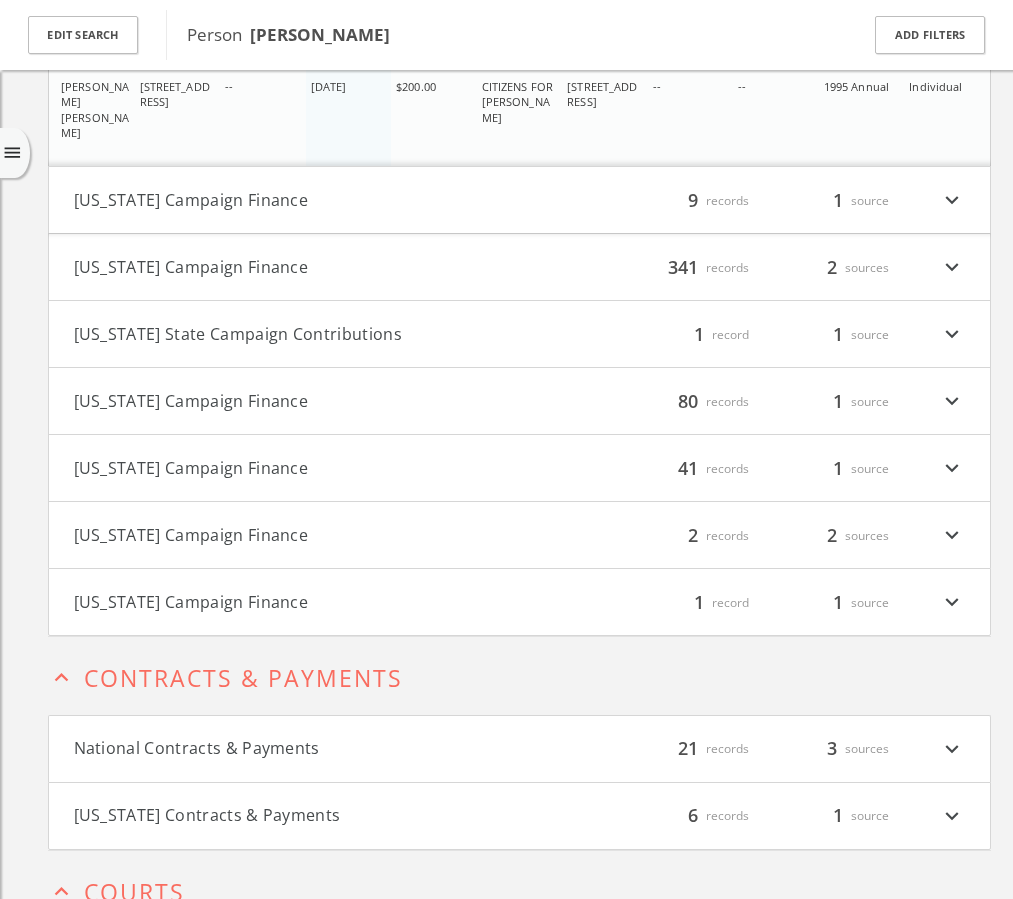 click on "expand_more" at bounding box center (952, 200) 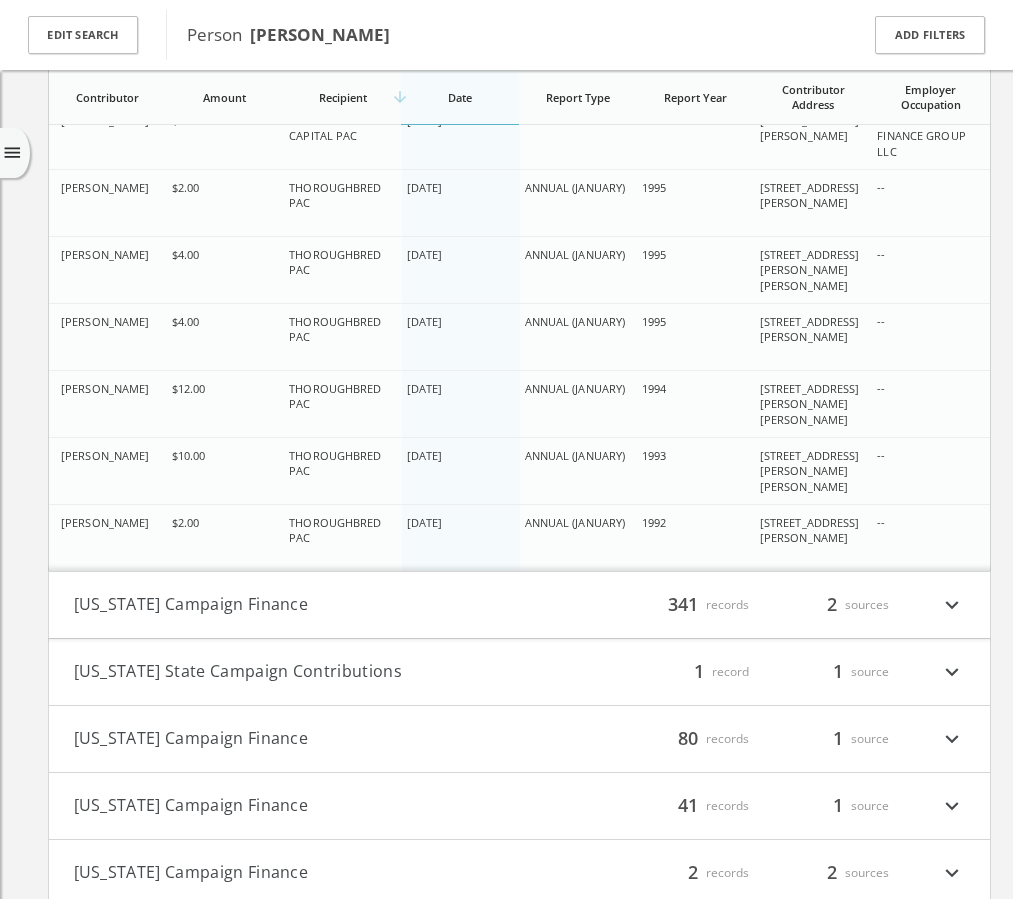 scroll, scrollTop: 36293, scrollLeft: 0, axis: vertical 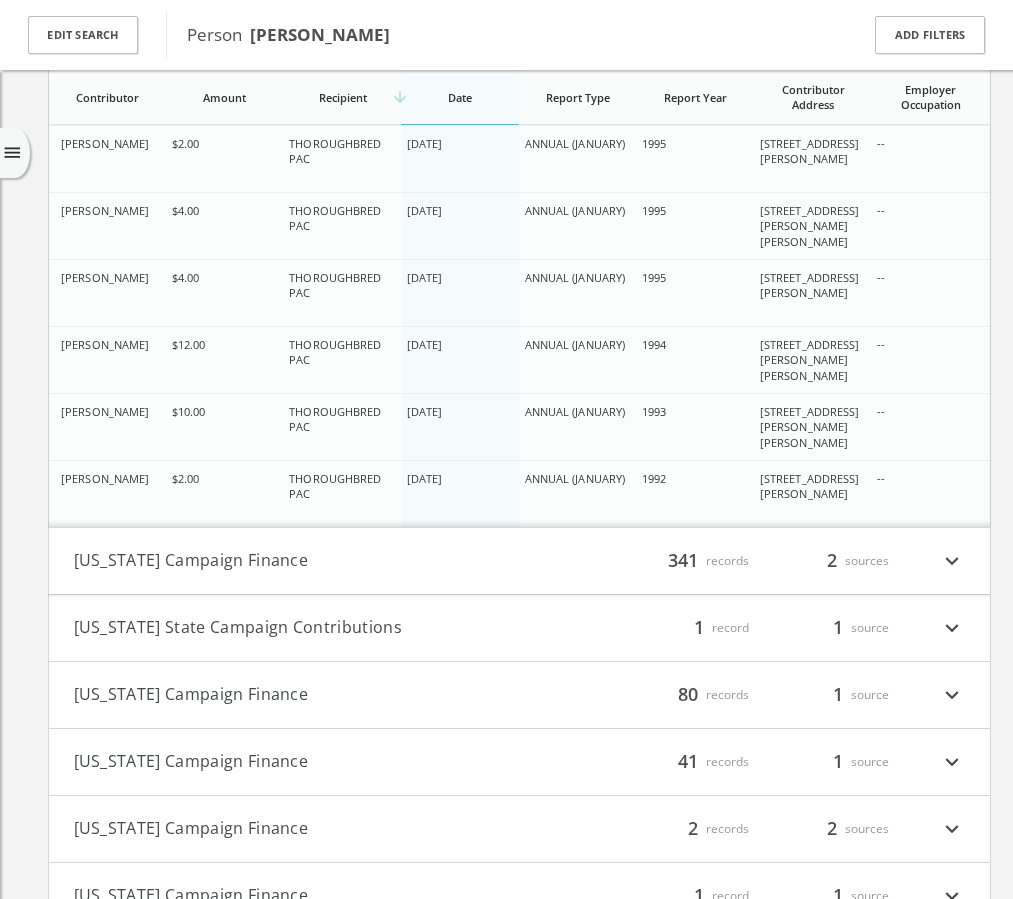 click on "expand_more" at bounding box center [952, 561] 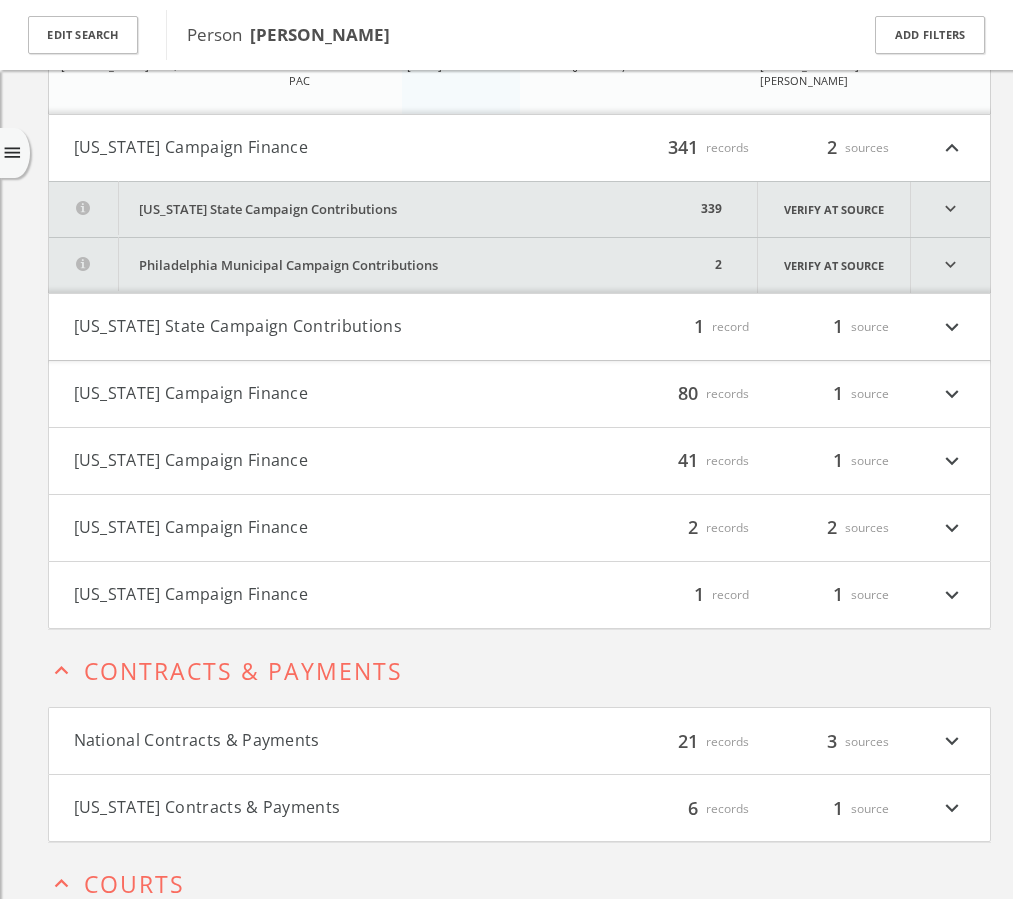 scroll, scrollTop: 36748, scrollLeft: 0, axis: vertical 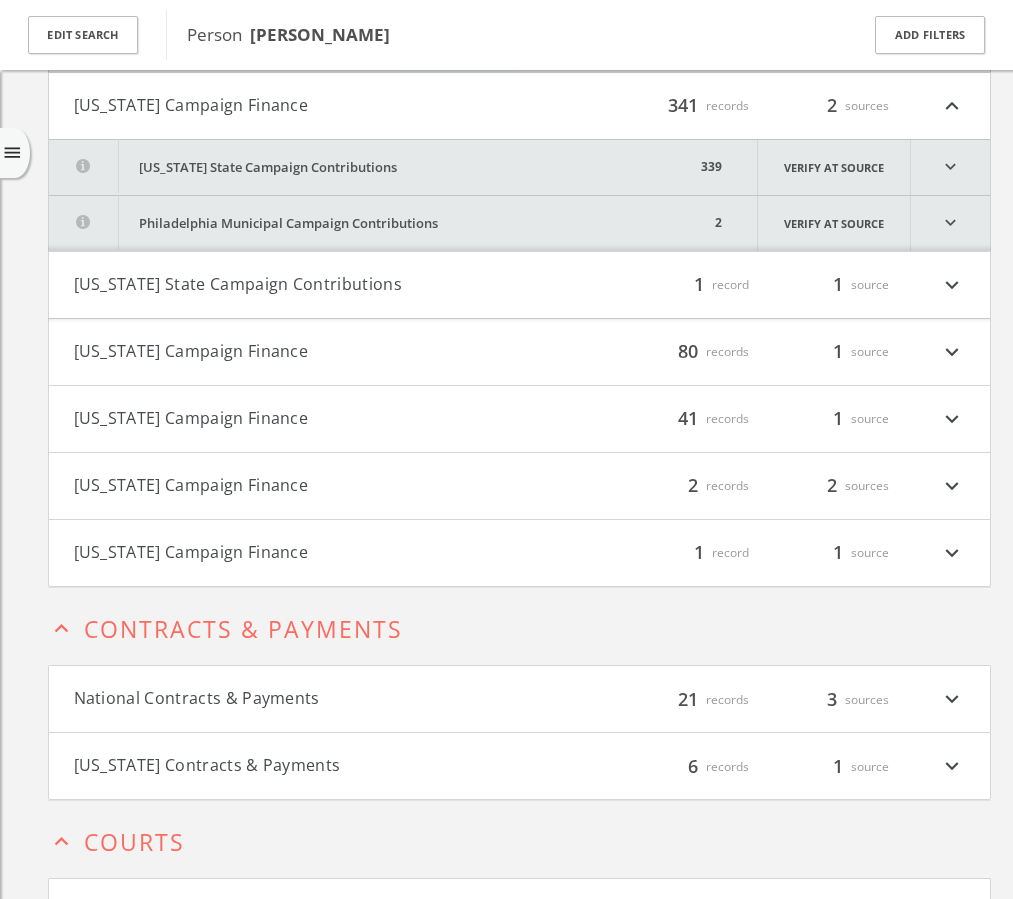 click on "expand_more" at bounding box center [950, 167] 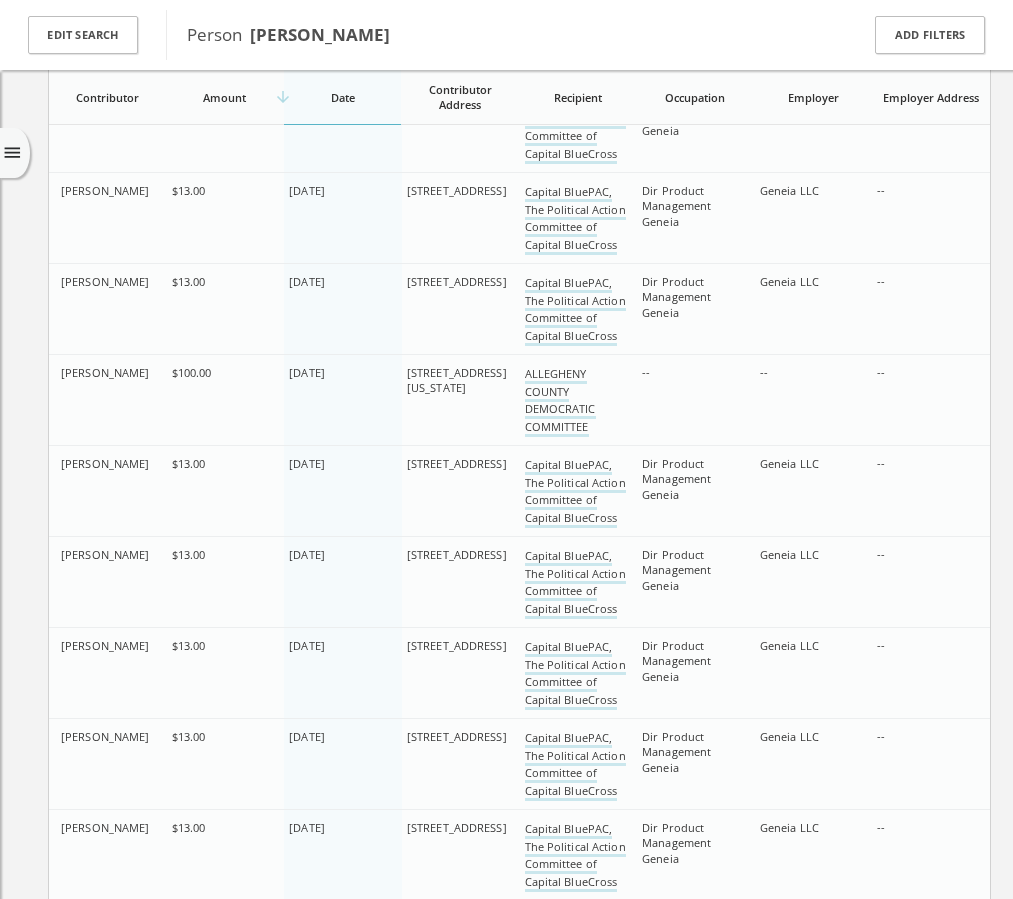 scroll, scrollTop: 38014, scrollLeft: 0, axis: vertical 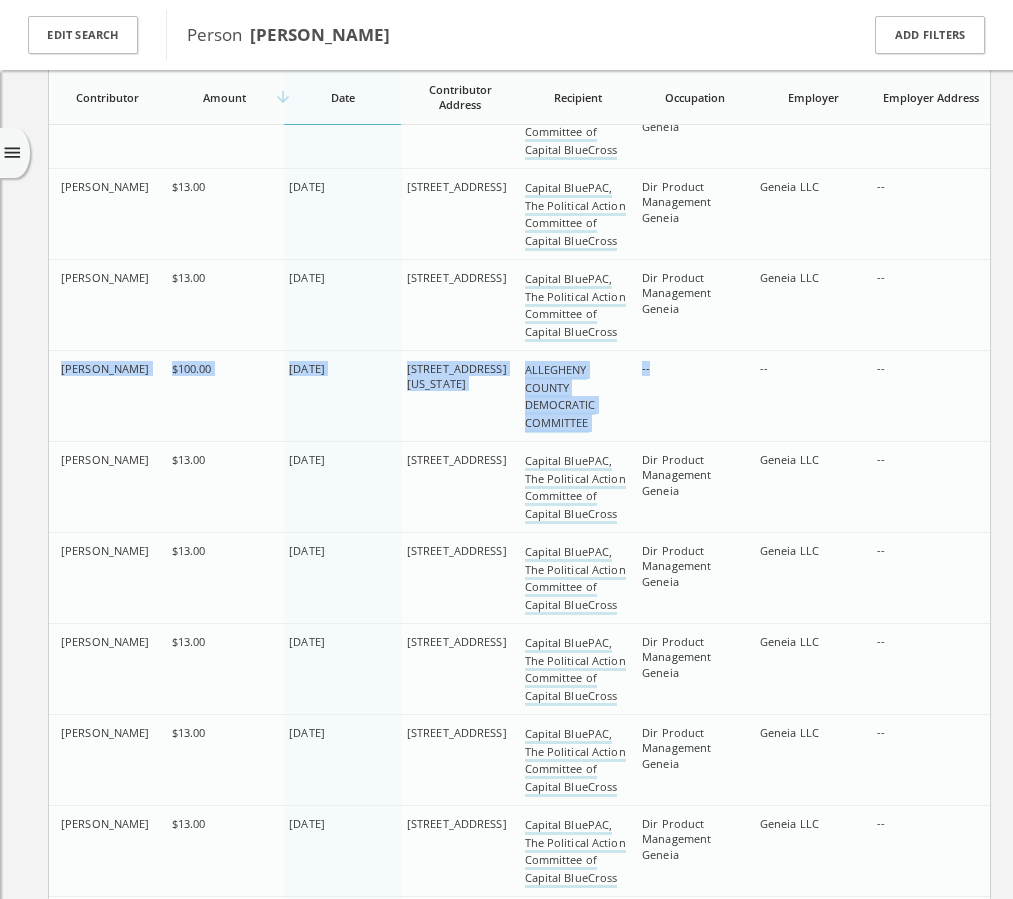 drag, startPoint x: 61, startPoint y: 370, endPoint x: 740, endPoint y: 417, distance: 680.6247 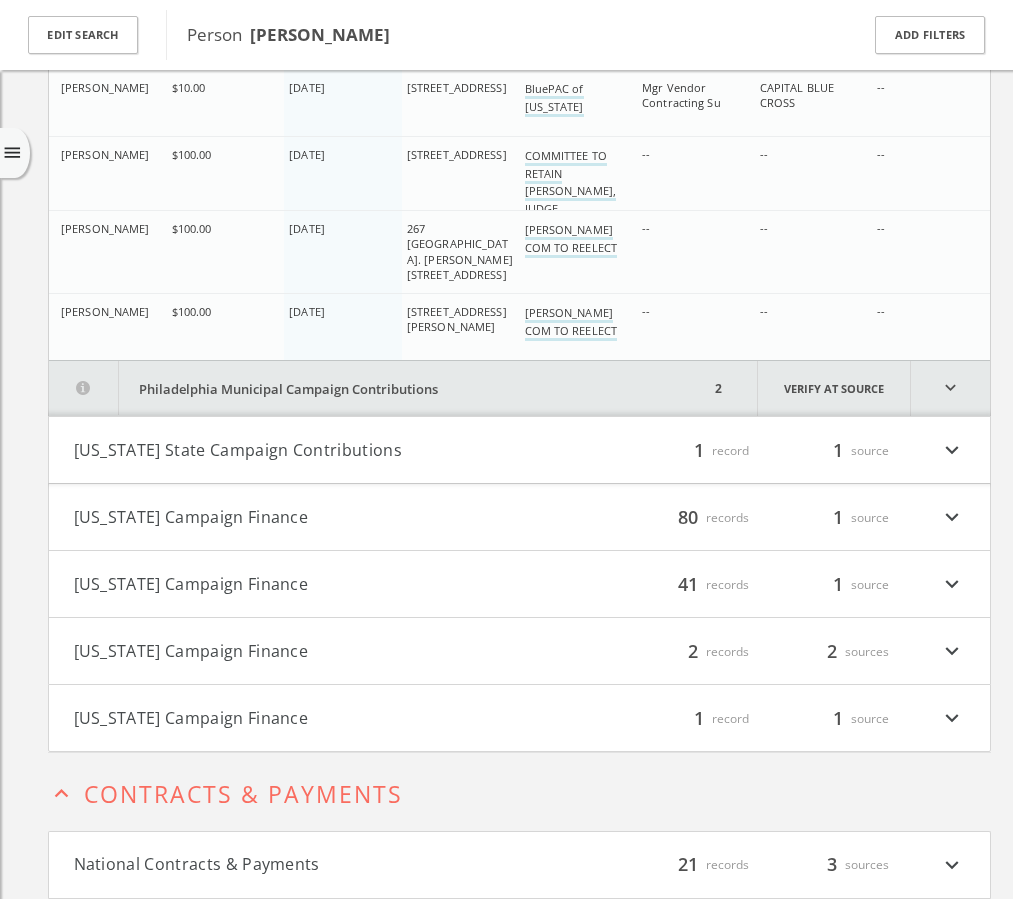 scroll, scrollTop: 66976, scrollLeft: 0, axis: vertical 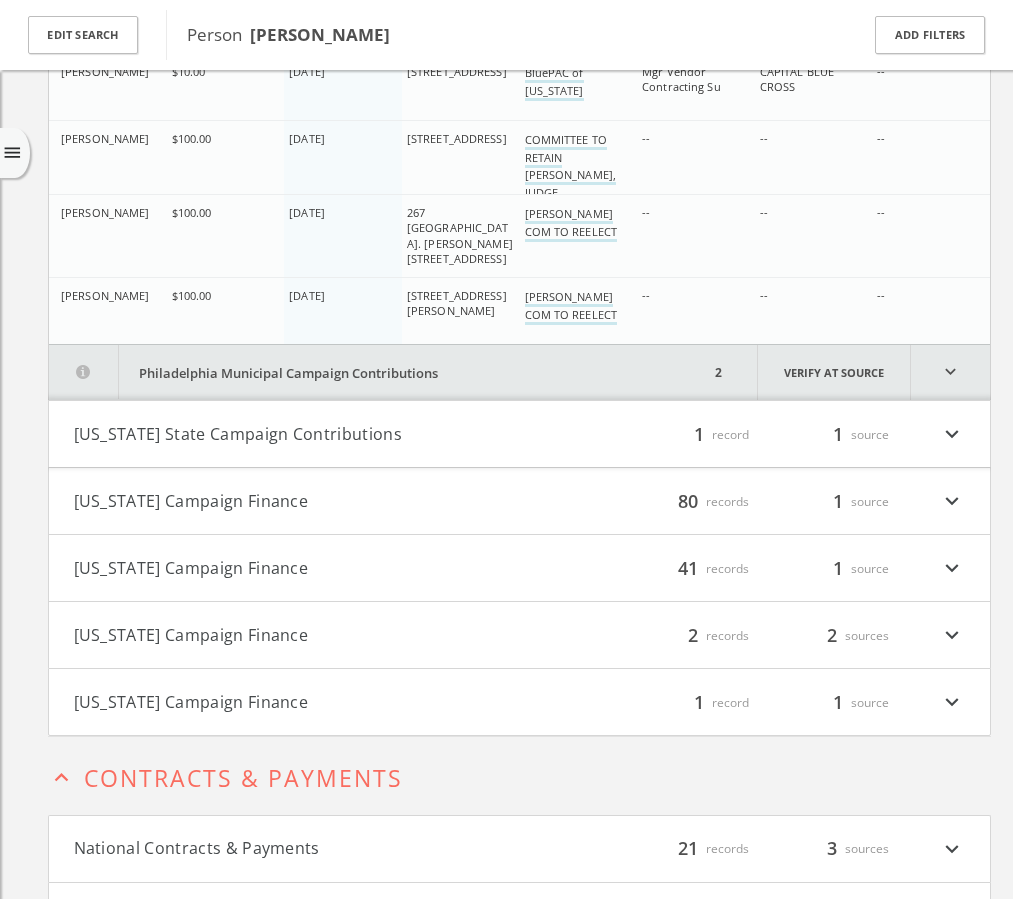 click on "expand_more" at bounding box center (950, 372) 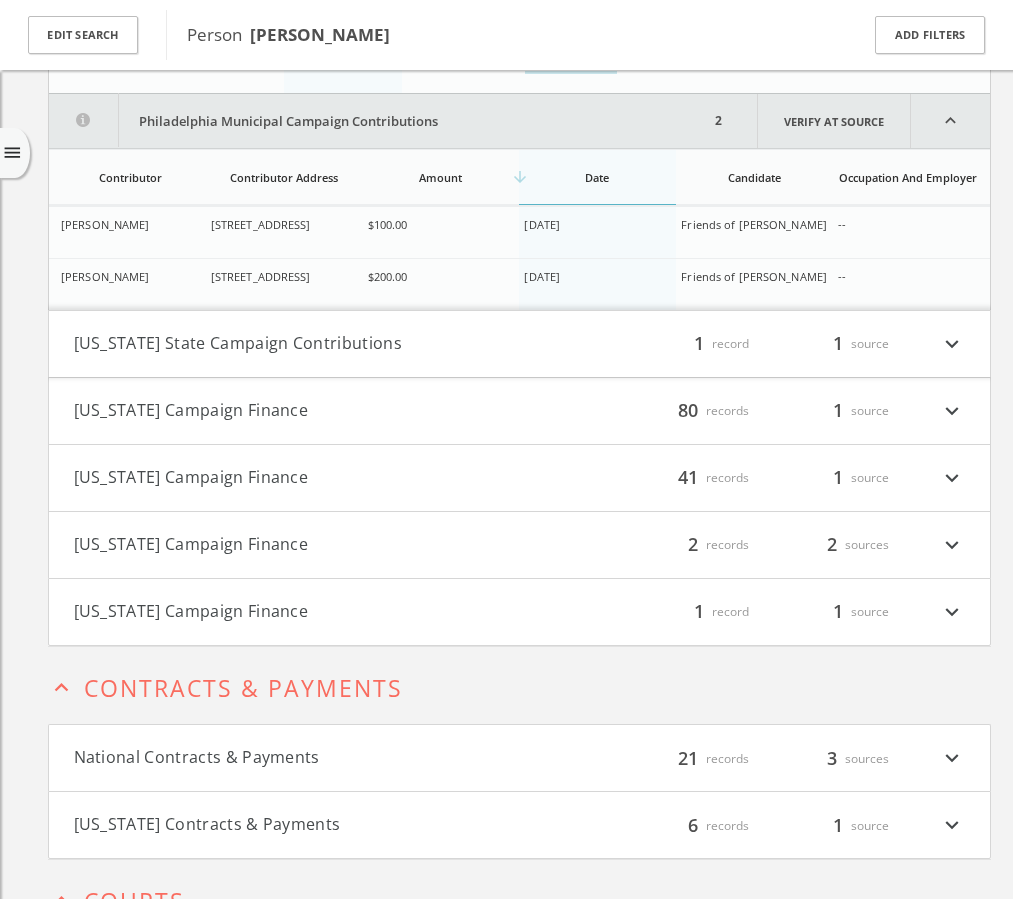 scroll, scrollTop: 67249, scrollLeft: 0, axis: vertical 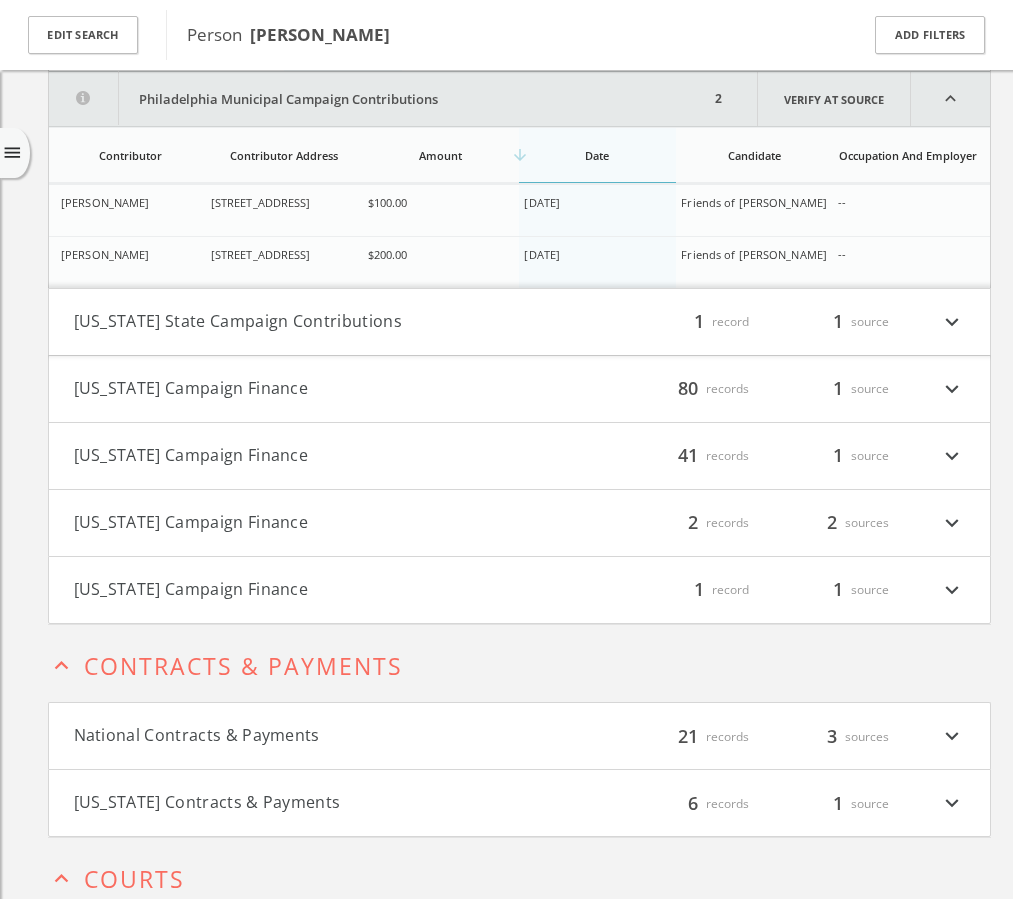 click on "expand_more" at bounding box center [952, 322] 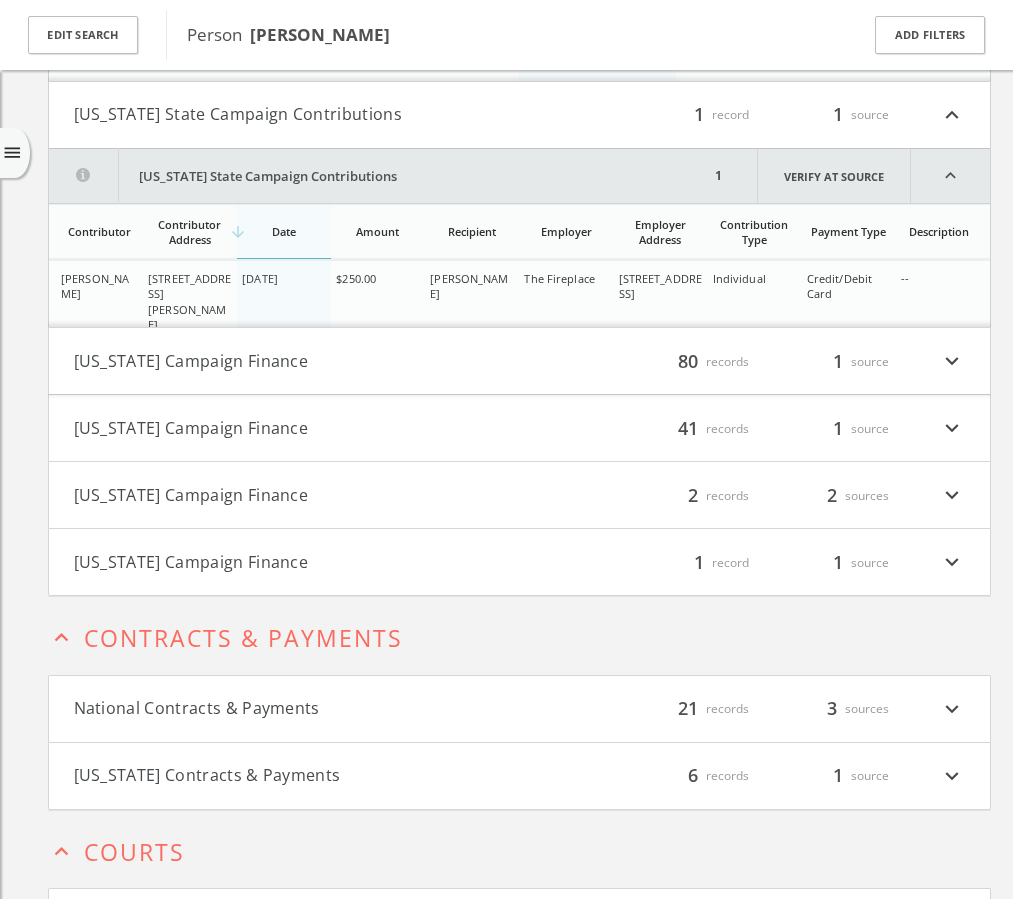 scroll, scrollTop: 67532, scrollLeft: 0, axis: vertical 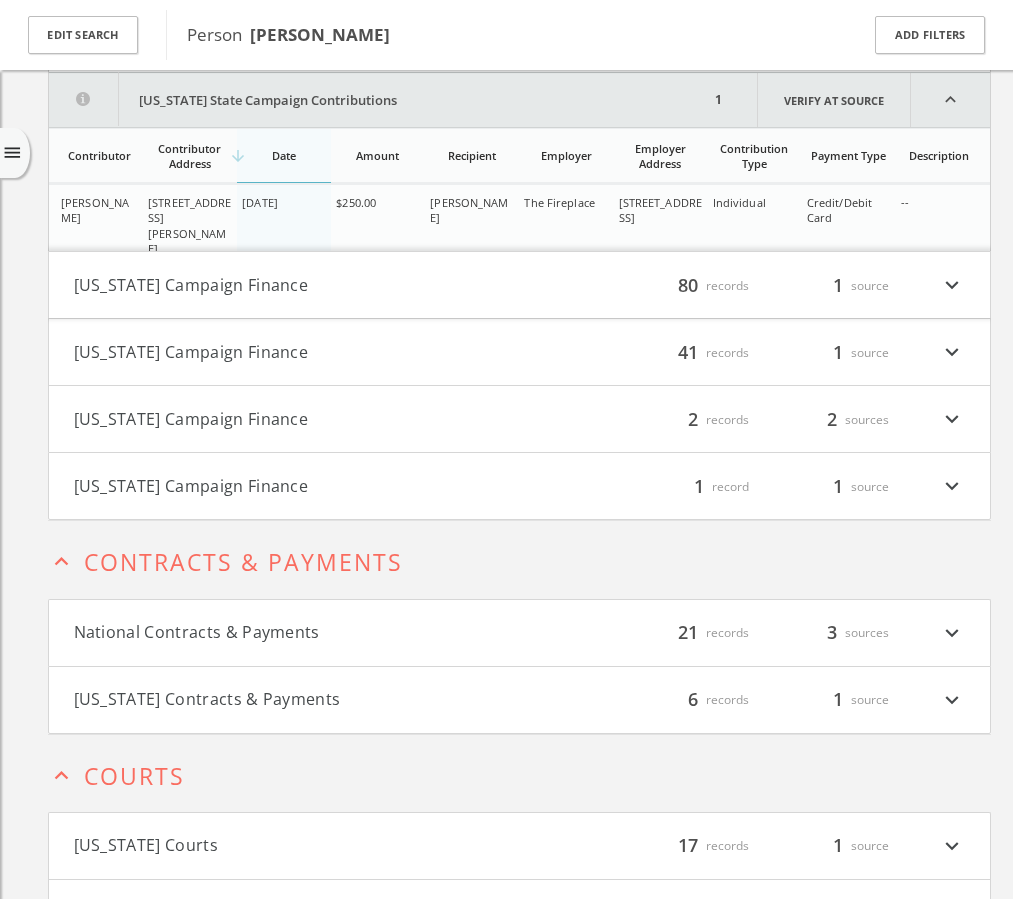 click on "expand_more" at bounding box center (952, 285) 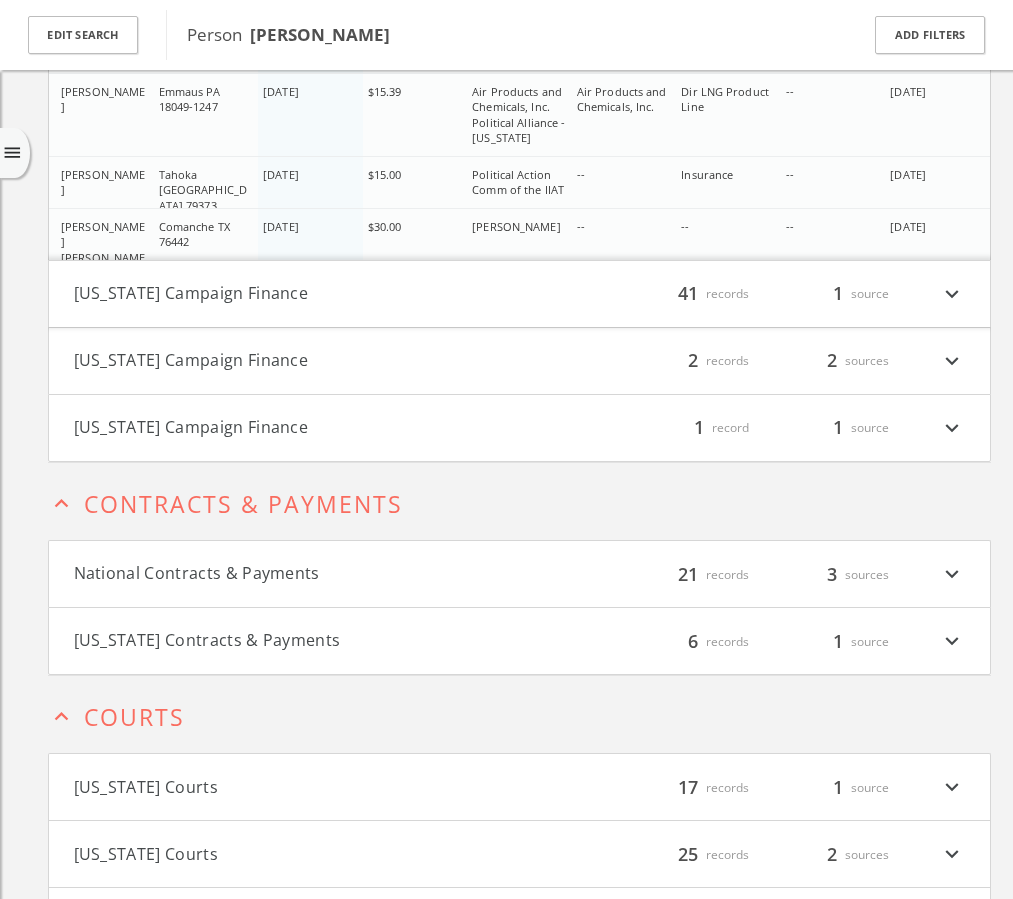 scroll, scrollTop: 73692, scrollLeft: 0, axis: vertical 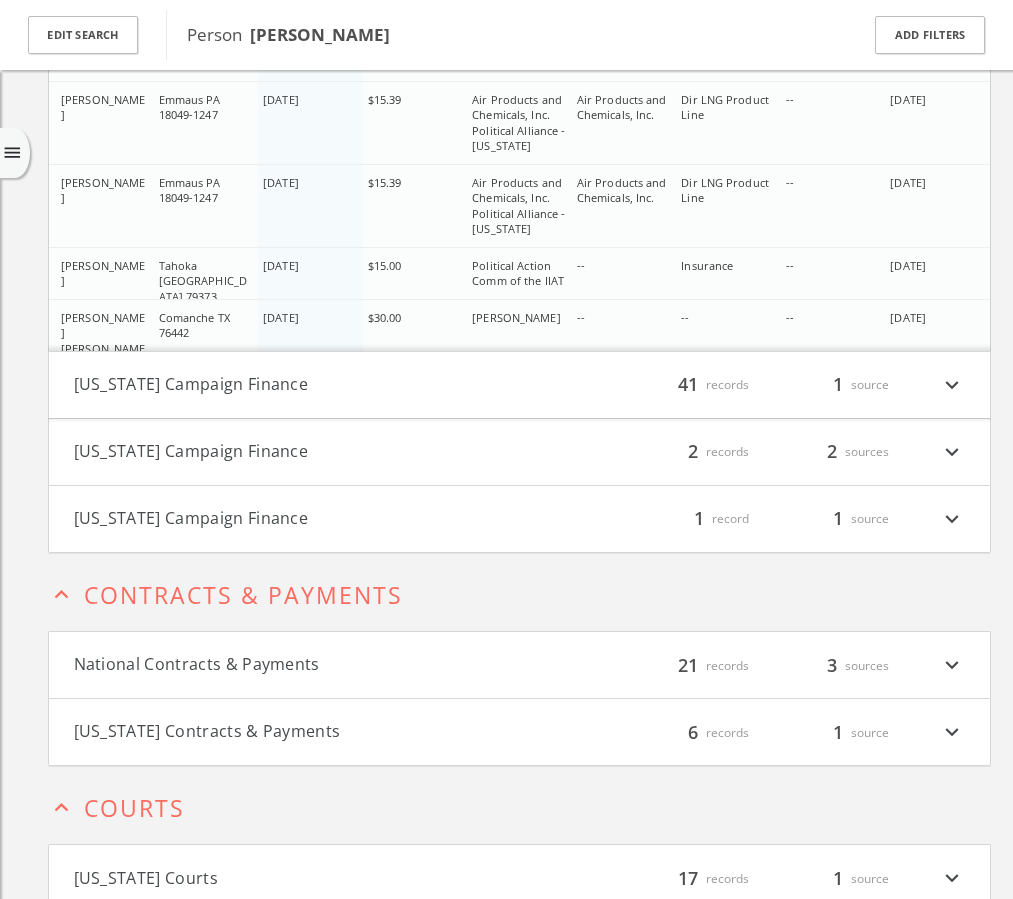 click on "expand_more" at bounding box center (952, 385) 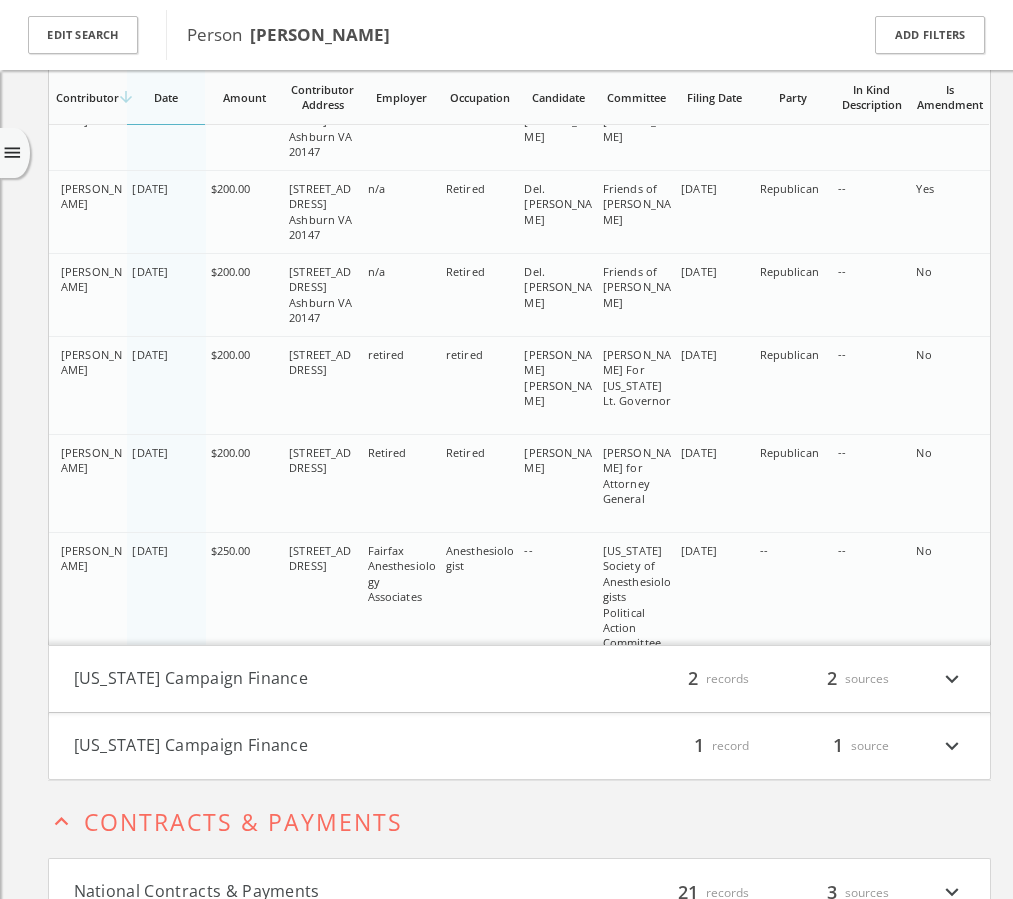 scroll, scrollTop: 77476, scrollLeft: 0, axis: vertical 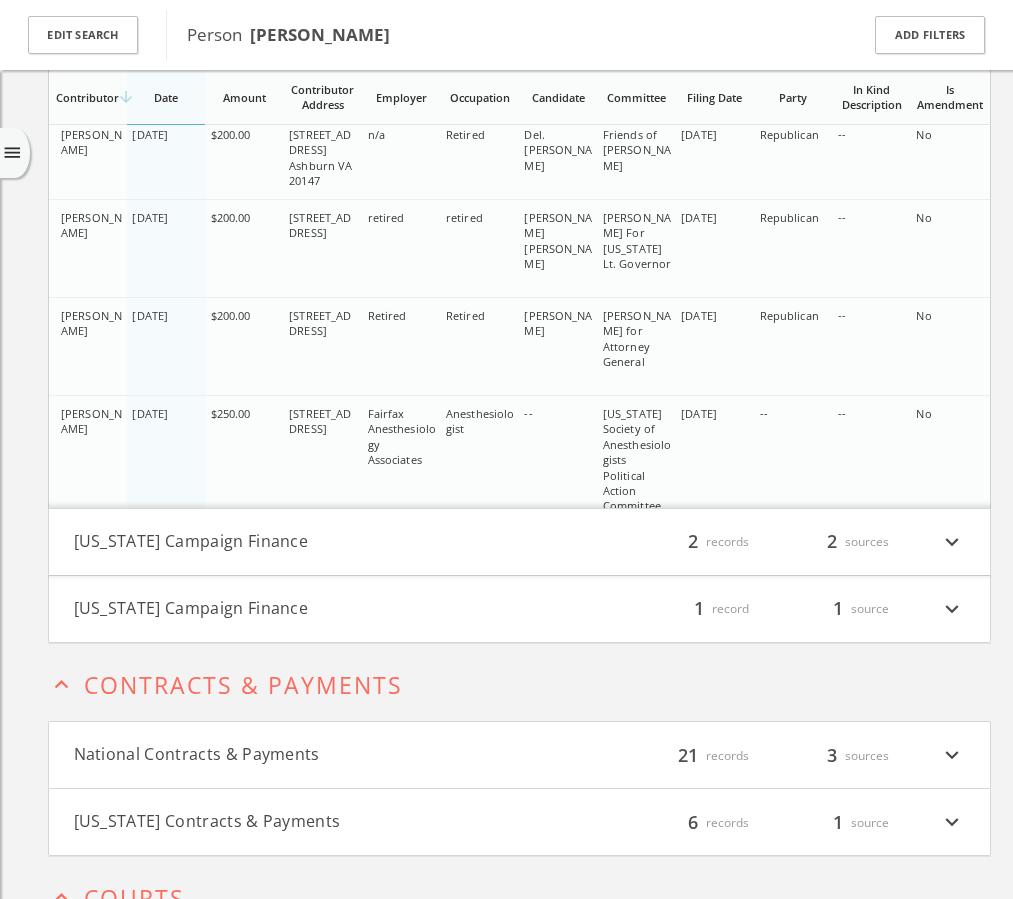 click on "expand_more" at bounding box center [952, 542] 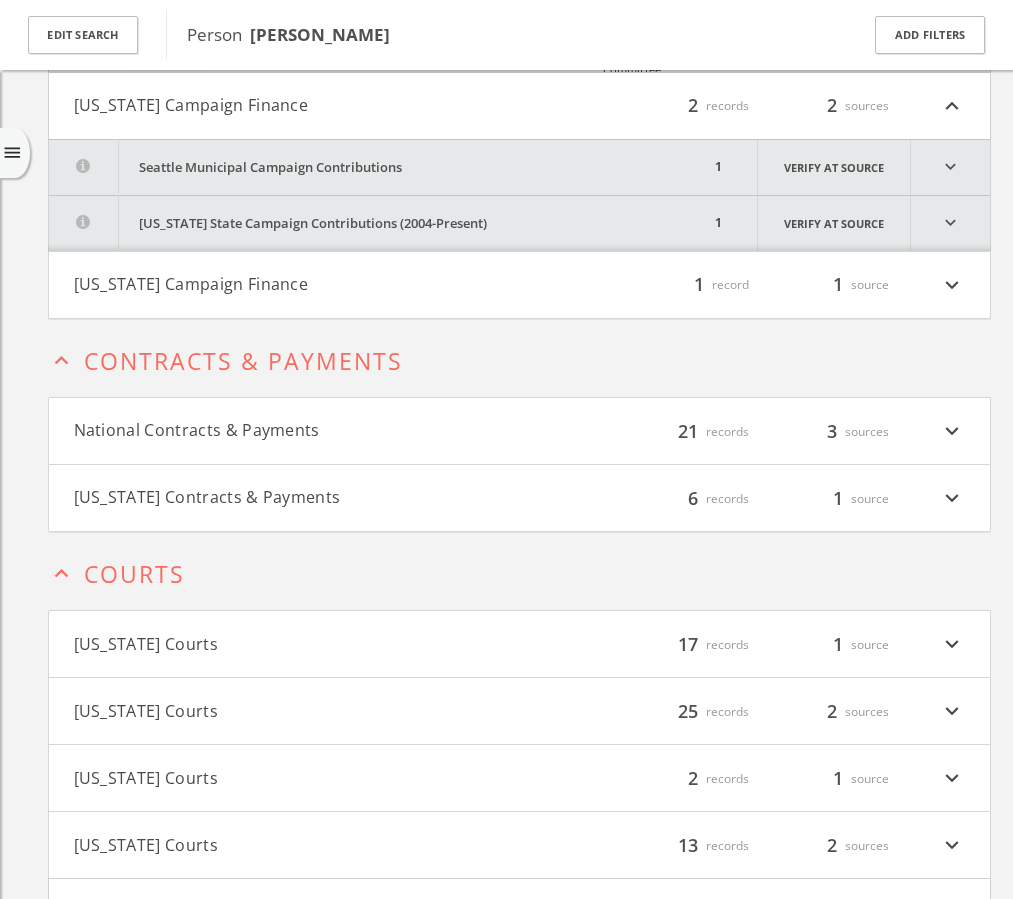 click on "expand_more" at bounding box center [950, 167] 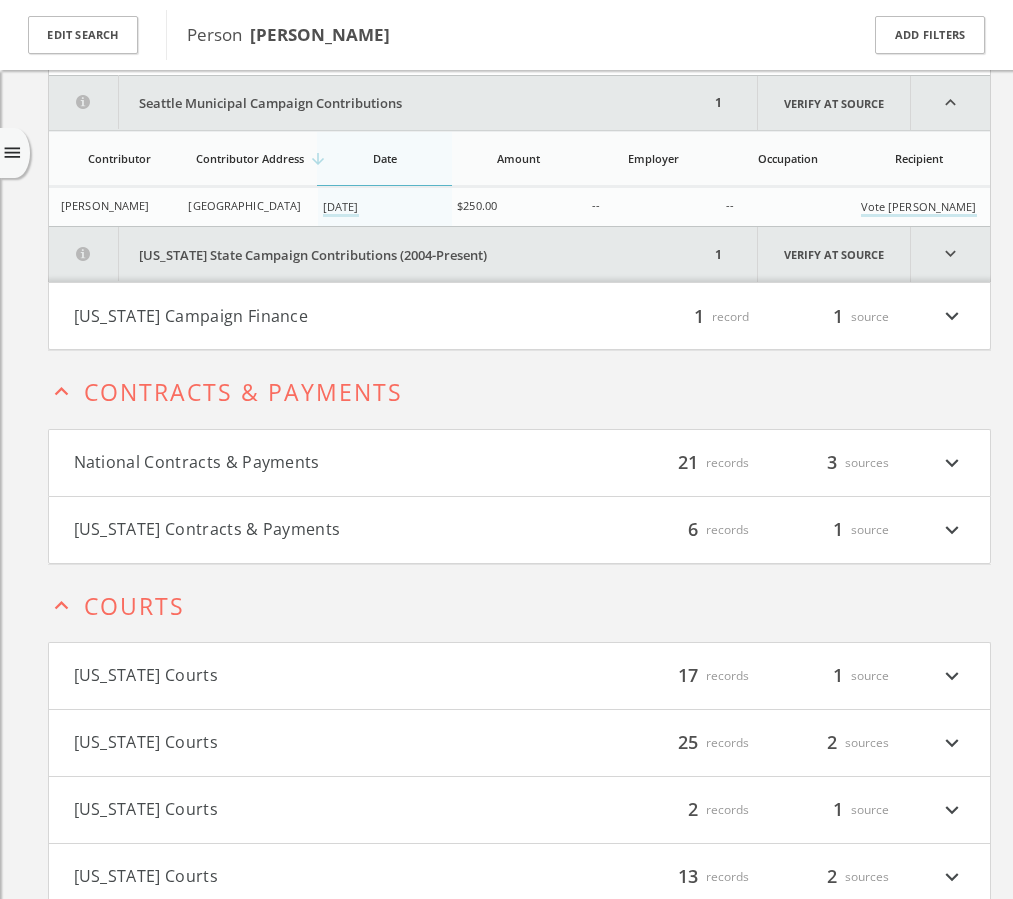 scroll, scrollTop: 77979, scrollLeft: 0, axis: vertical 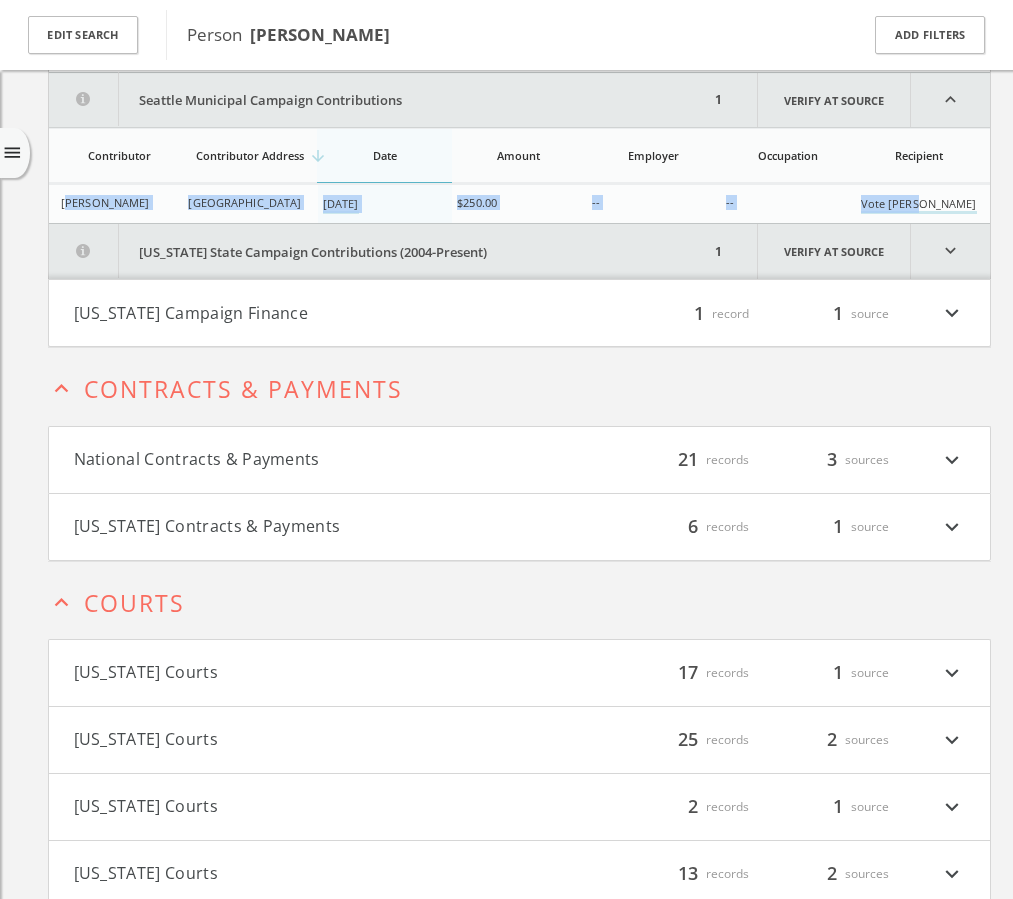 drag, startPoint x: 937, startPoint y: 203, endPoint x: 62, endPoint y: 202, distance: 875.00055 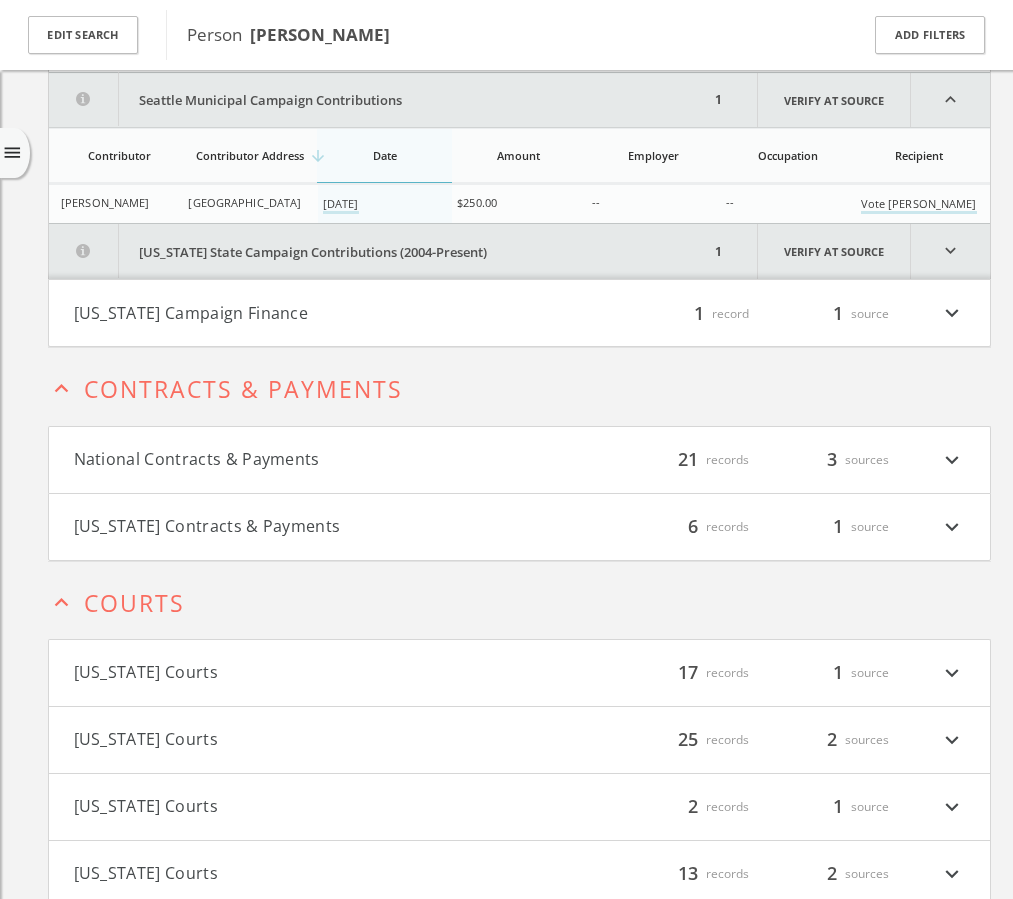 click on "[PERSON_NAME]" at bounding box center [105, 202] 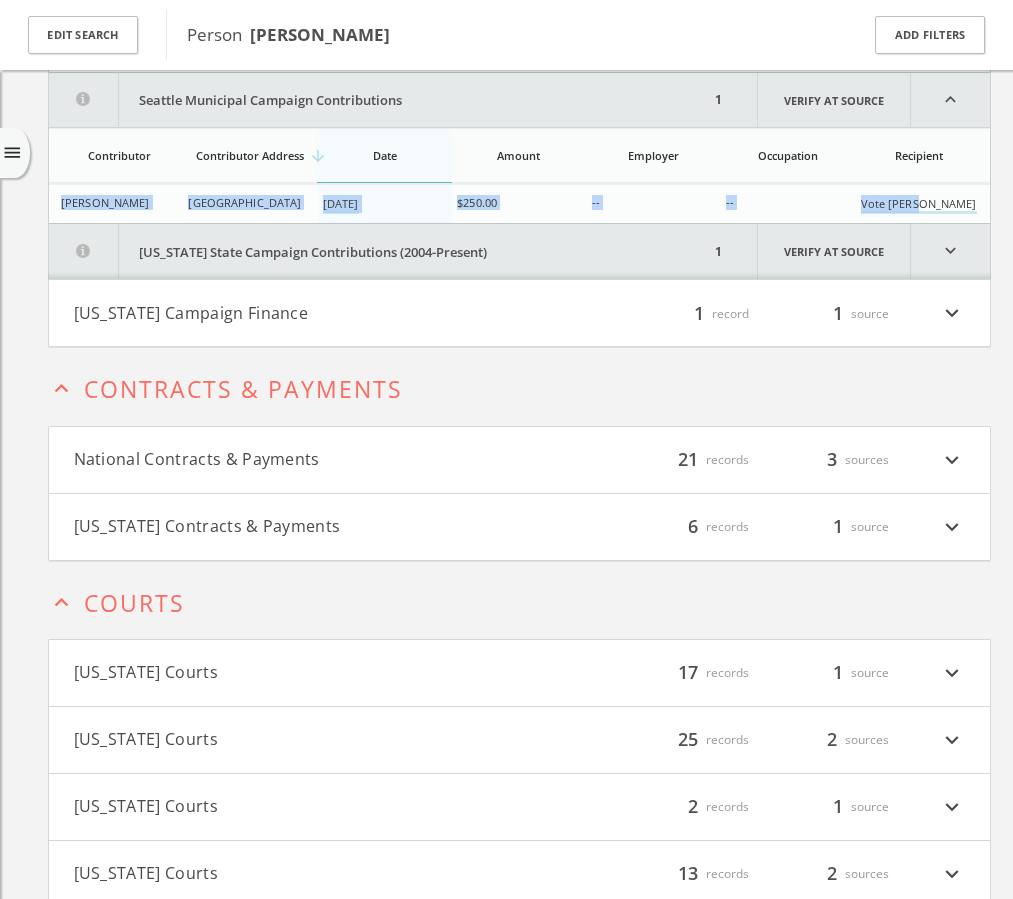 drag, startPoint x: 60, startPoint y: 201, endPoint x: 942, endPoint y: 198, distance: 882.0051 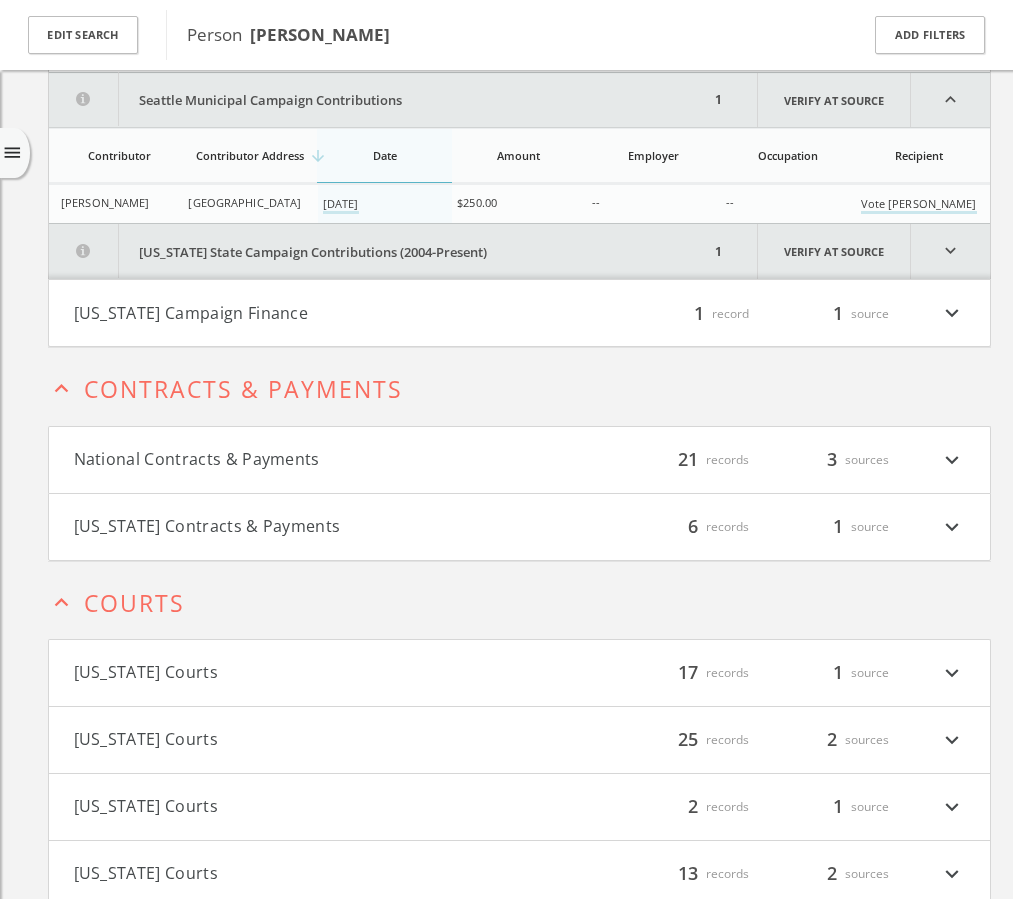 click on "expand_more" at bounding box center [950, 251] 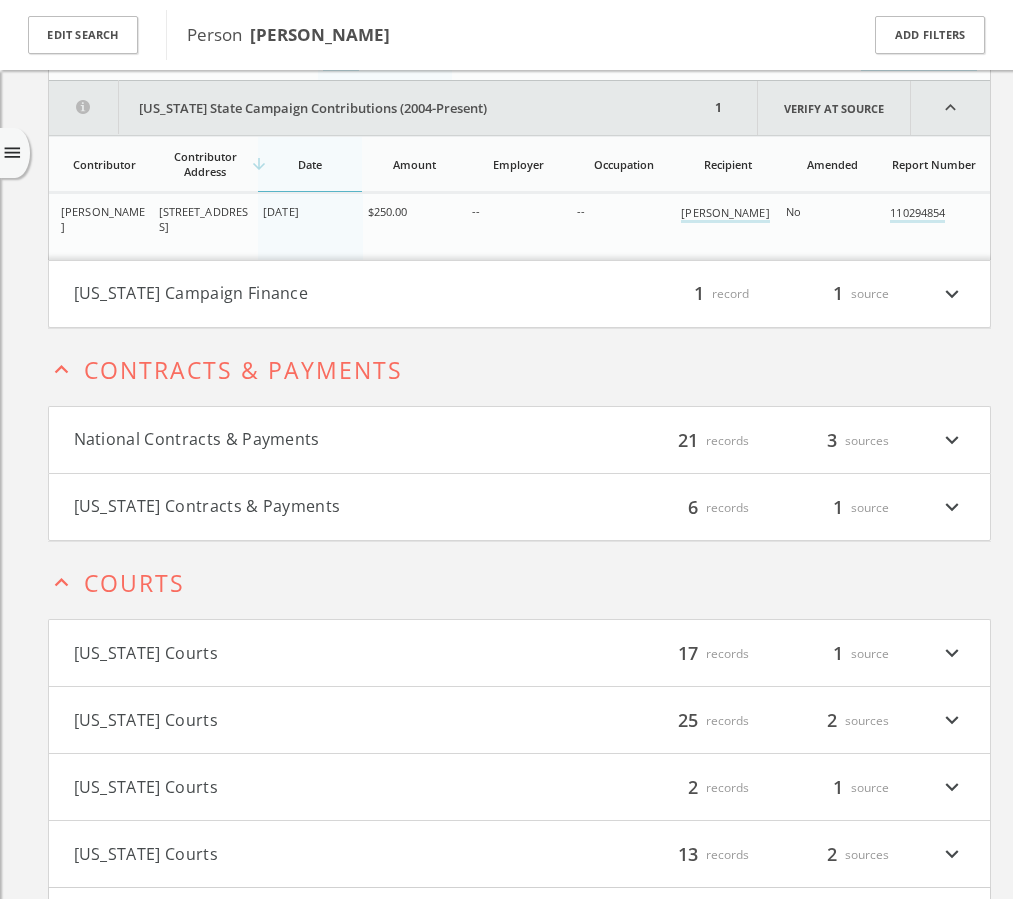 scroll, scrollTop: 78131, scrollLeft: 0, axis: vertical 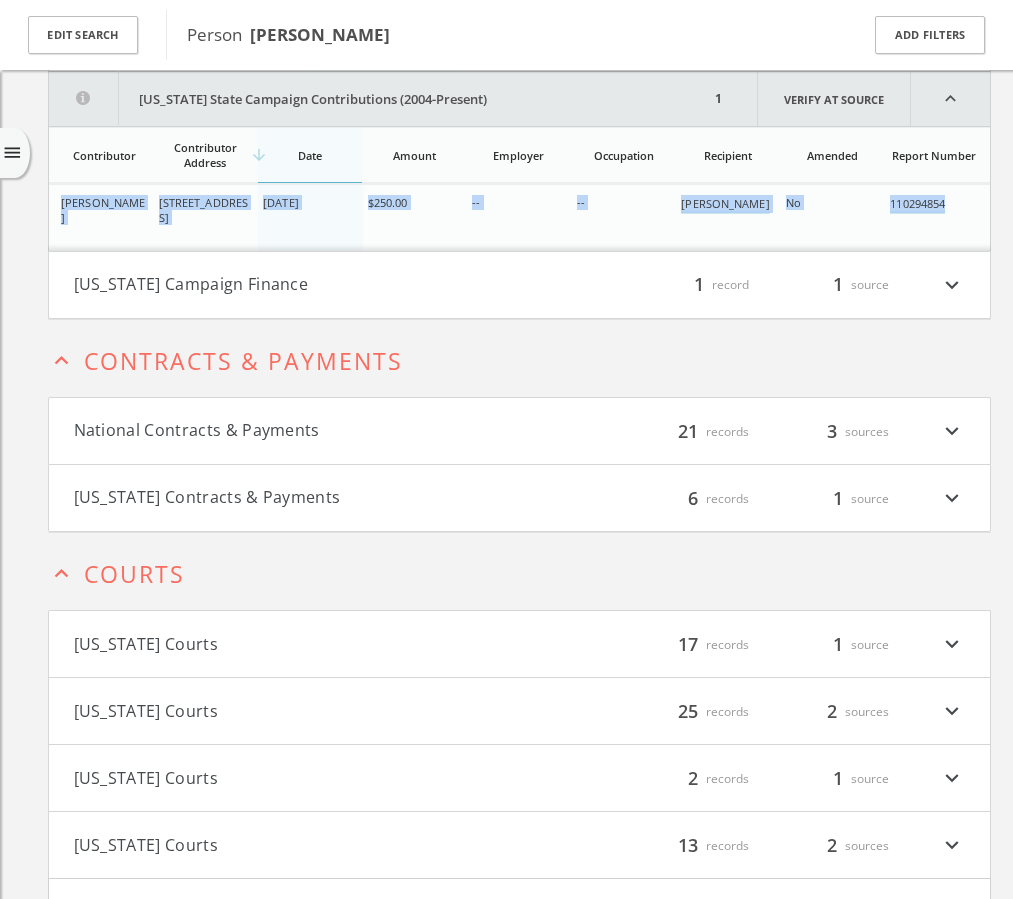 drag, startPoint x: 959, startPoint y: 205, endPoint x: 57, endPoint y: 199, distance: 902.01996 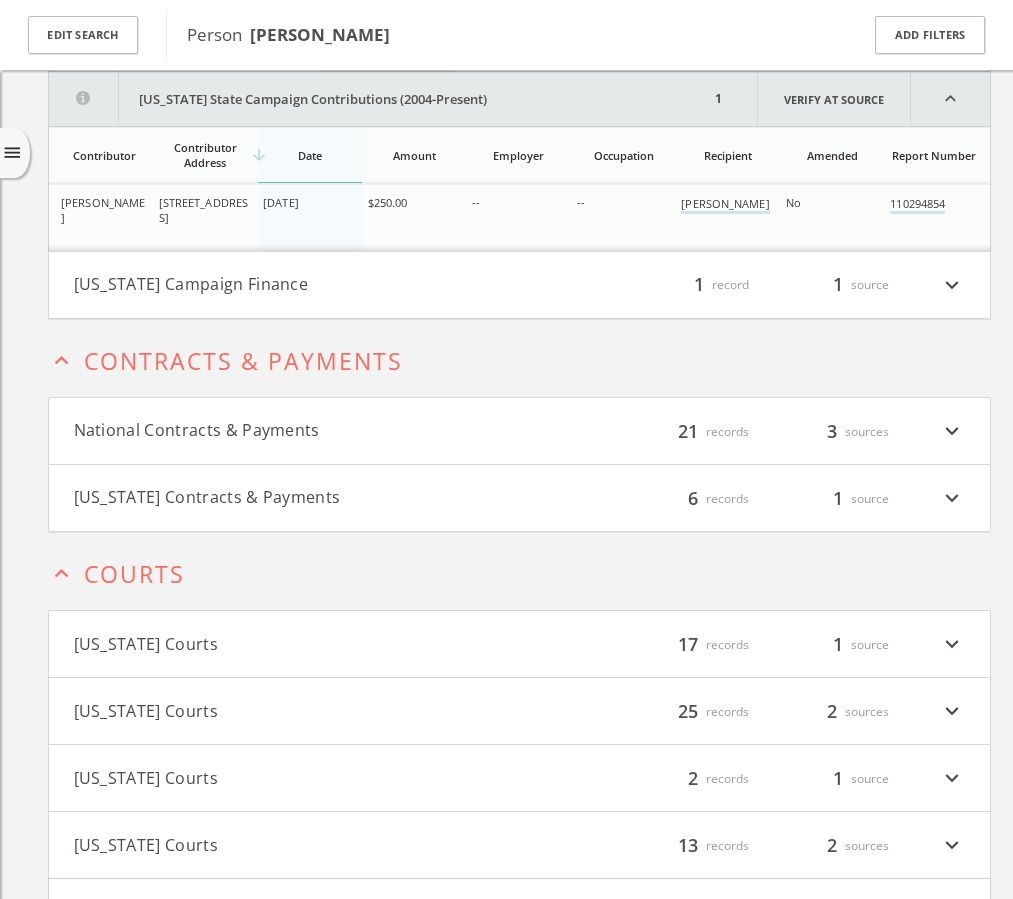 click on "expand_more" at bounding box center [952, 285] 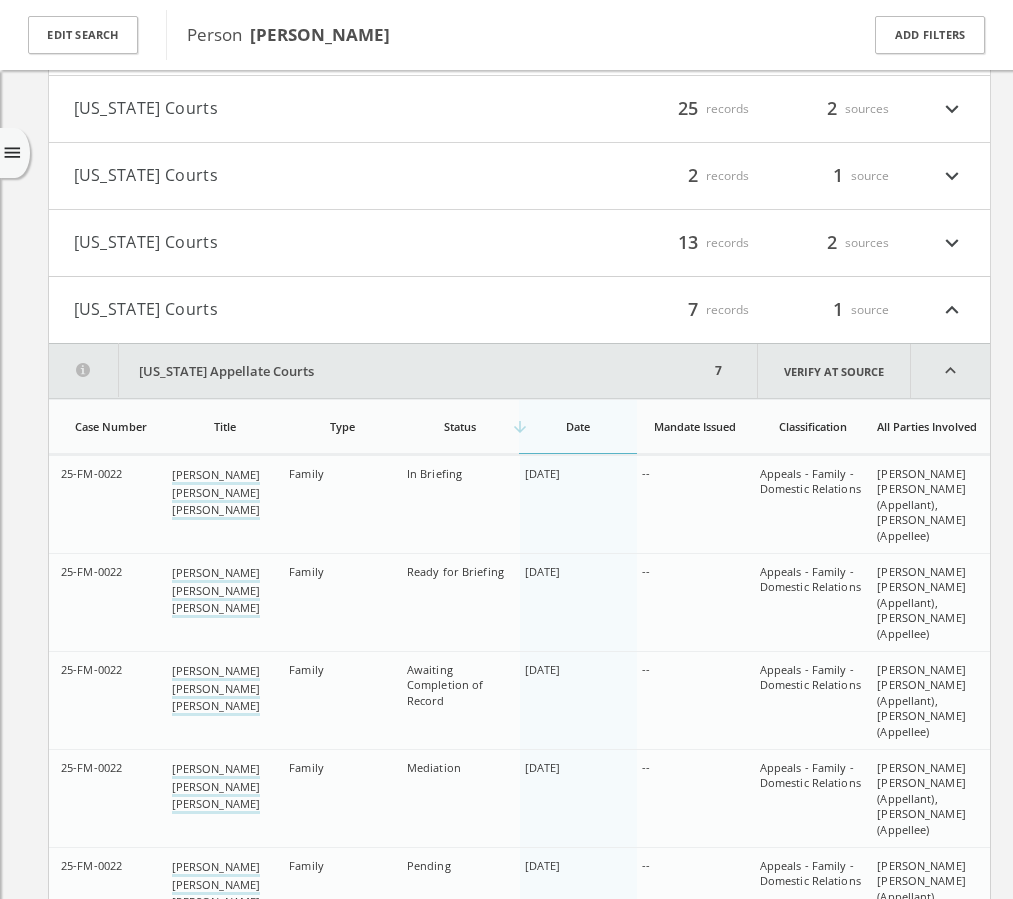 scroll, scrollTop: 78917, scrollLeft: 0, axis: vertical 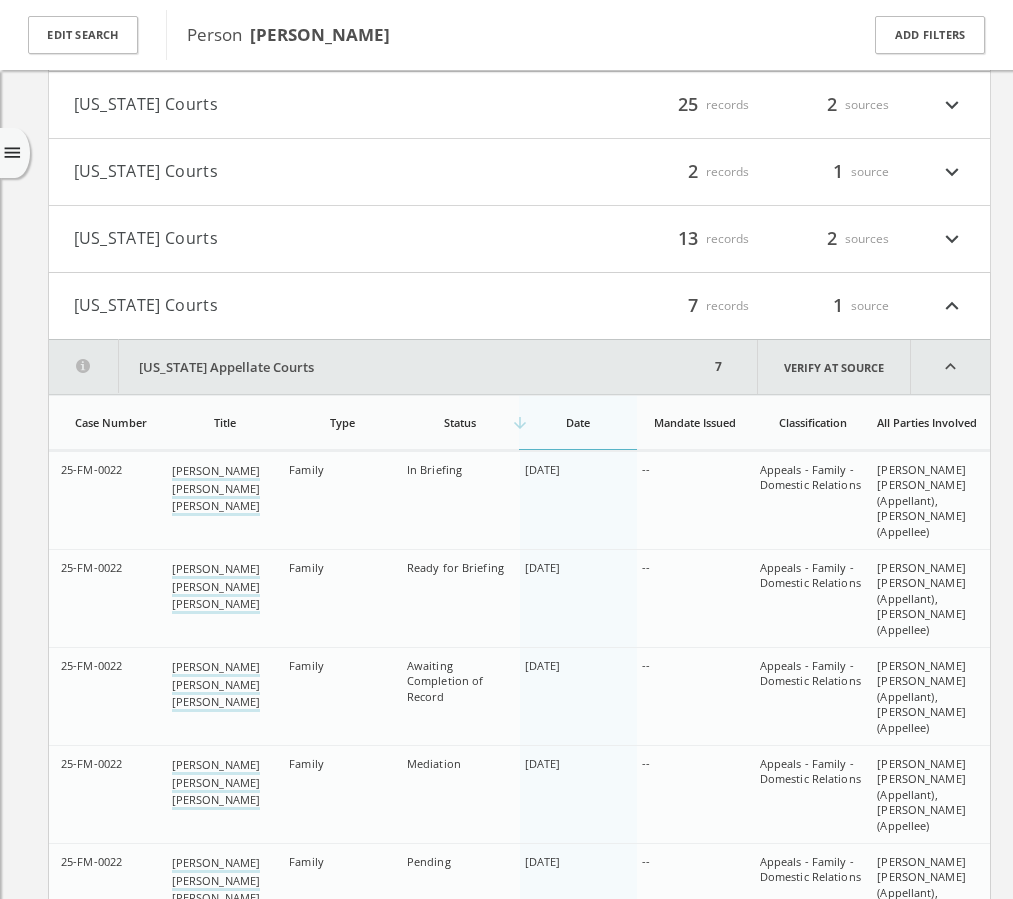 click on "expand_less" at bounding box center (950, 367) 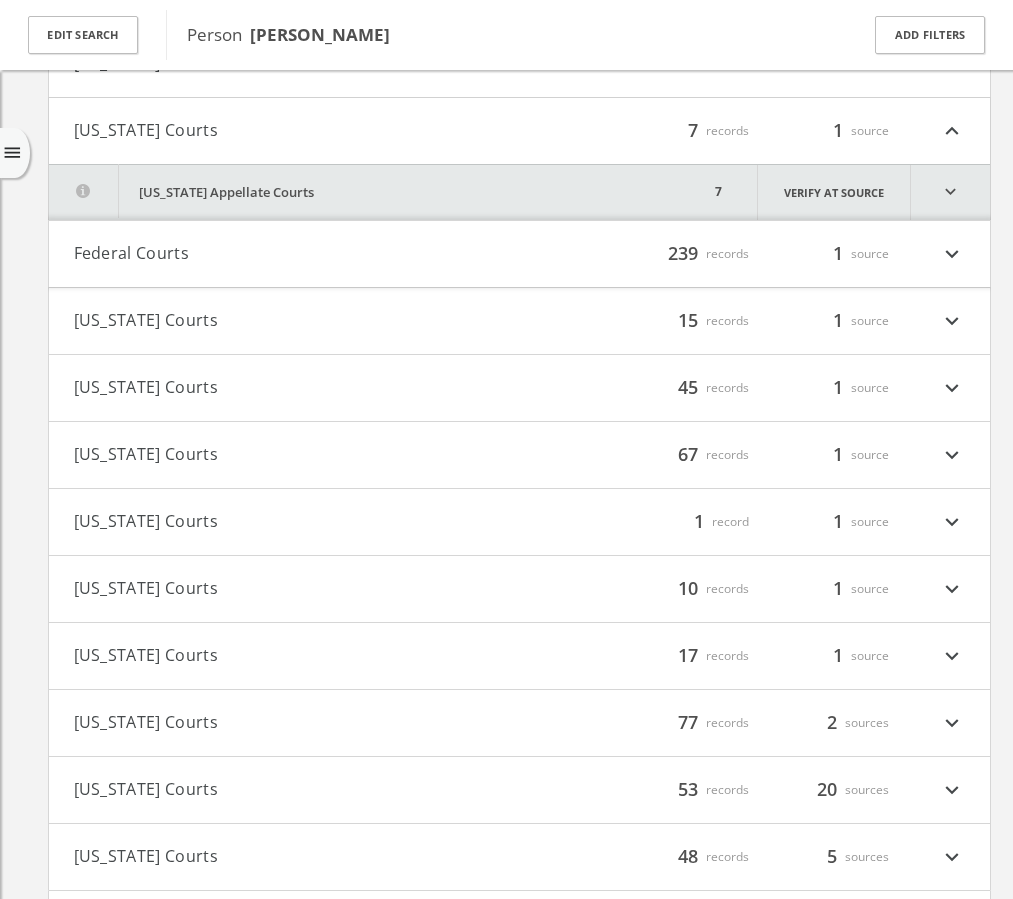 scroll, scrollTop: 79095, scrollLeft: 0, axis: vertical 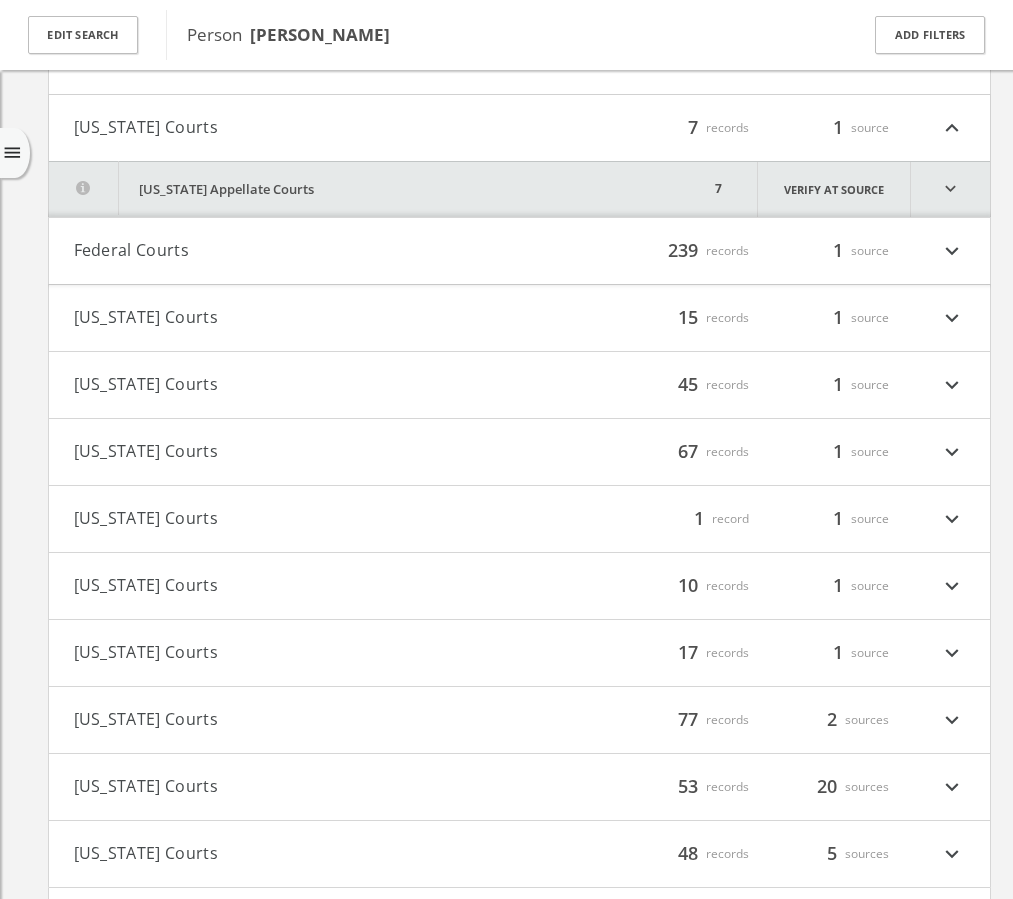 click on "expand_more" at bounding box center [952, 653] 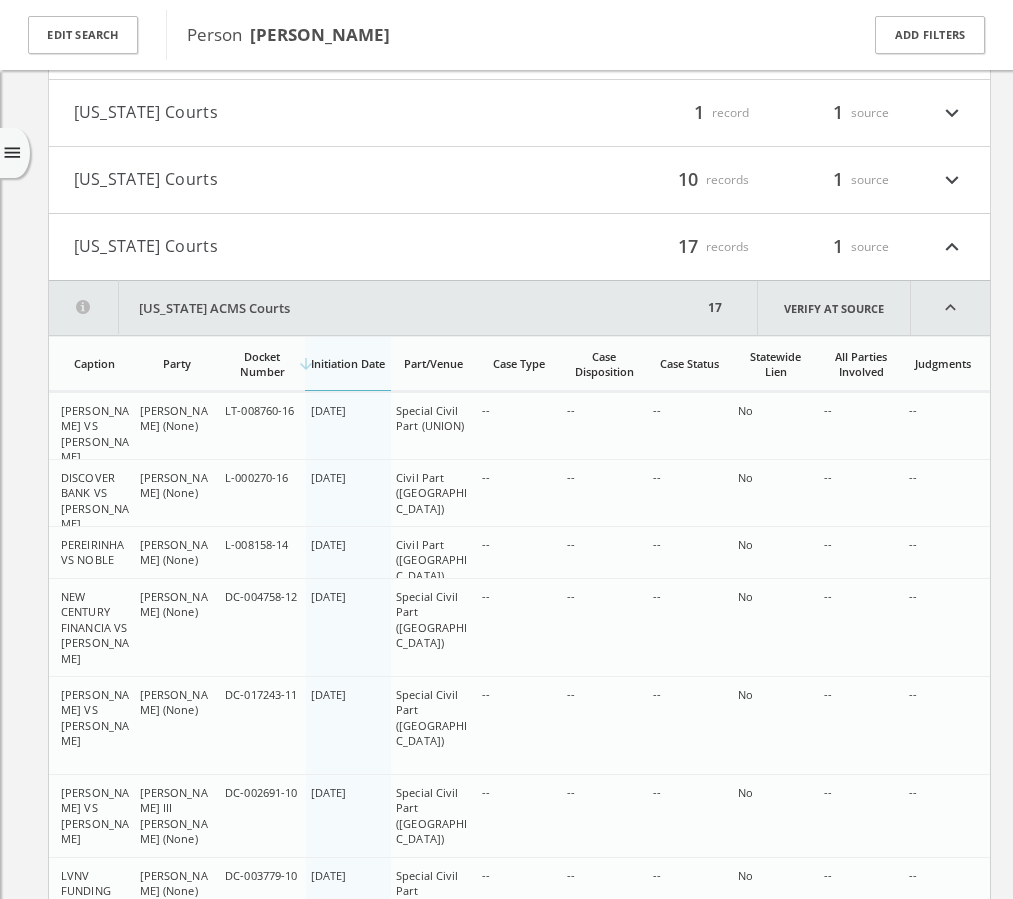 scroll, scrollTop: 79522, scrollLeft: 0, axis: vertical 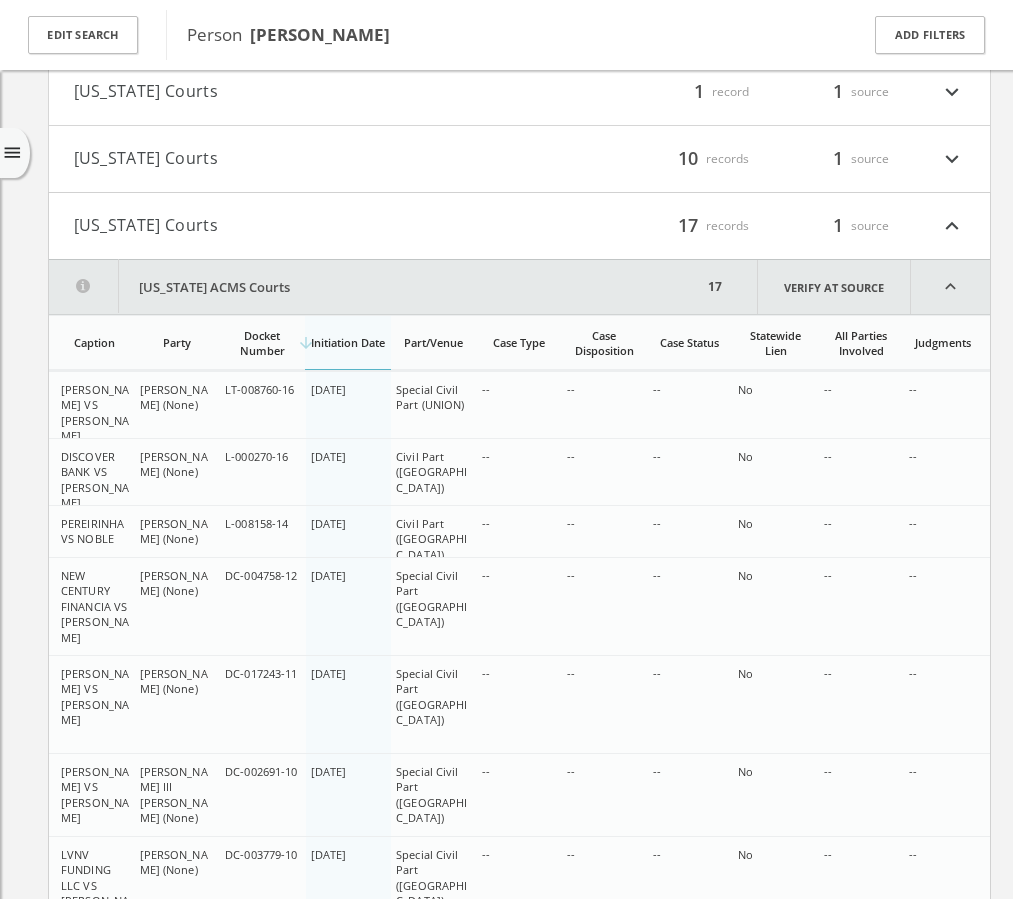 click on "expand_less" at bounding box center [950, 287] 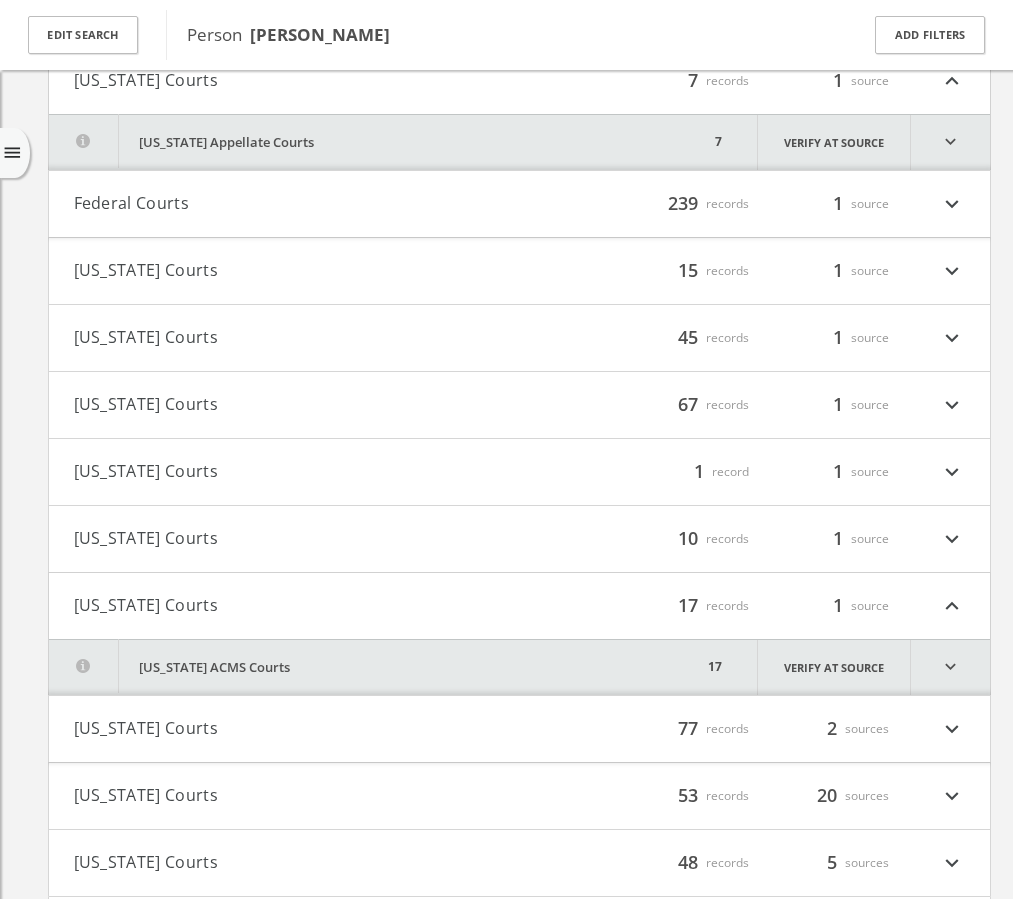 scroll, scrollTop: 79117, scrollLeft: 0, axis: vertical 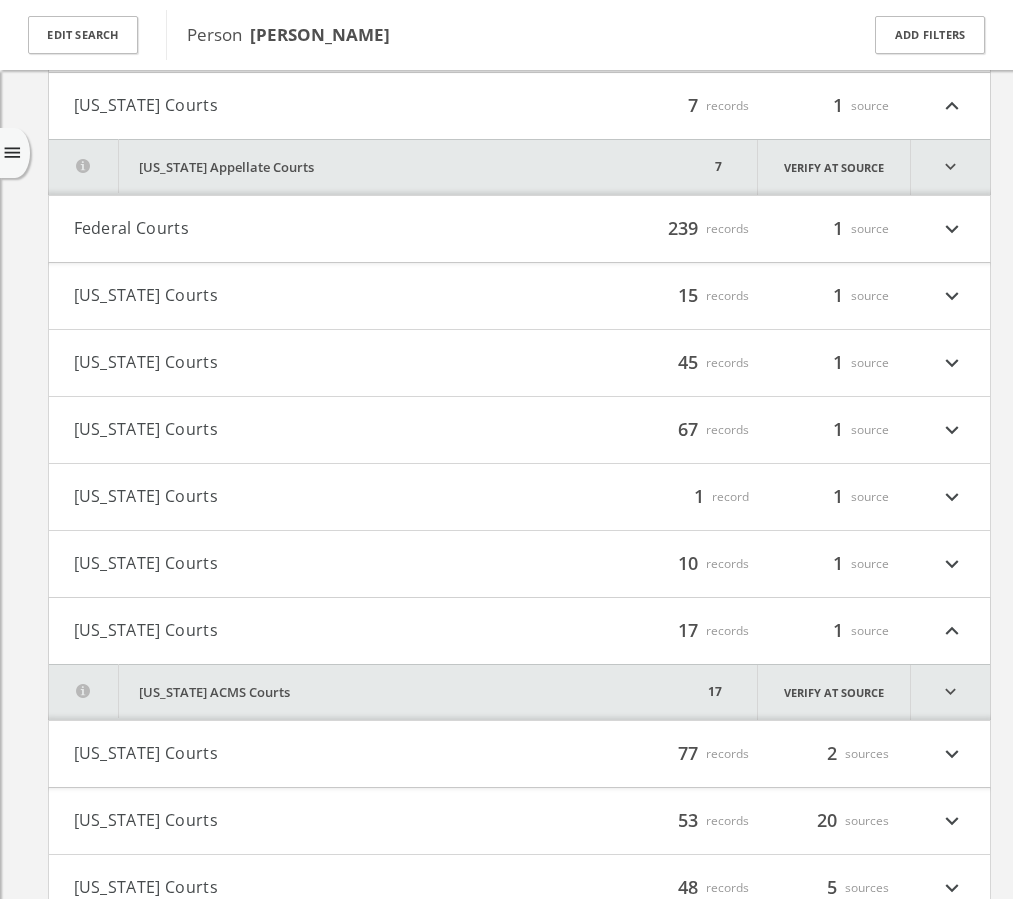 click on "expand_more" at bounding box center (950, 692) 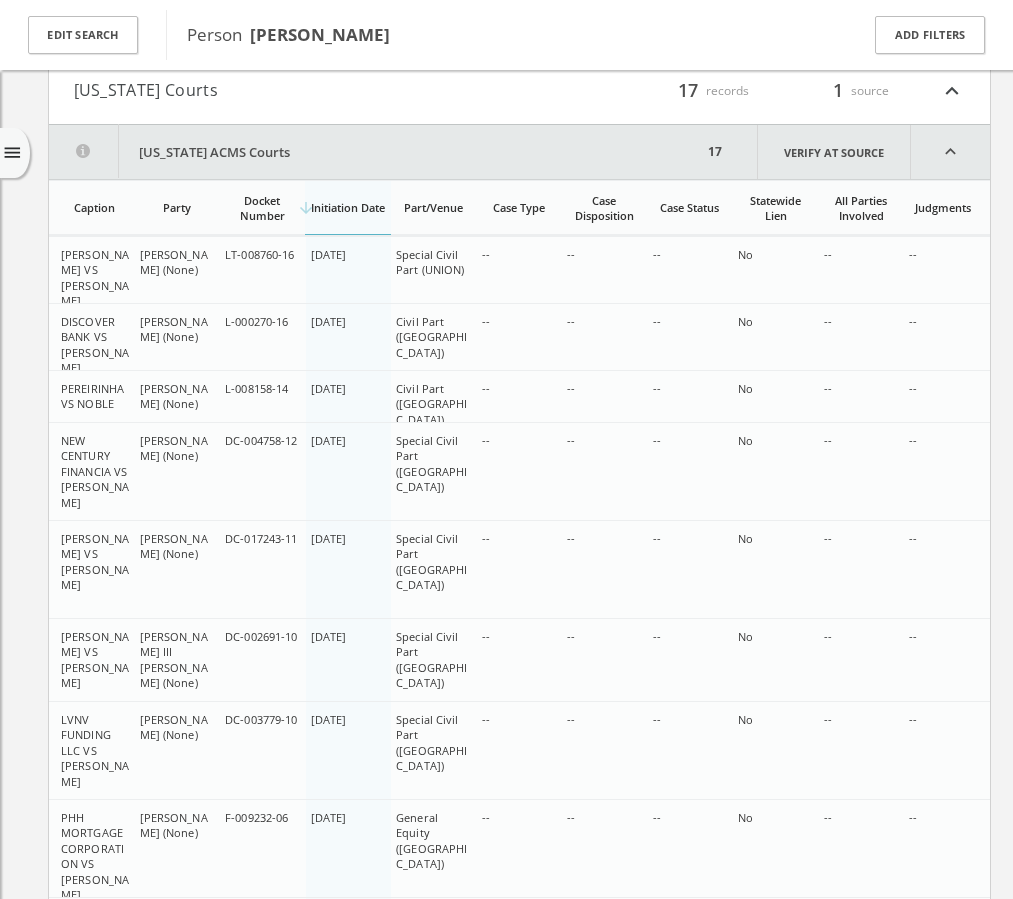 scroll, scrollTop: 79708, scrollLeft: 0, axis: vertical 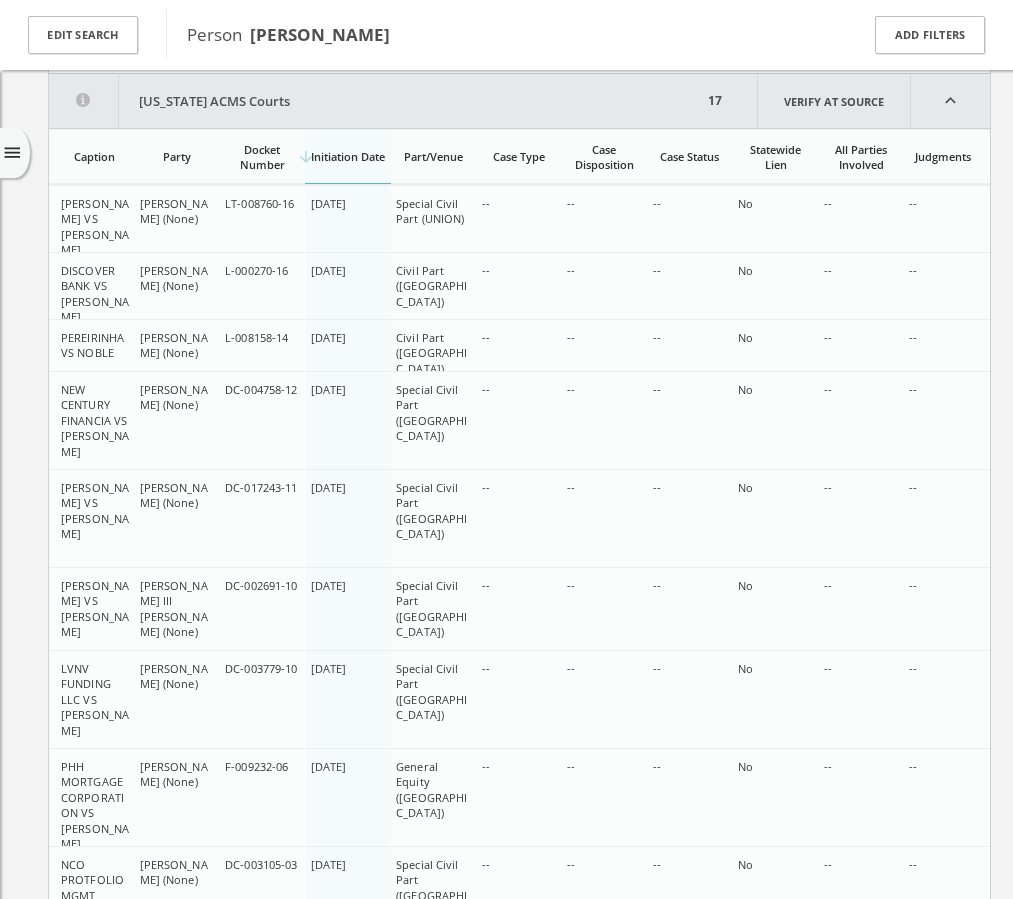 click on "expand_less" at bounding box center (950, 101) 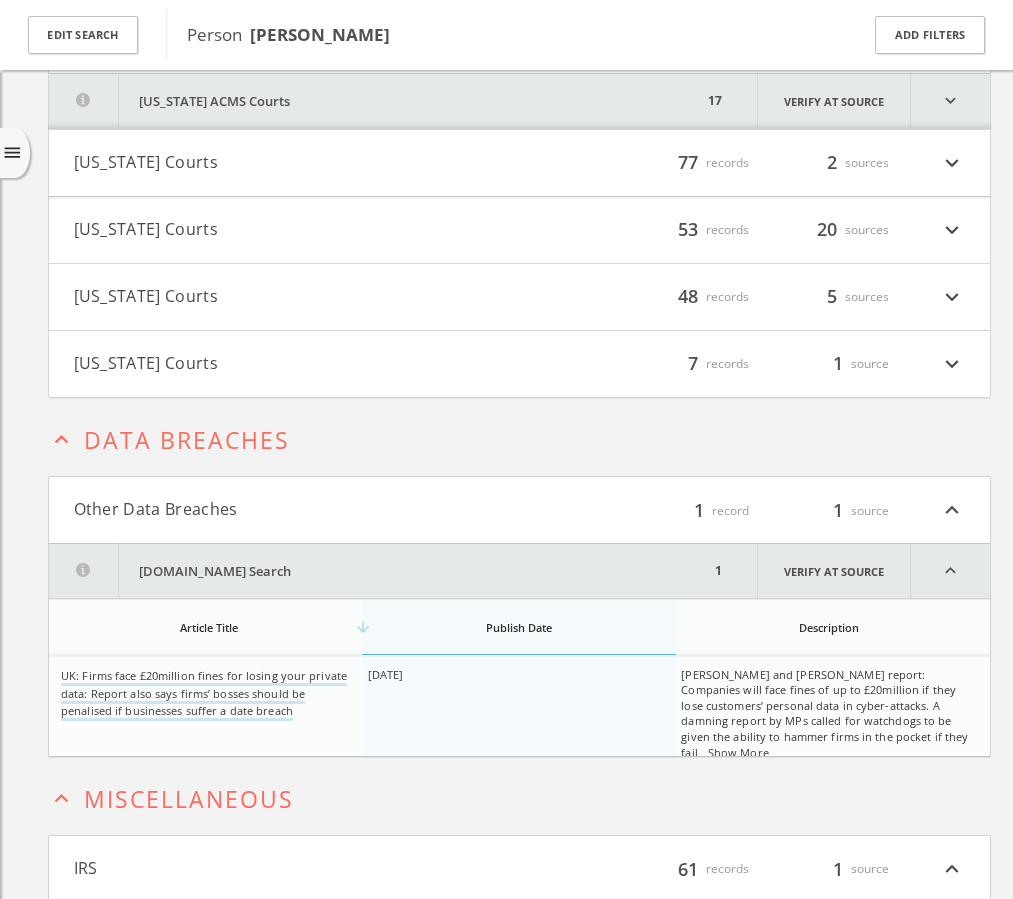 click on "expand_more" at bounding box center [952, 163] 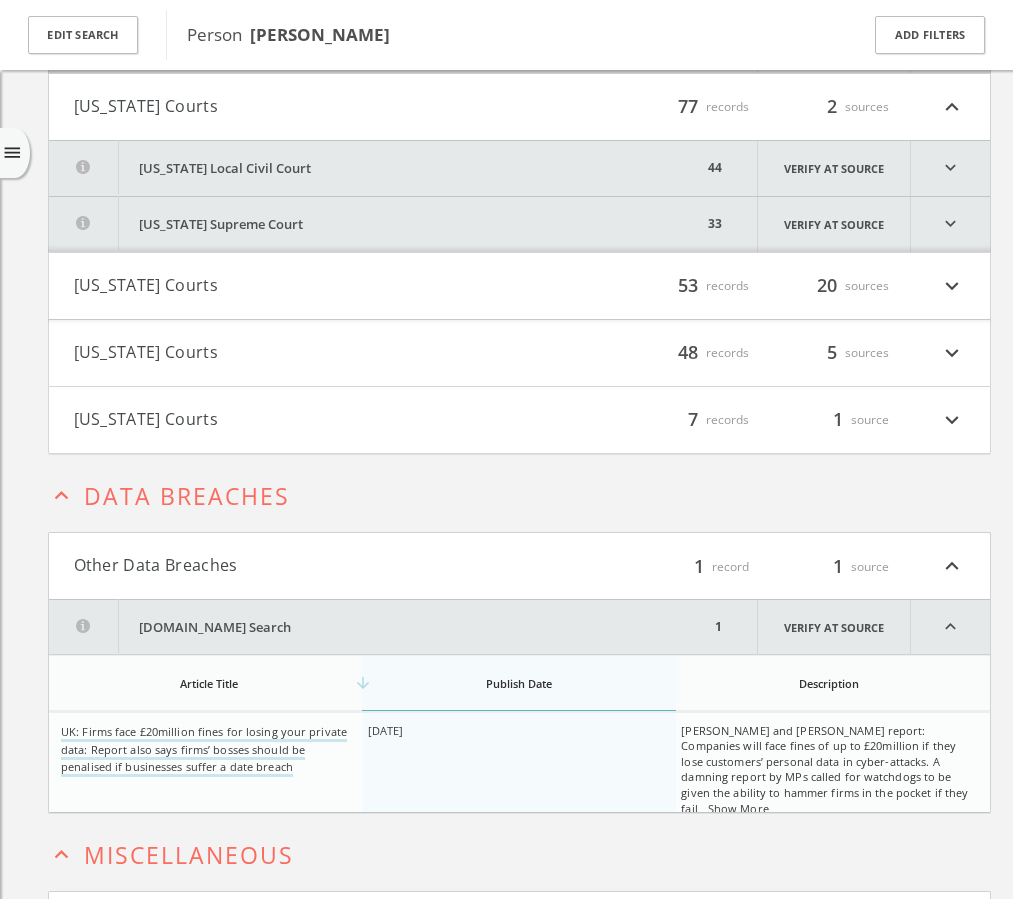 click on "expand_more" at bounding box center (950, 168) 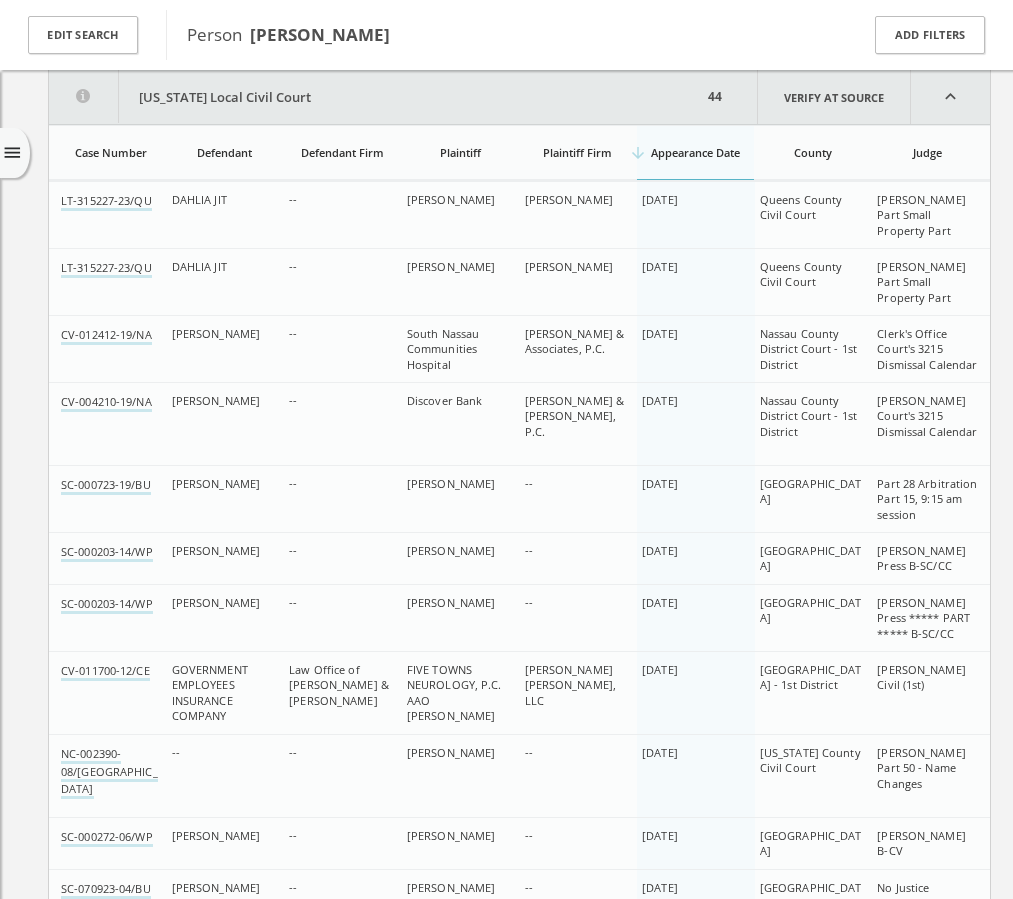 scroll, scrollTop: 79797, scrollLeft: 0, axis: vertical 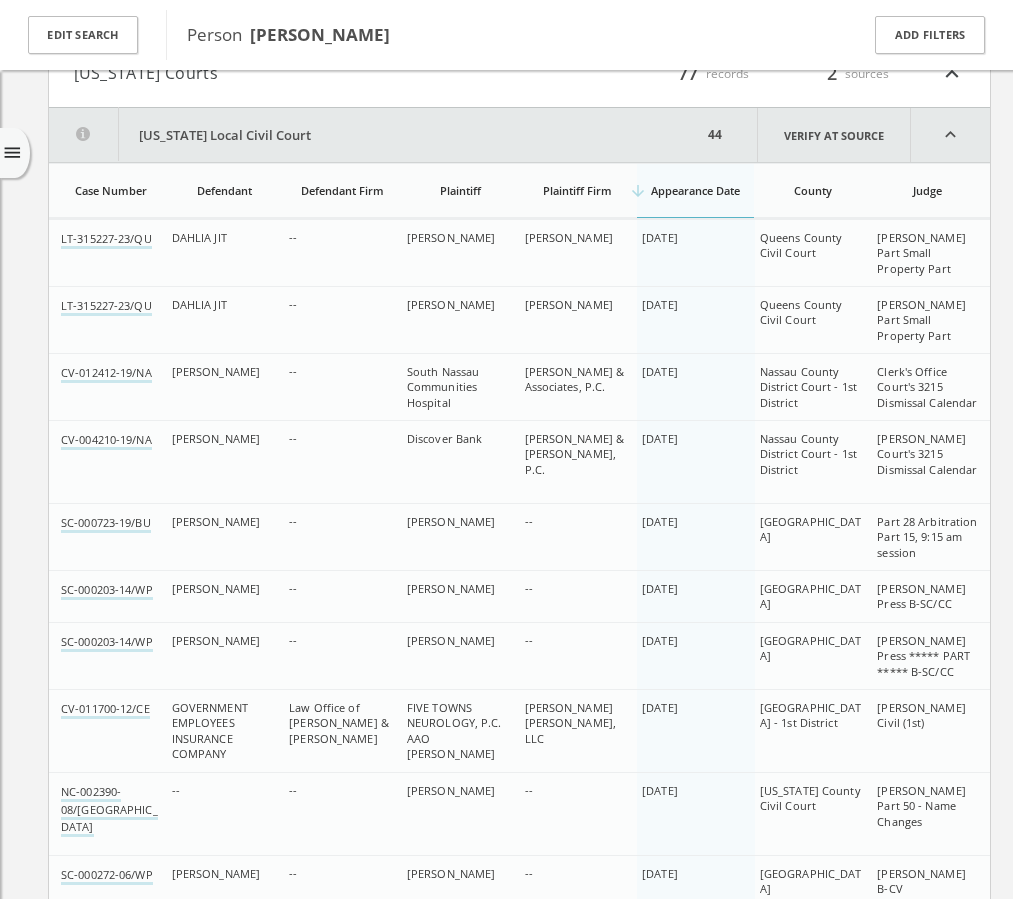 click on "expand_less" at bounding box center (950, 135) 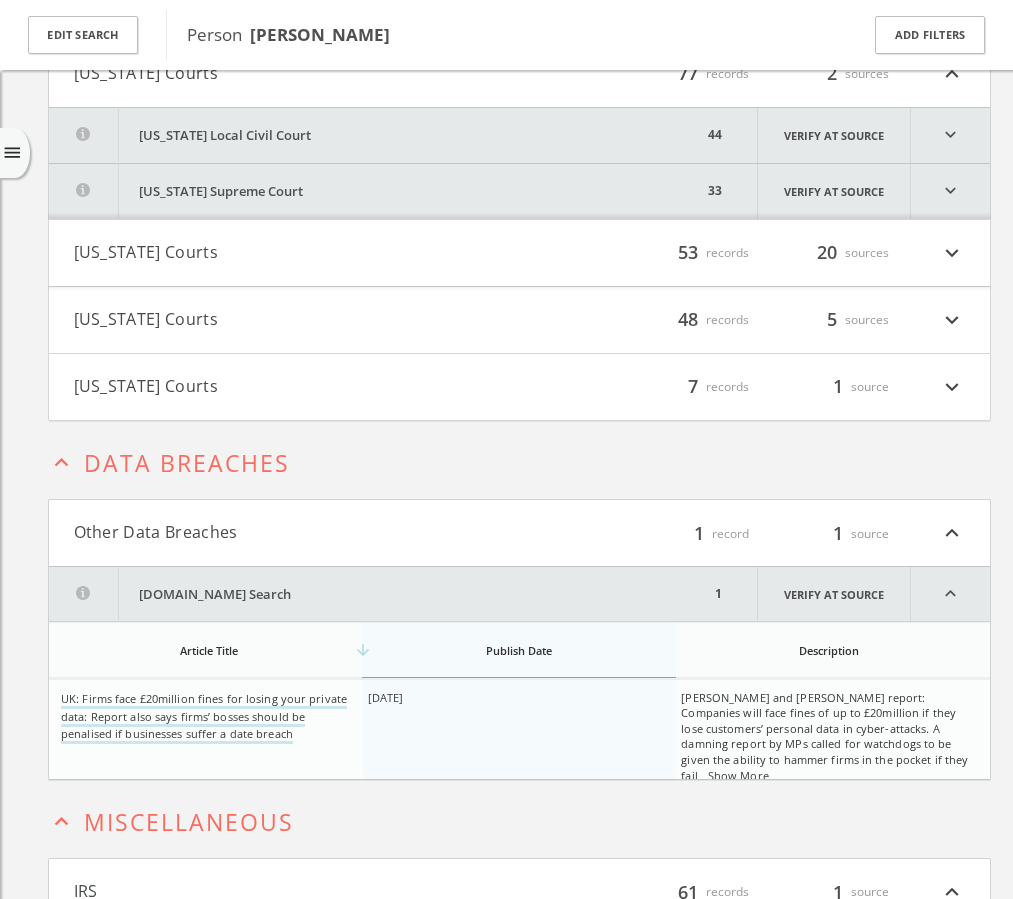 click on "expand_more" at bounding box center [950, 191] 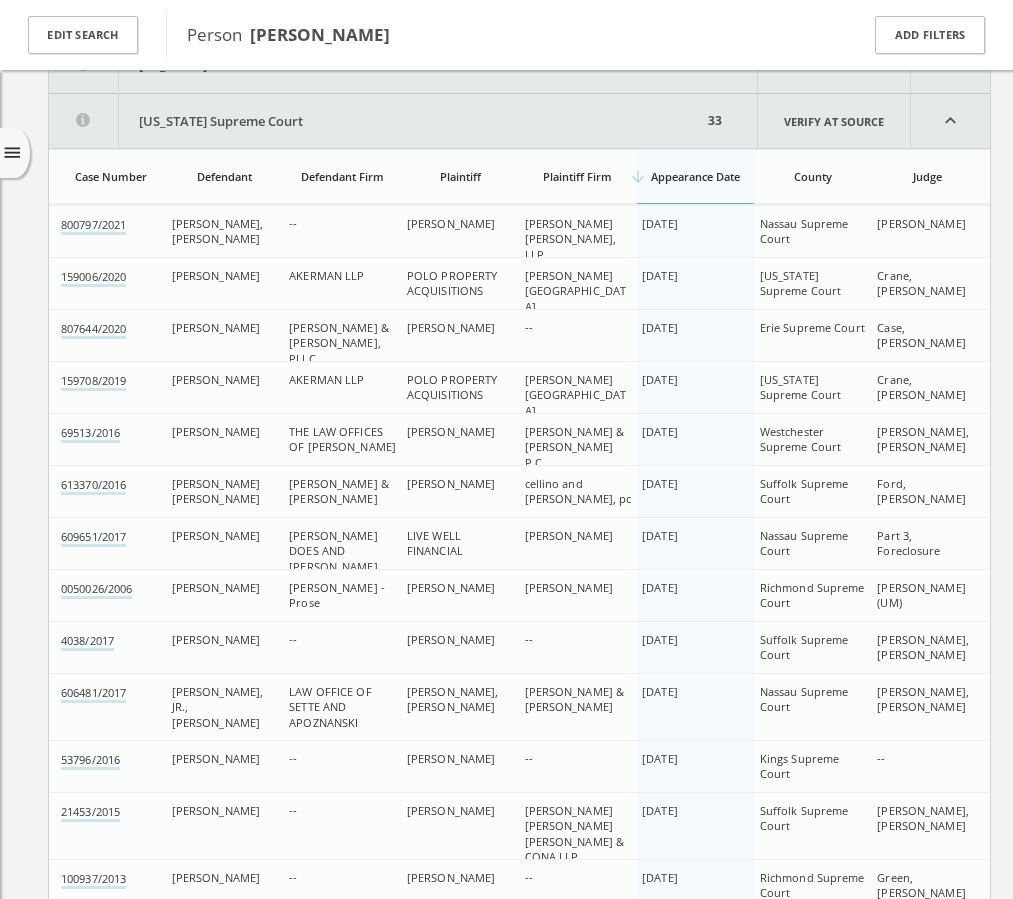 scroll, scrollTop: 79887, scrollLeft: 0, axis: vertical 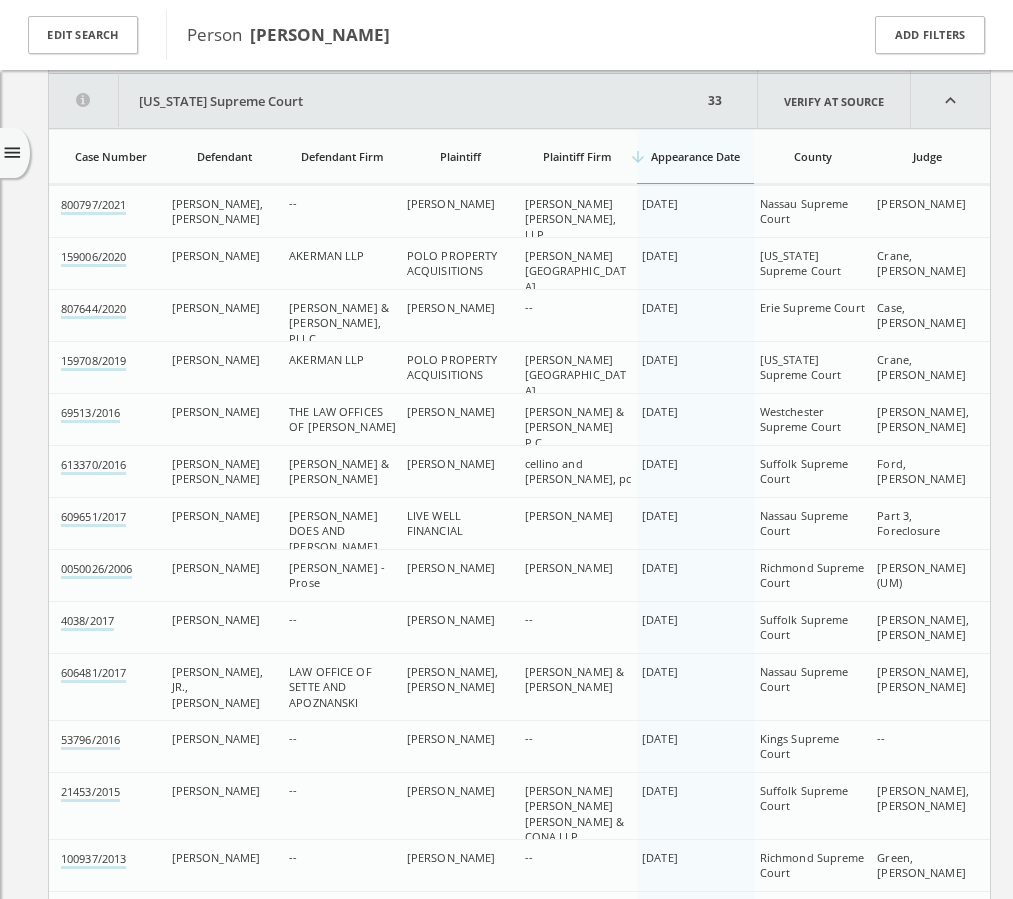 click on "expand_less" at bounding box center (950, 101) 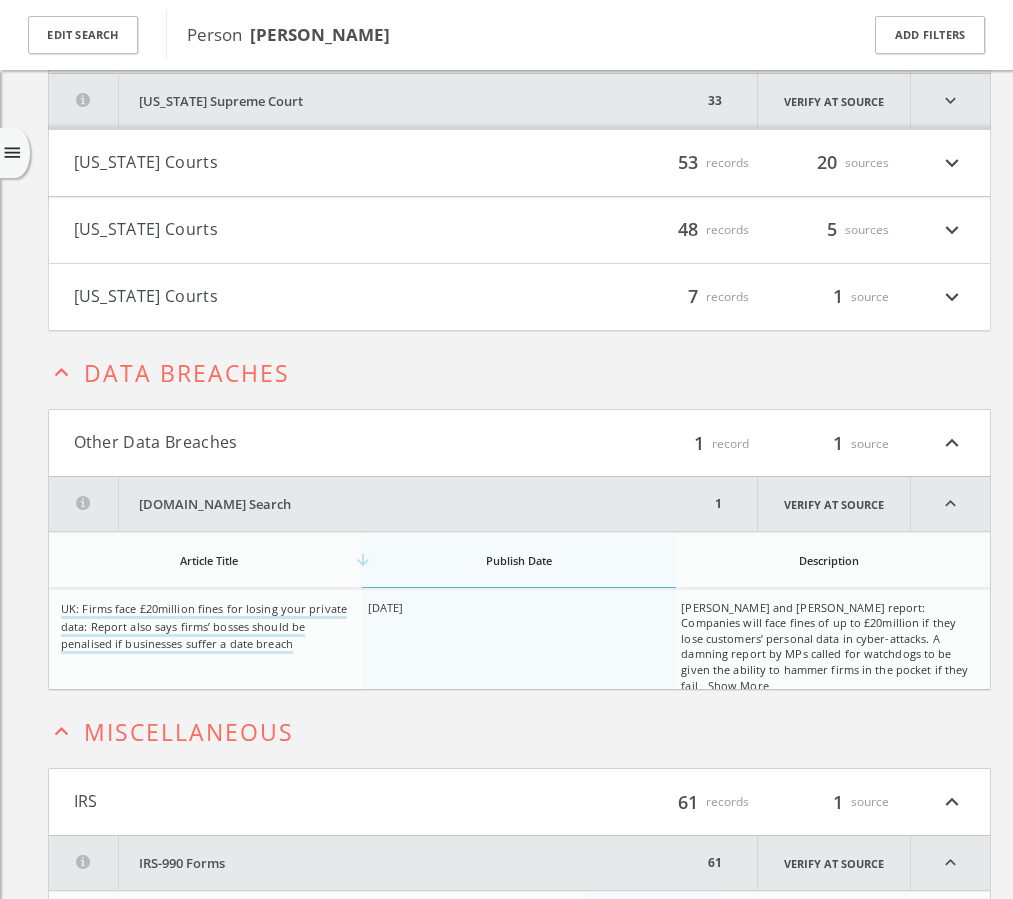 click on "expand_more" at bounding box center (952, 163) 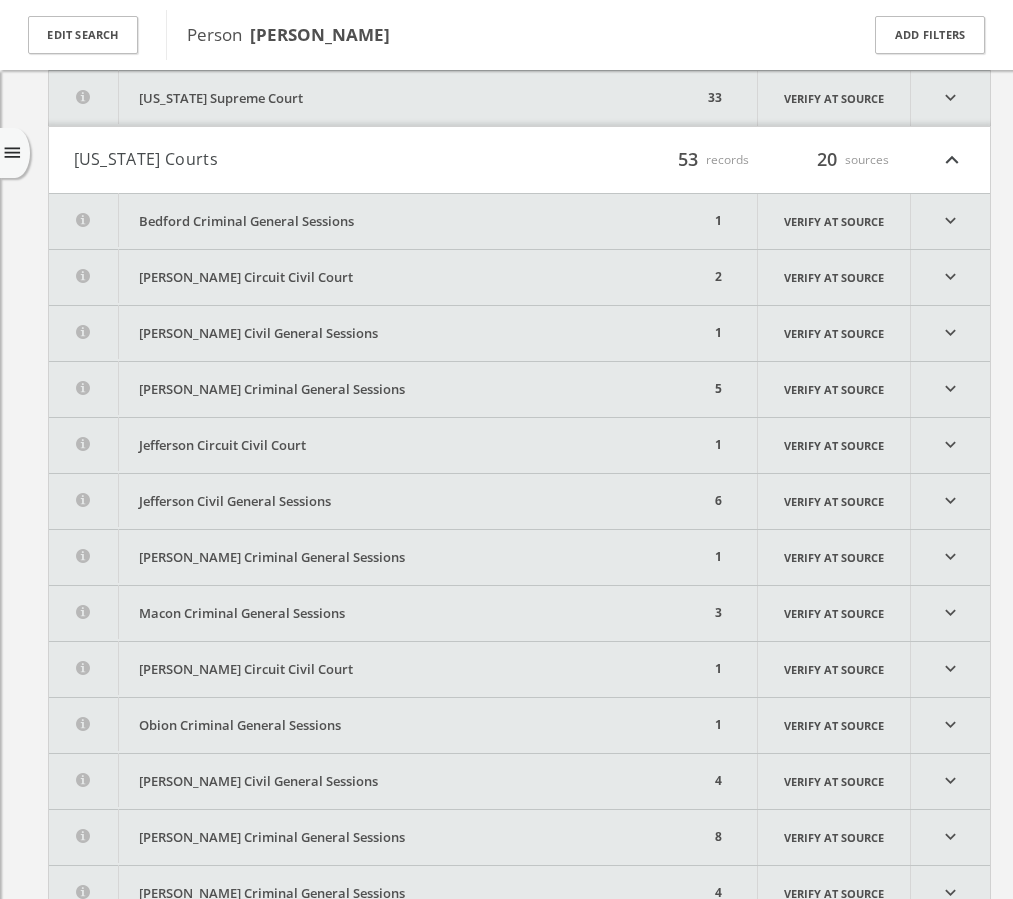 scroll, scrollTop: 79943, scrollLeft: 0, axis: vertical 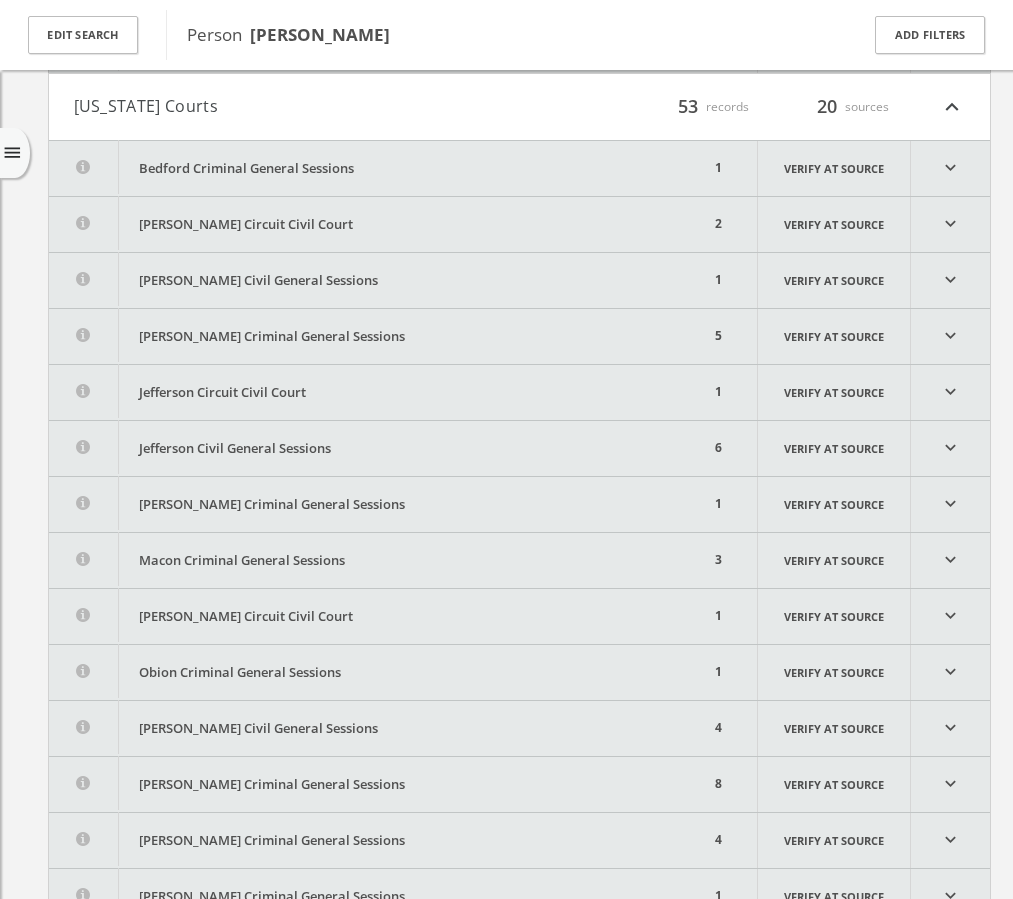 click on "expand_less" at bounding box center [952, 107] 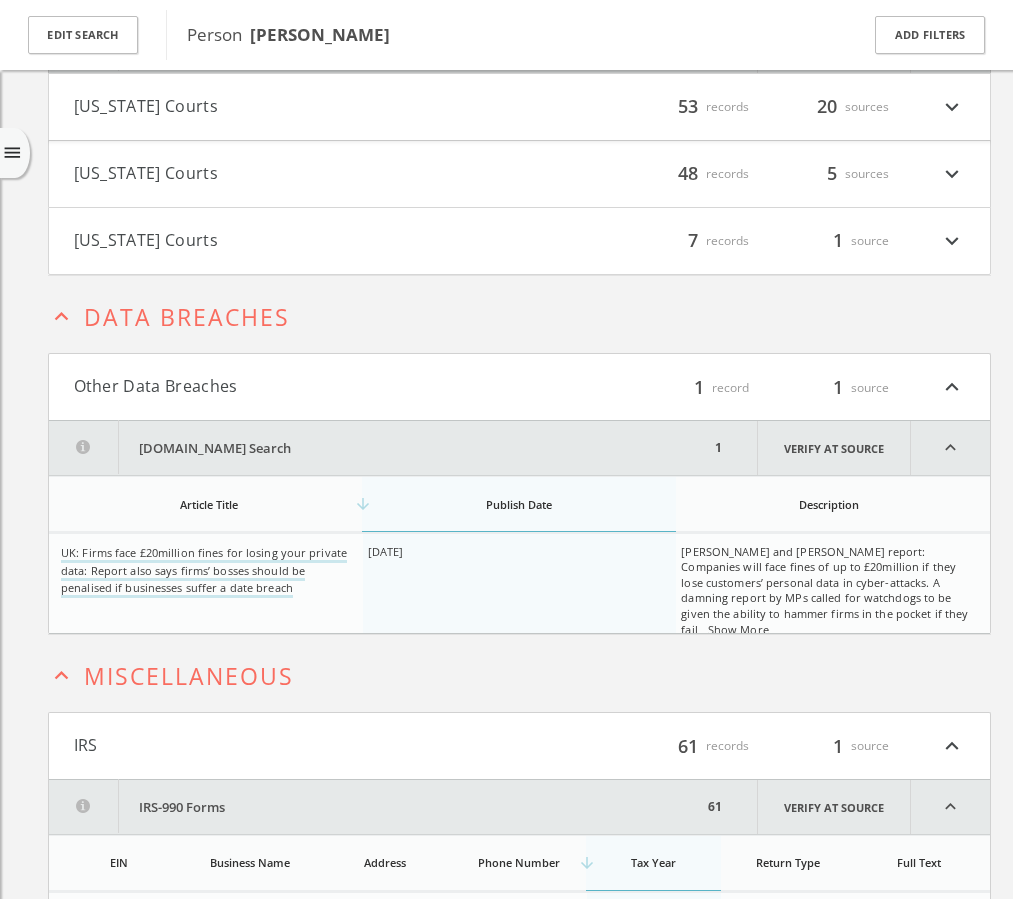 click on "expand_more" at bounding box center (952, 241) 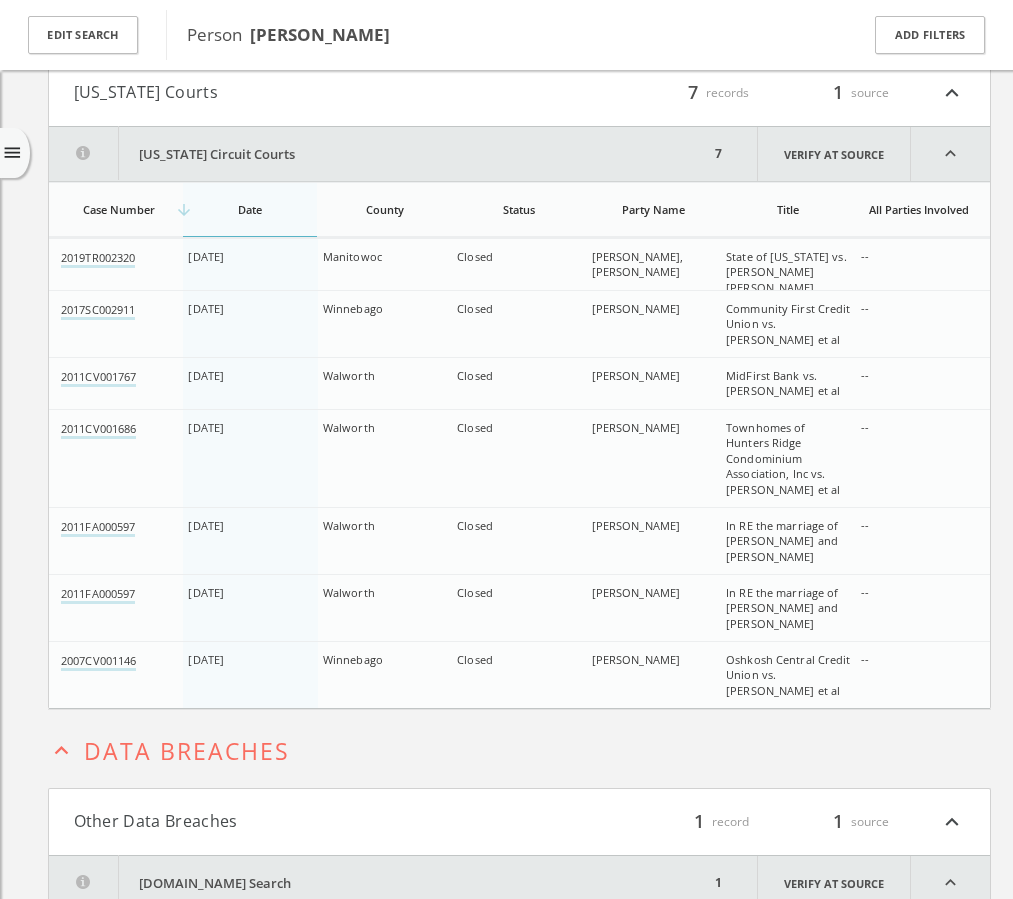 scroll, scrollTop: 80144, scrollLeft: 0, axis: vertical 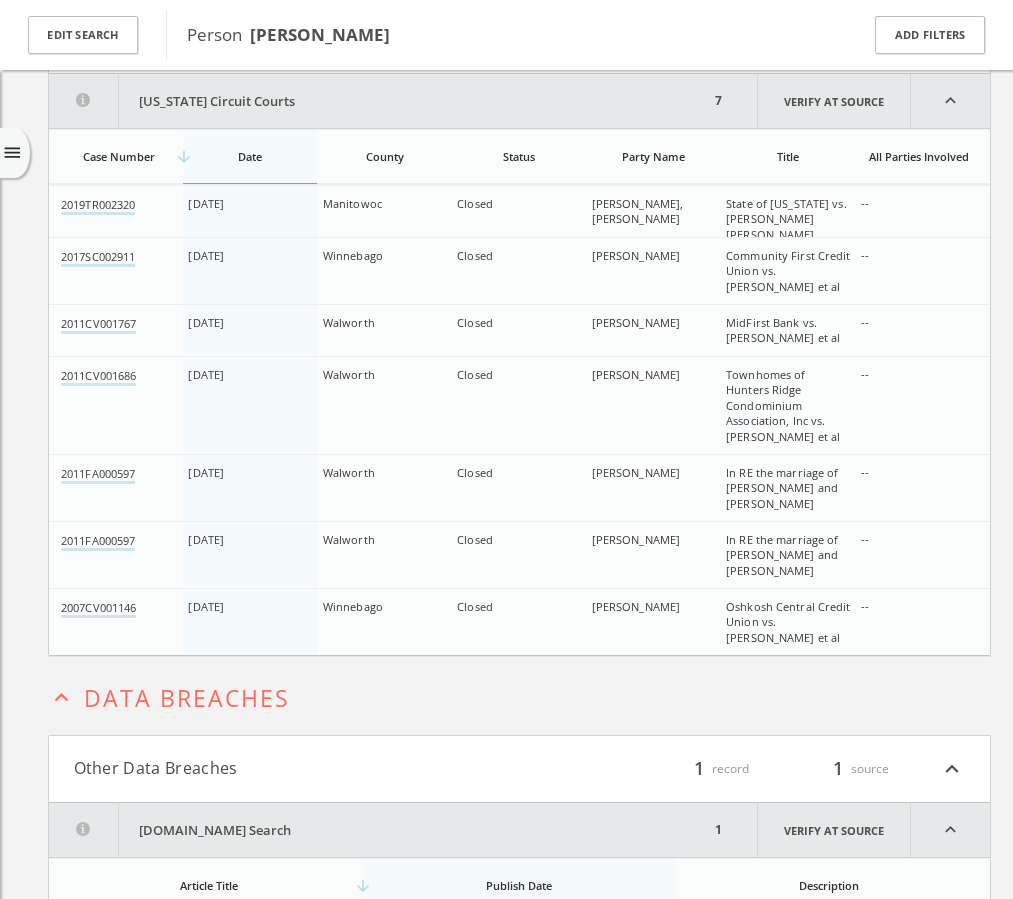 click on "expand_less" at bounding box center [950, 101] 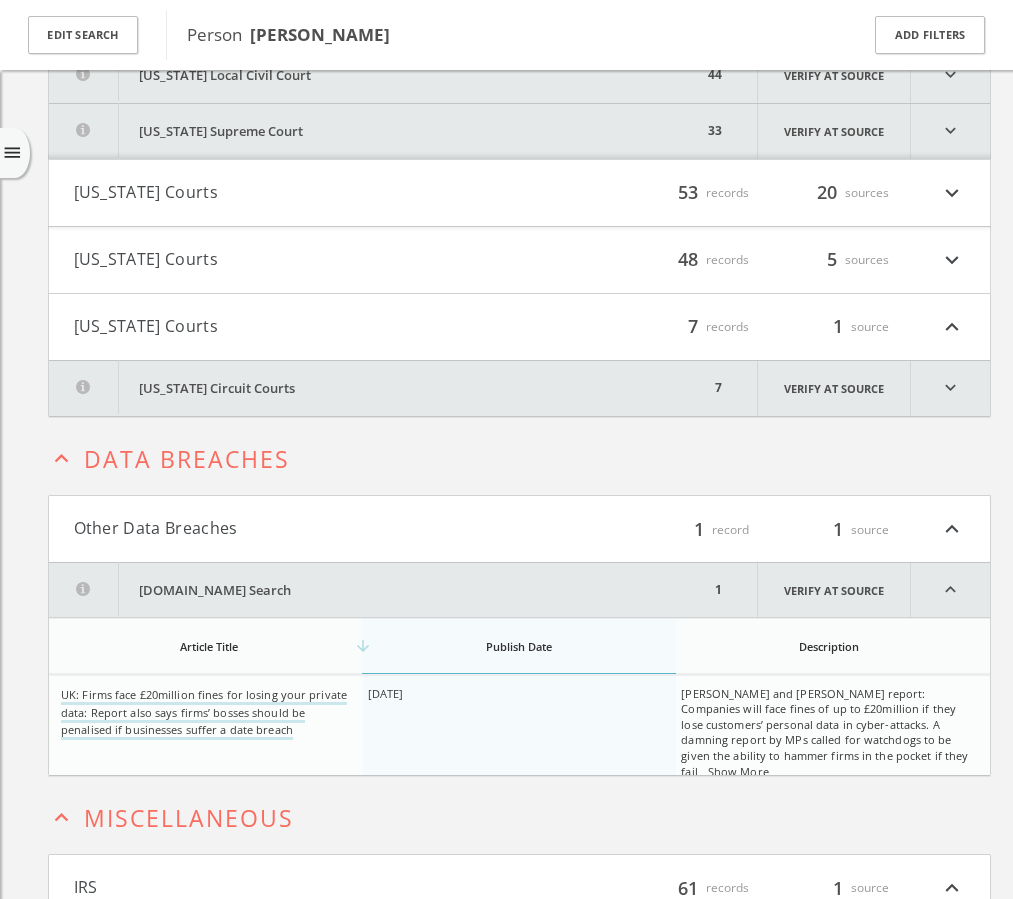 scroll, scrollTop: 79784, scrollLeft: 0, axis: vertical 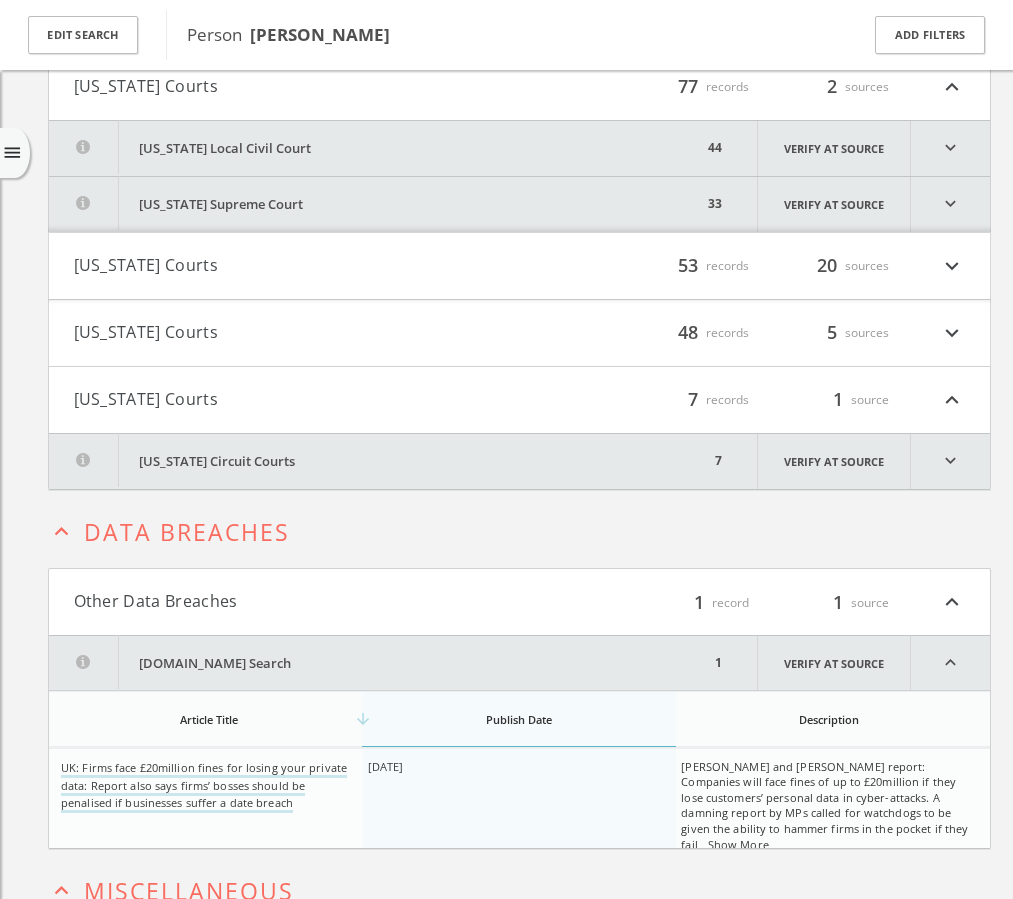 click on "expand_more" at bounding box center (952, 333) 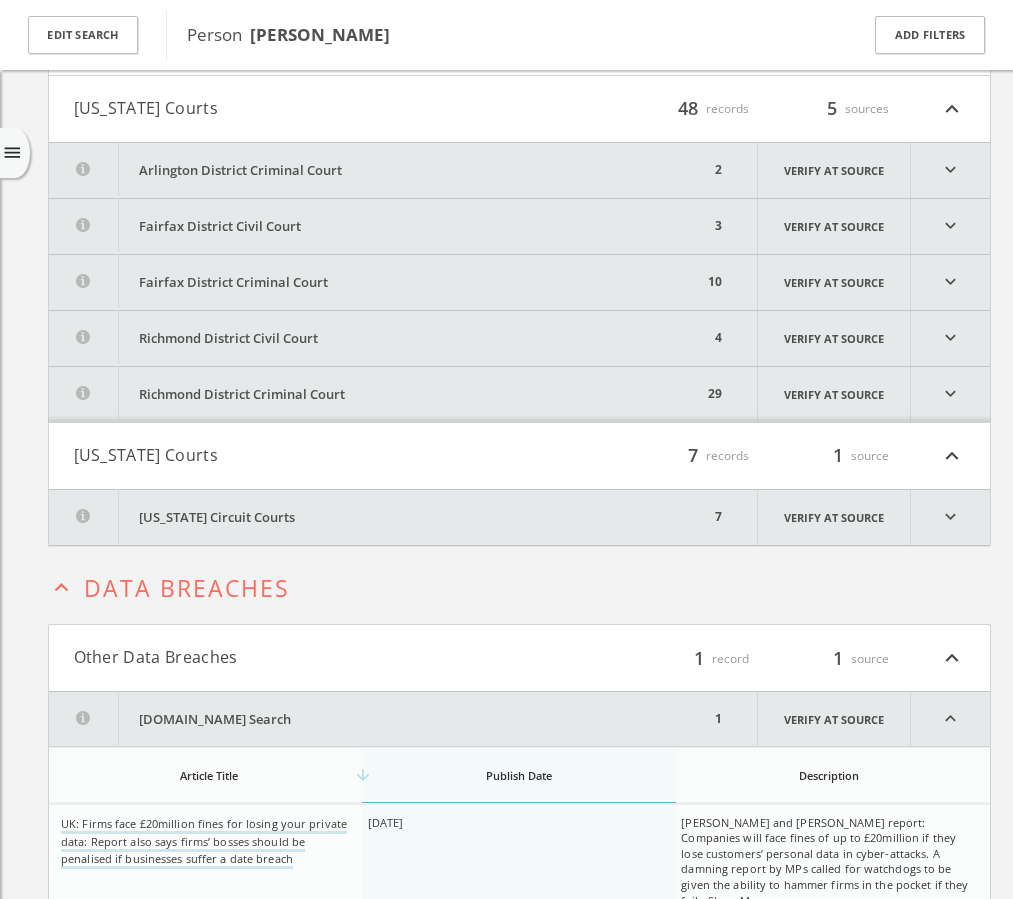 scroll, scrollTop: 80010, scrollLeft: 0, axis: vertical 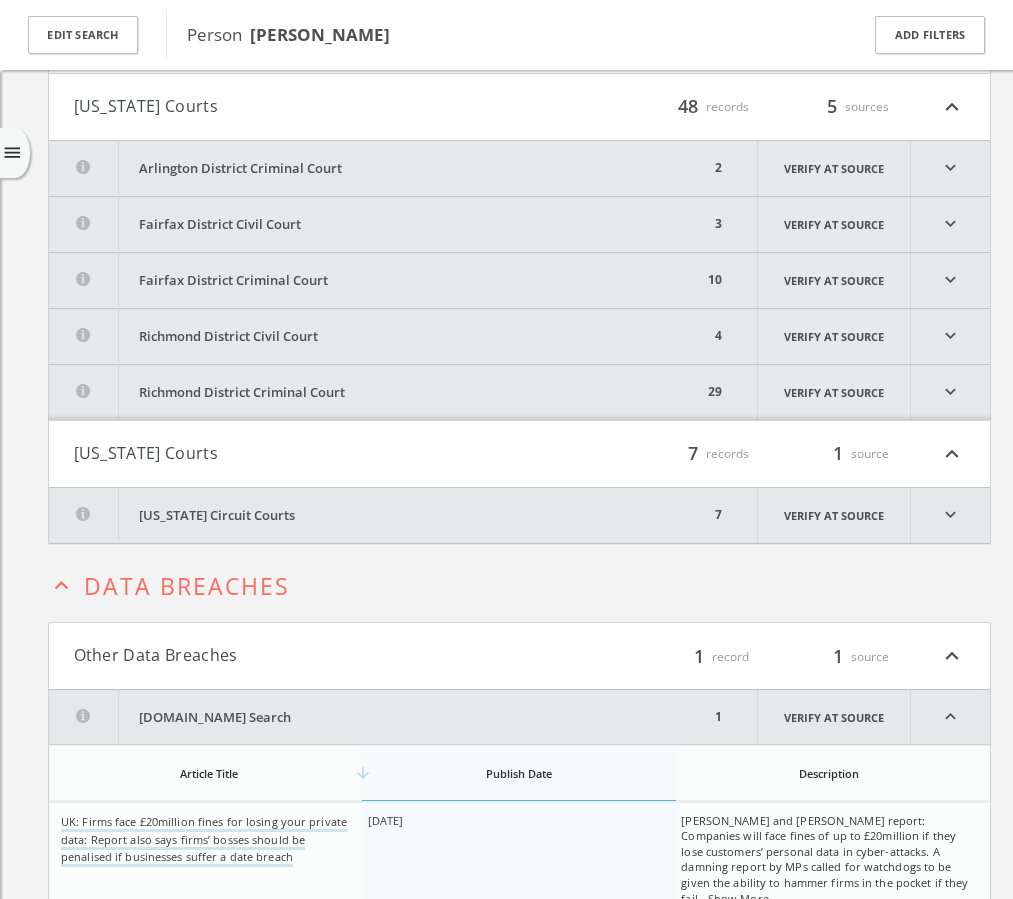 click on "expand_less" at bounding box center (952, 107) 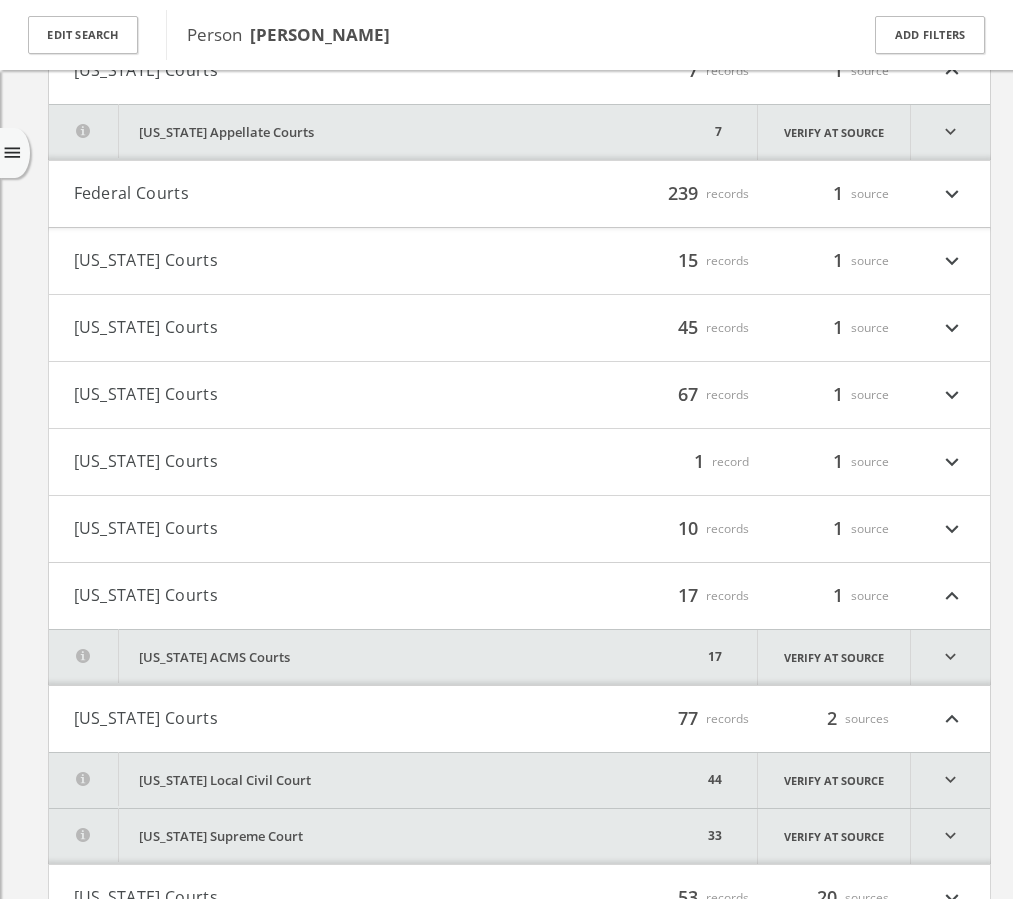 scroll, scrollTop: 79134, scrollLeft: 0, axis: vertical 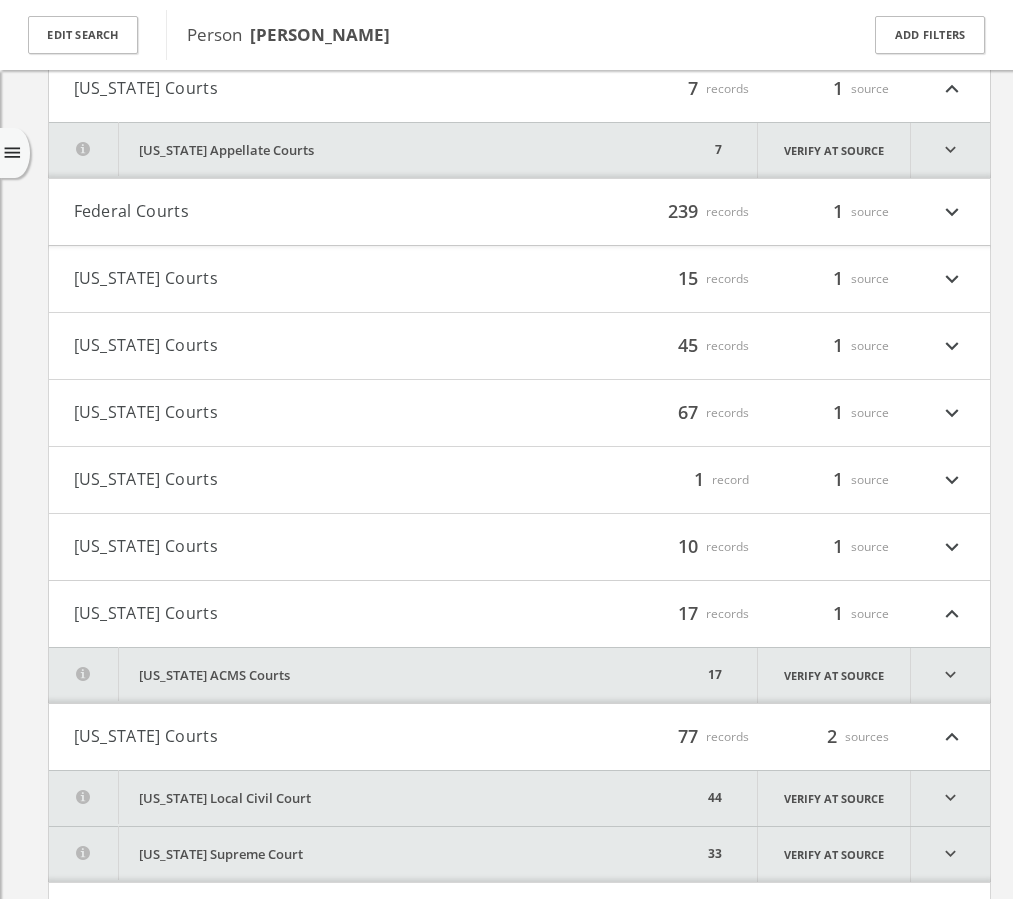 click on "expand_more" at bounding box center [952, 212] 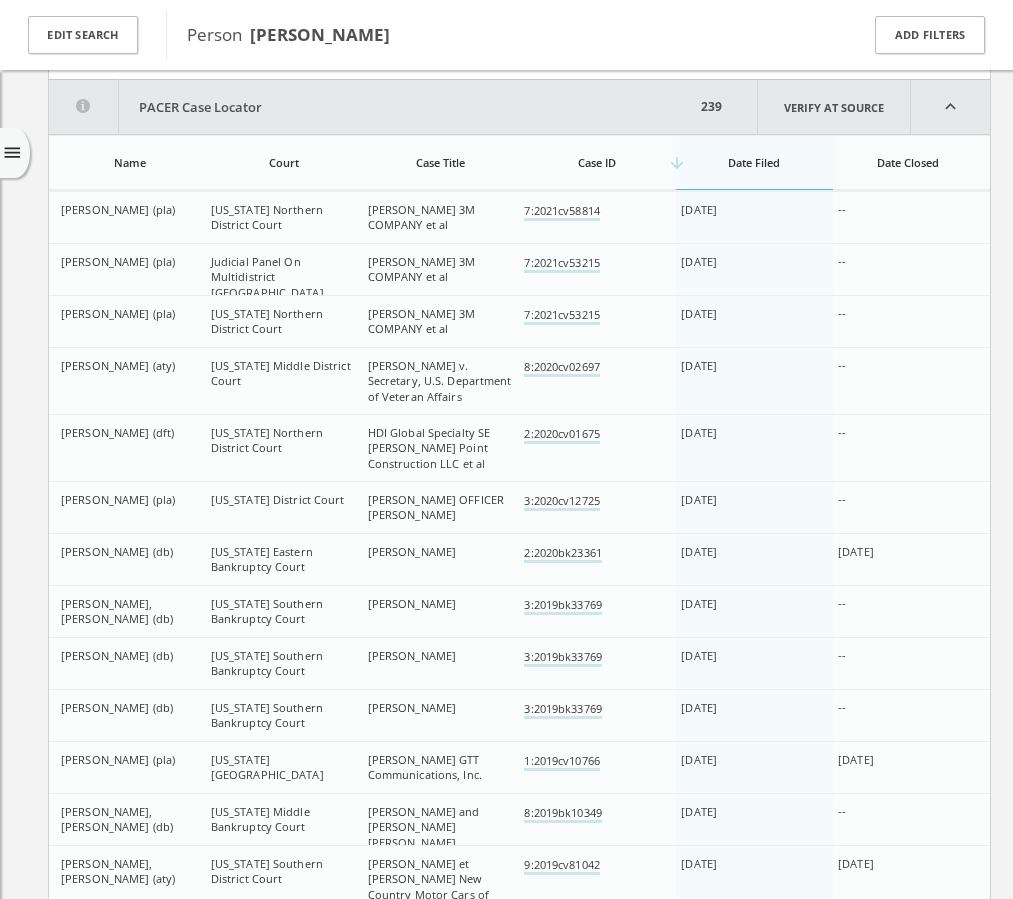 scroll, scrollTop: 79306, scrollLeft: 0, axis: vertical 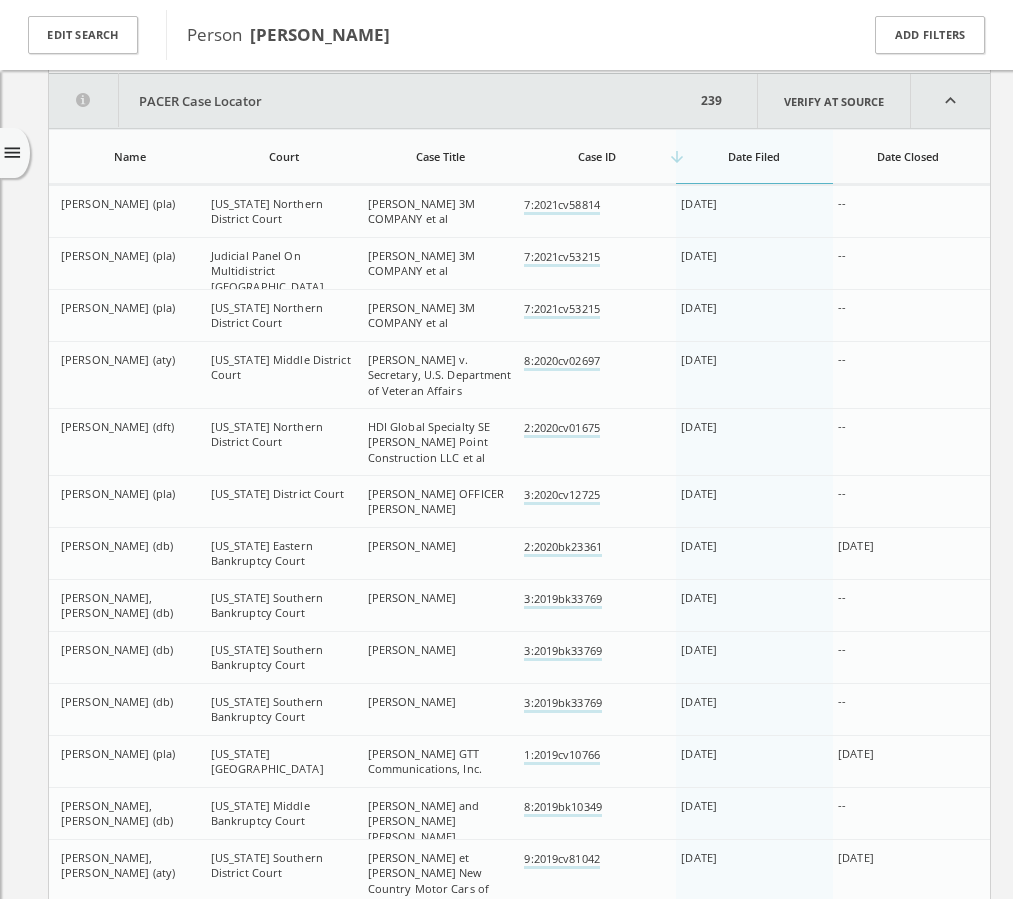 click on "expand_less" at bounding box center [950, 101] 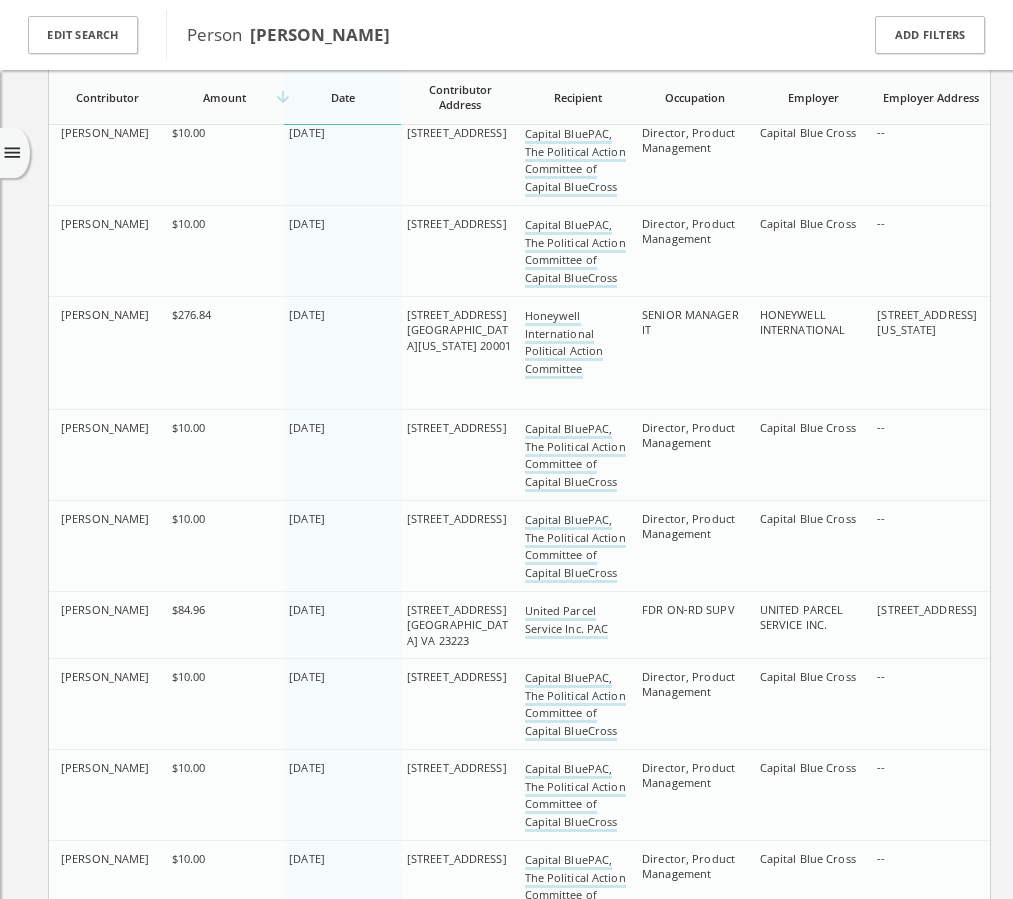 scroll, scrollTop: 56110, scrollLeft: 0, axis: vertical 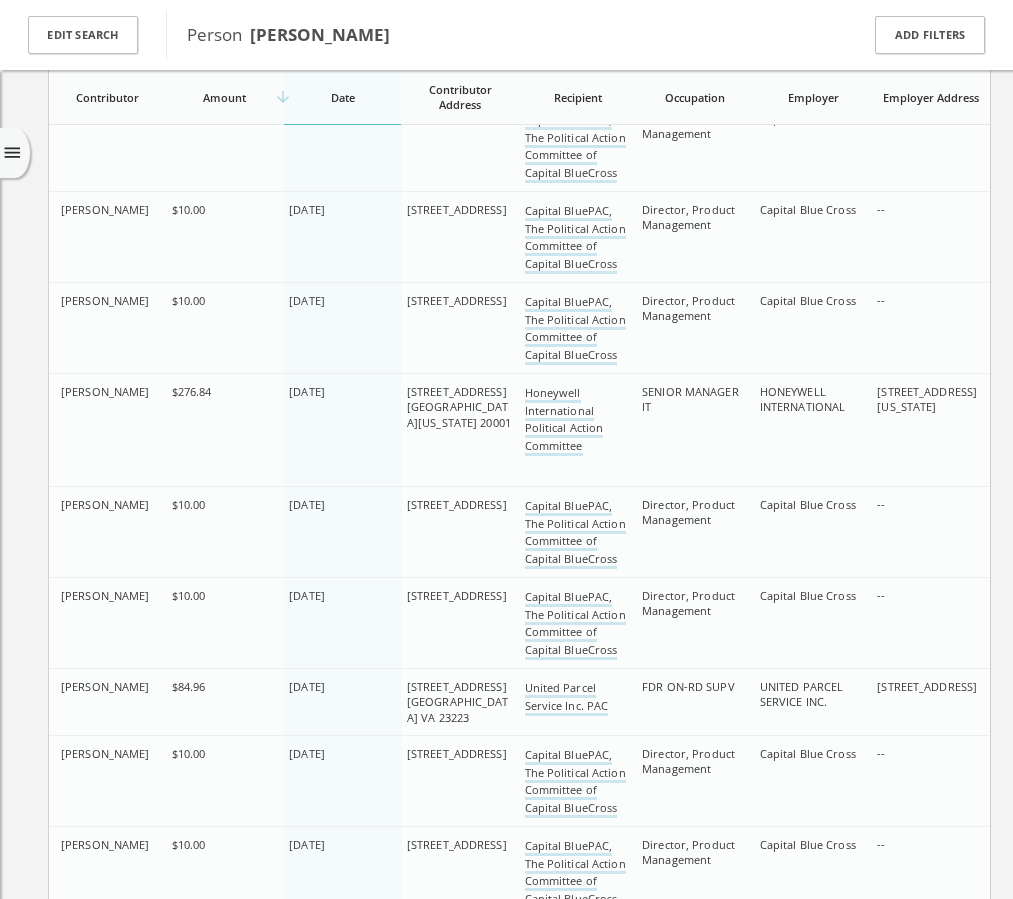 click on "expand_more Adverse Web Hits expand_more Business Registrations expand_less Campaign Finance [US_STATE] Campaign Finance filter_list 1 record  1 source  expand_less [US_STATE] State Campaign Contributions 1 Verify at source expand_less Contributor Contributor Address arrow_downward Date Amount Recipient Employer Occupation Election Name Description Office Contributor Contributor Address arrow_downward Date Amount Recipient Employer Occupation Election Name Description Office [PERSON_NAME] [STREET_ADDRESS][US_STATE] [DATE] $6.00 [PERSON_NAME] -- -- 2014 State Primary Election -- House [US_STATE] Campaign Finance filter_list 3 records 1 source  expand_less [US_STATE] State Campaign Contributions 3 Verify at source expand_less Contributor Contributor Address arrow_downward Date Amount Employer Occupation Recipient Memo Transaction Type Contributor Contributor Address arrow_downward Date Amount Employer Occupation Recipient Memo Transaction Type [PERSON_NAME] [STREET_ADDRESS][PERSON_NAME] [DATE] Dod" at bounding box center (506, -19218) 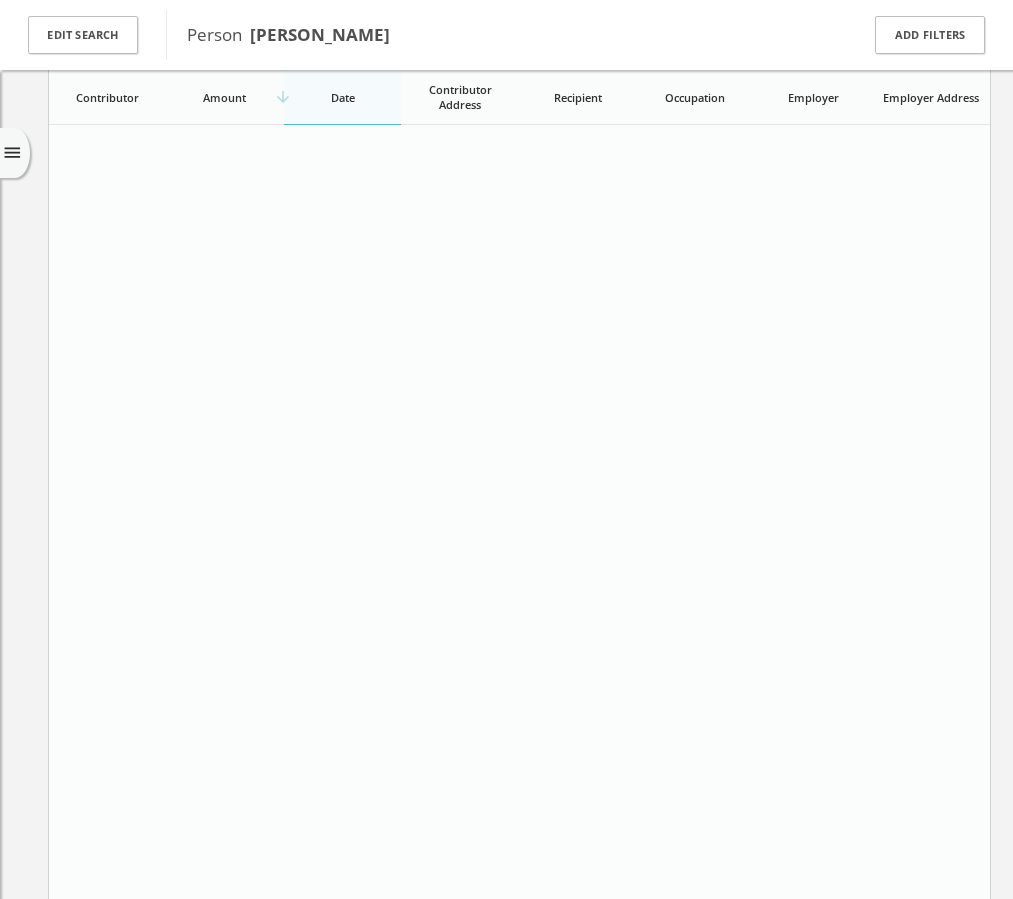 scroll, scrollTop: 43136, scrollLeft: 0, axis: vertical 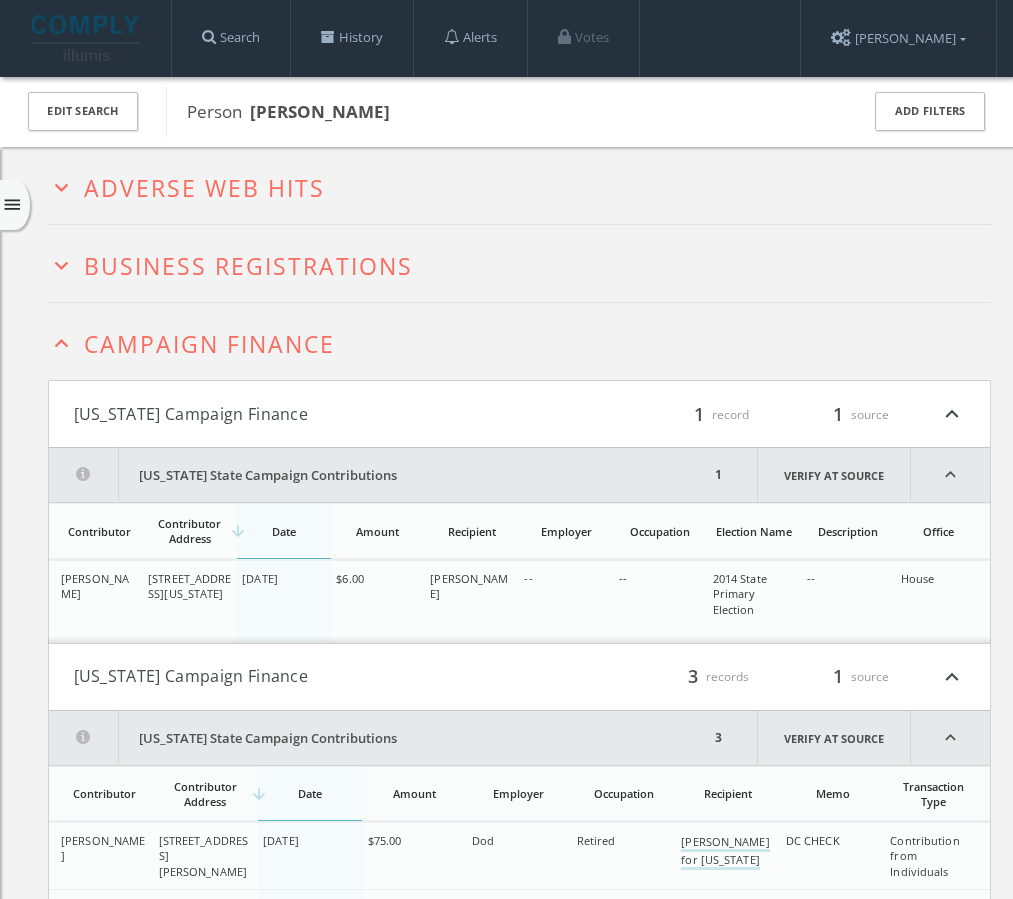 click on "expand_less" at bounding box center (61, 343) 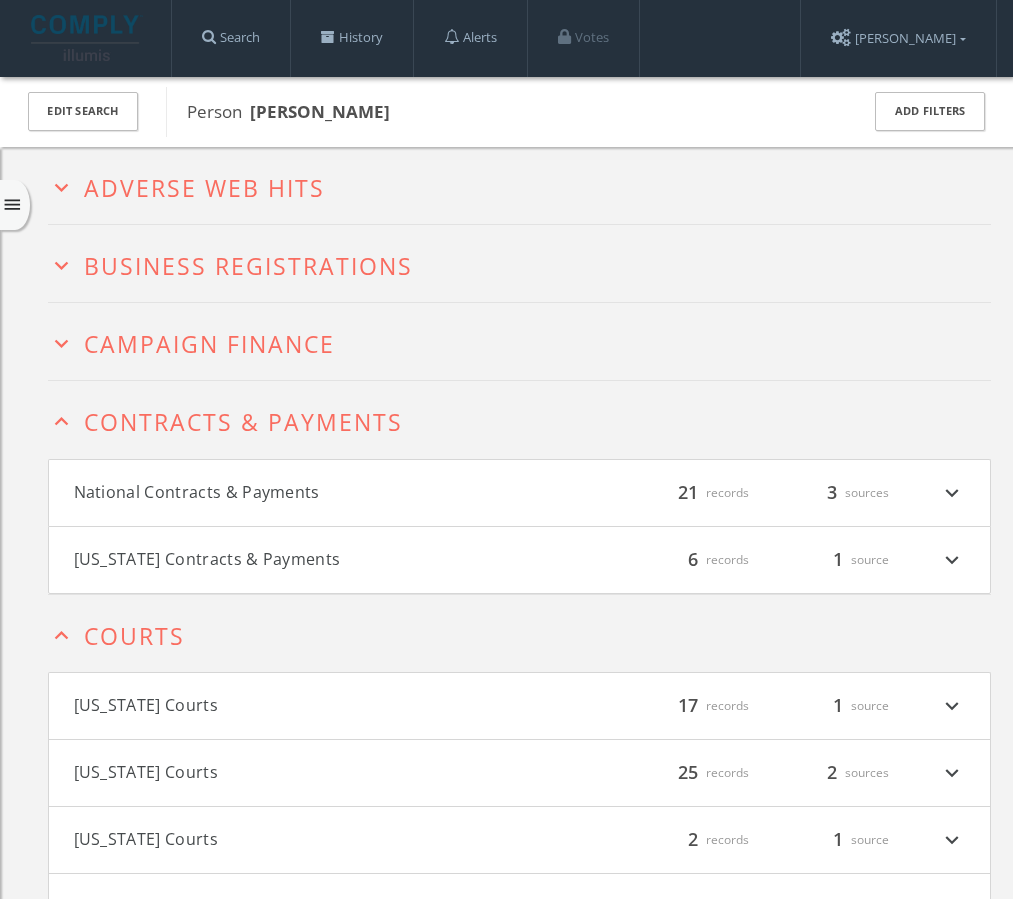click on "expand_less" at bounding box center [61, 421] 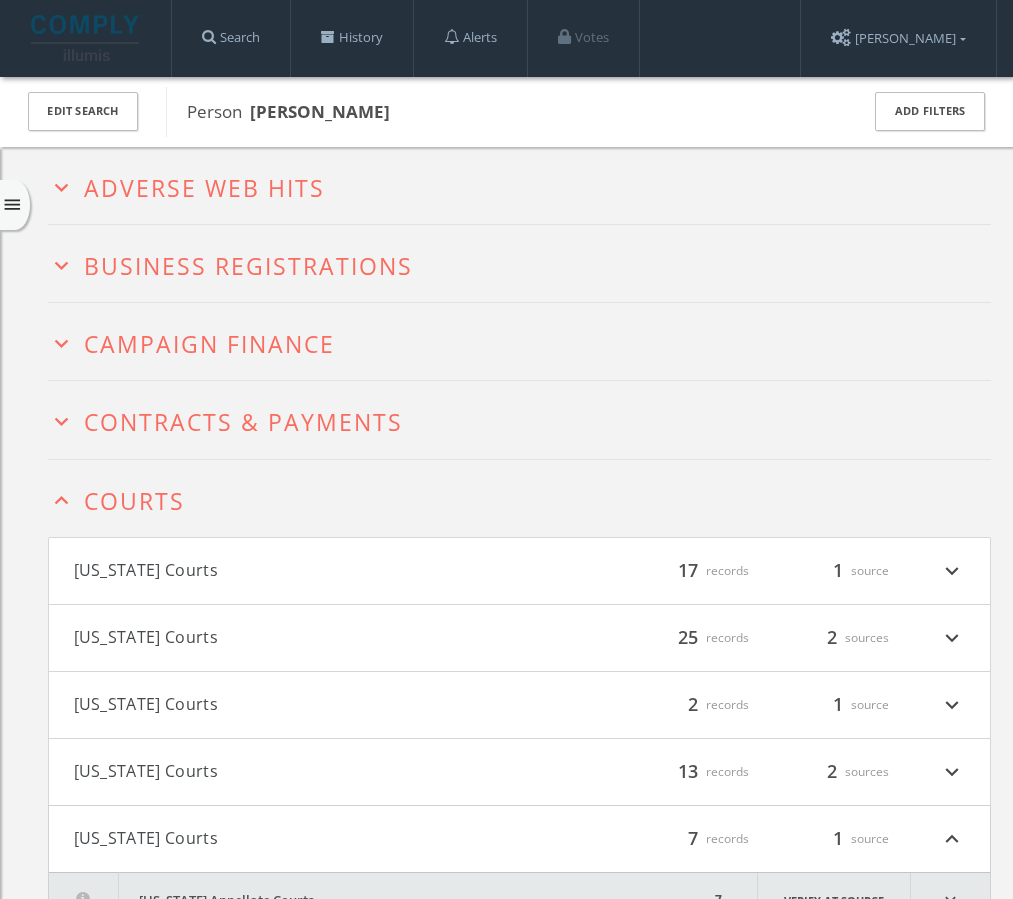 click on "expand_less" at bounding box center (61, 500) 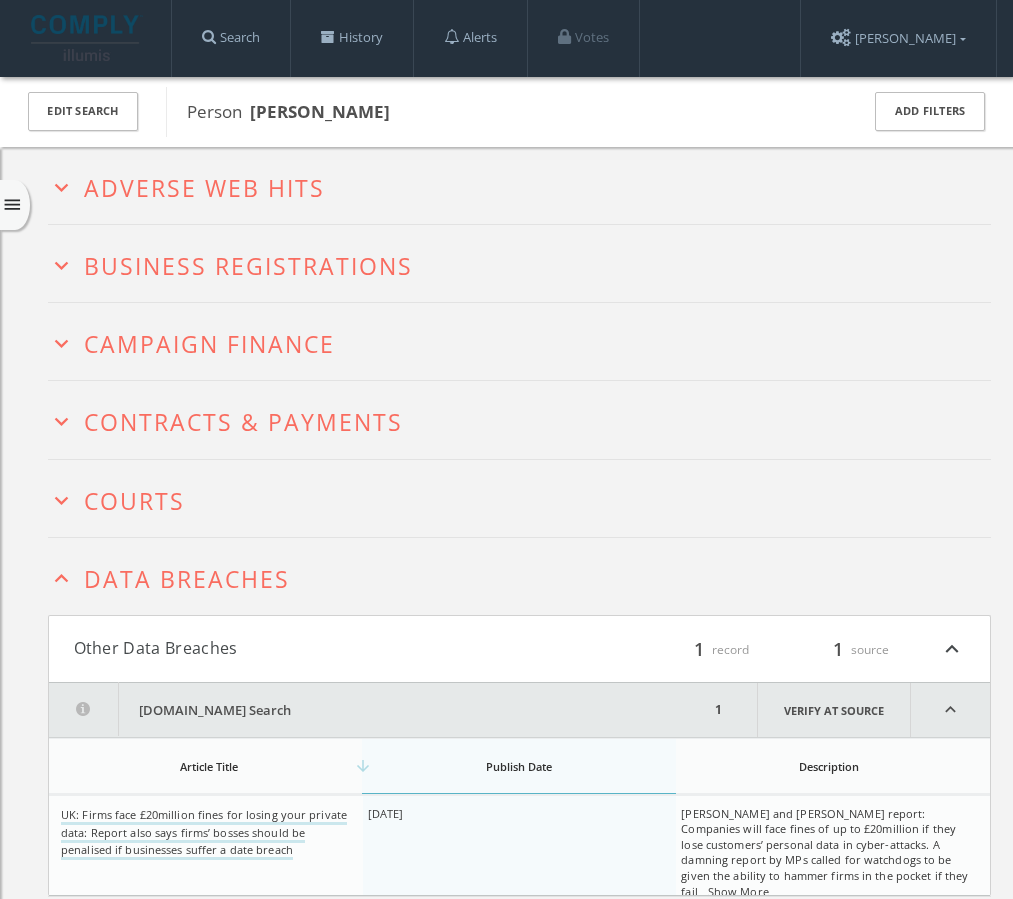 click on "expand_less" at bounding box center (61, 578) 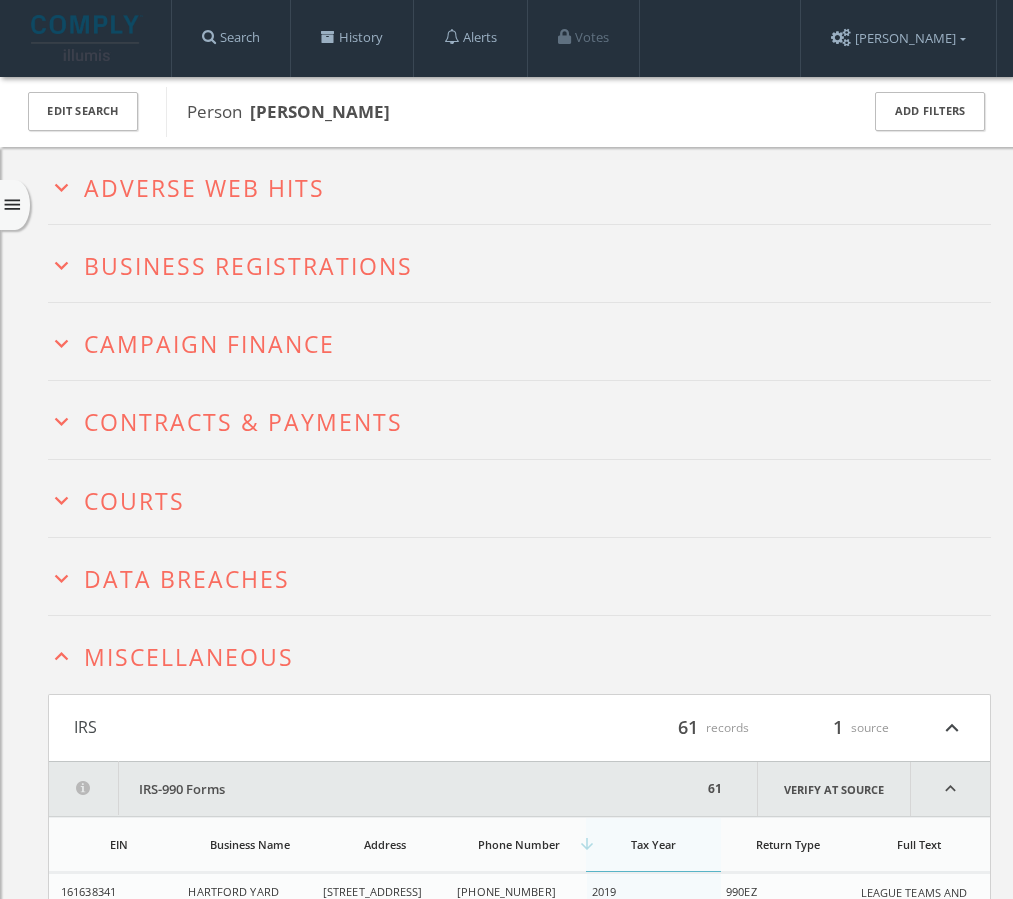 click on "expand_less" at bounding box center (61, 656) 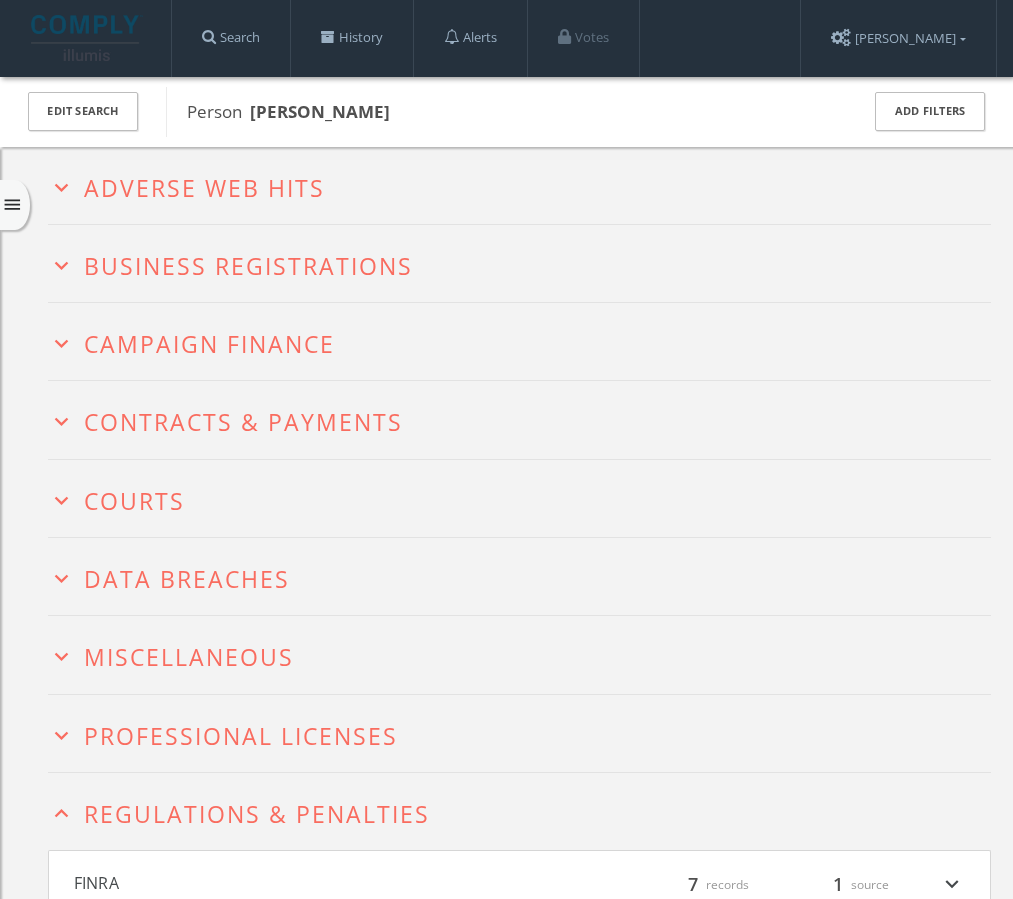click on "expand_more" at bounding box center (61, 735) 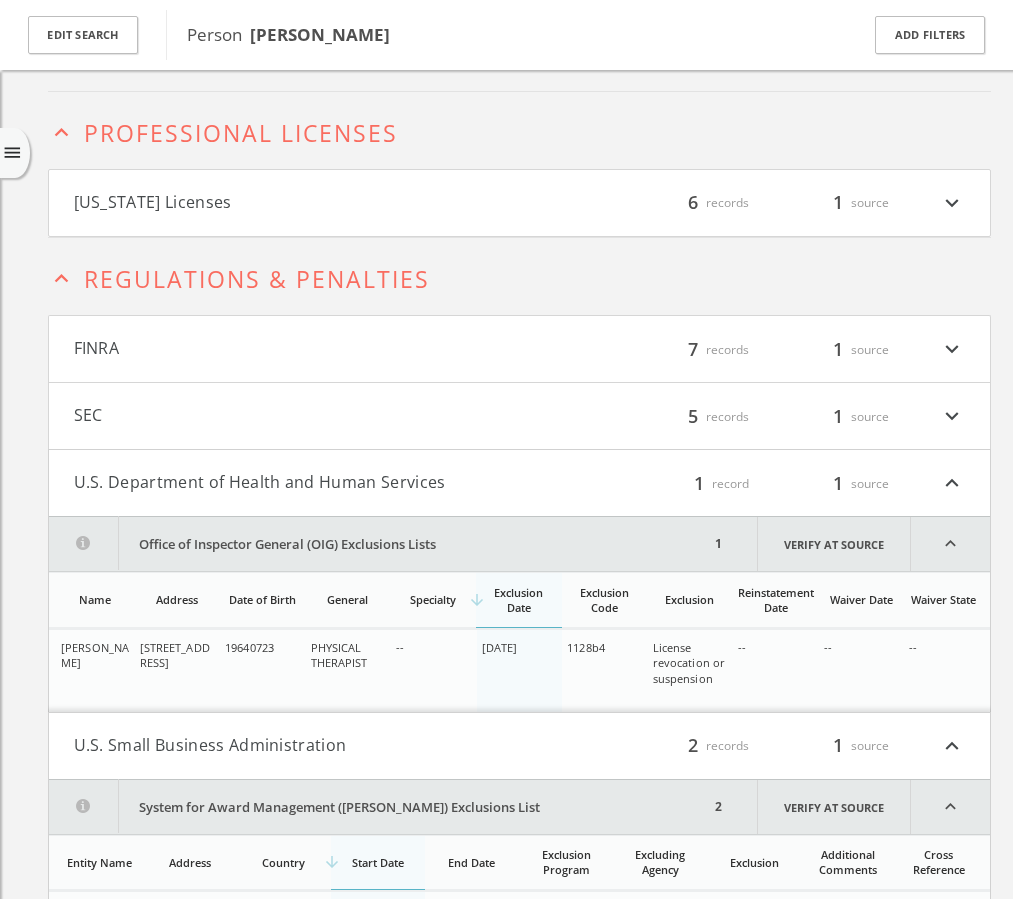 scroll, scrollTop: 621, scrollLeft: 0, axis: vertical 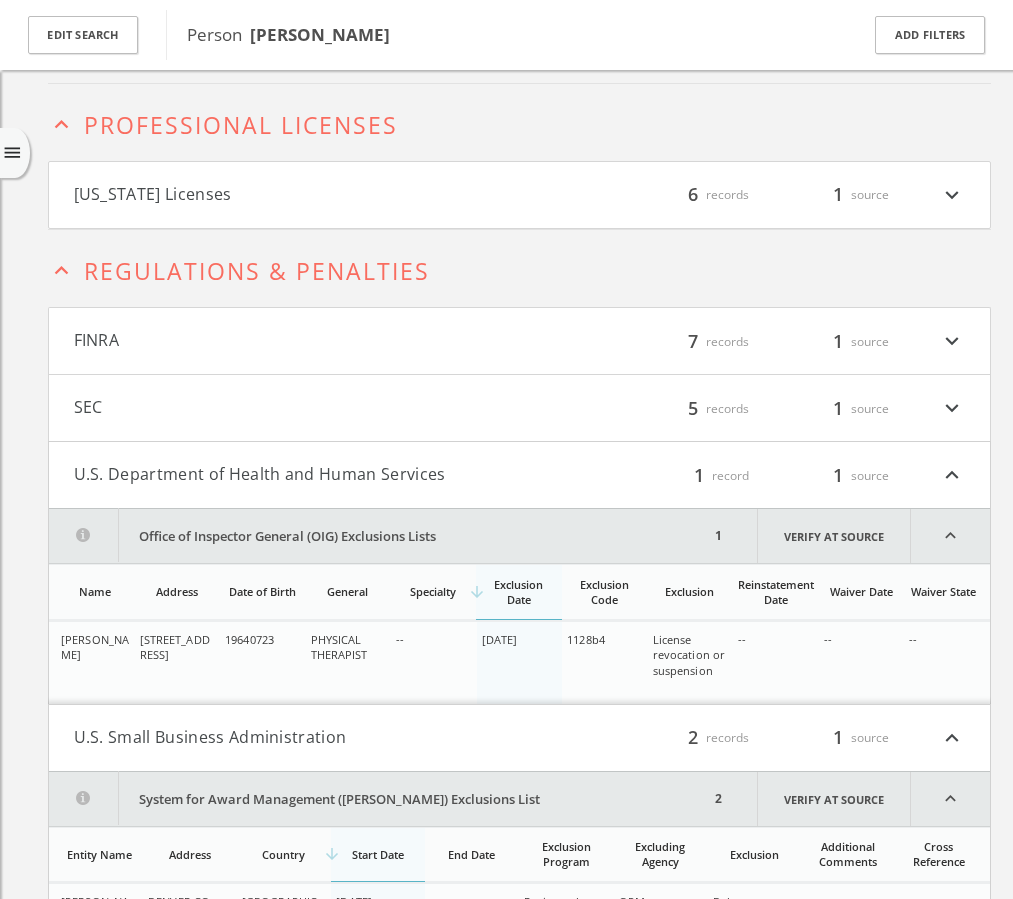 click on "expand_more" at bounding box center [952, 341] 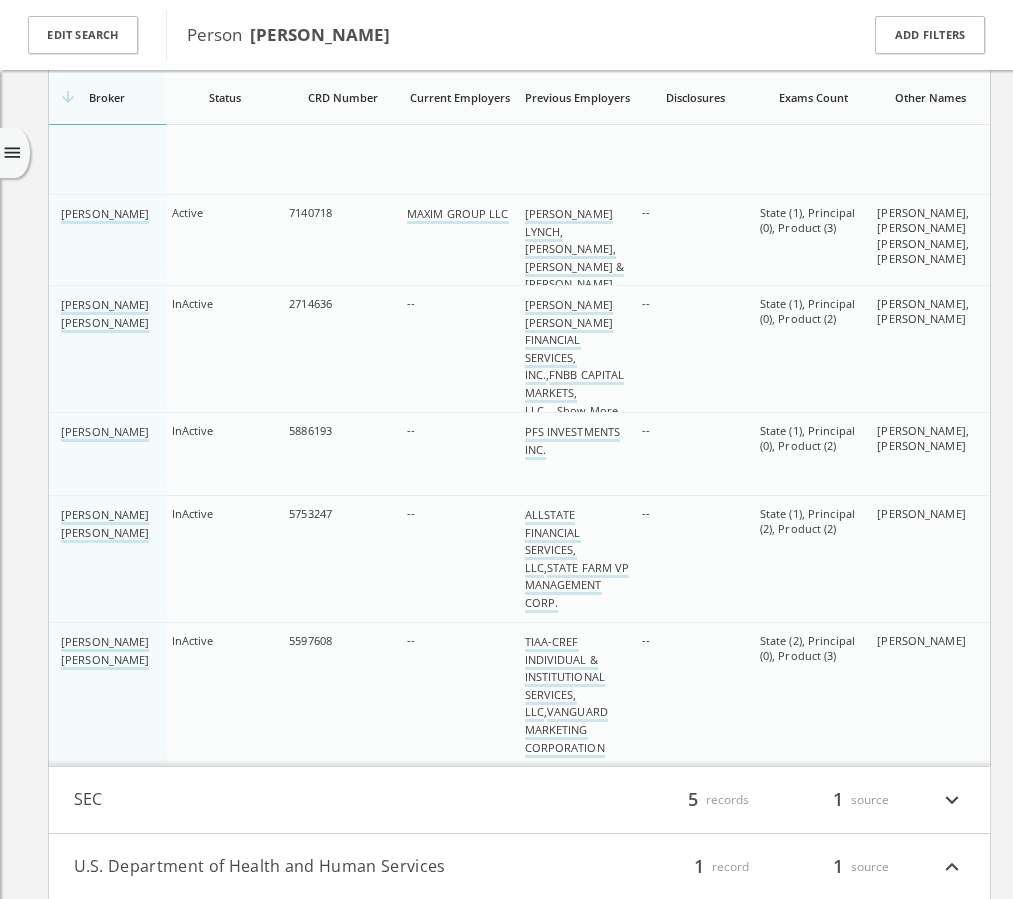 scroll, scrollTop: 1240, scrollLeft: 0, axis: vertical 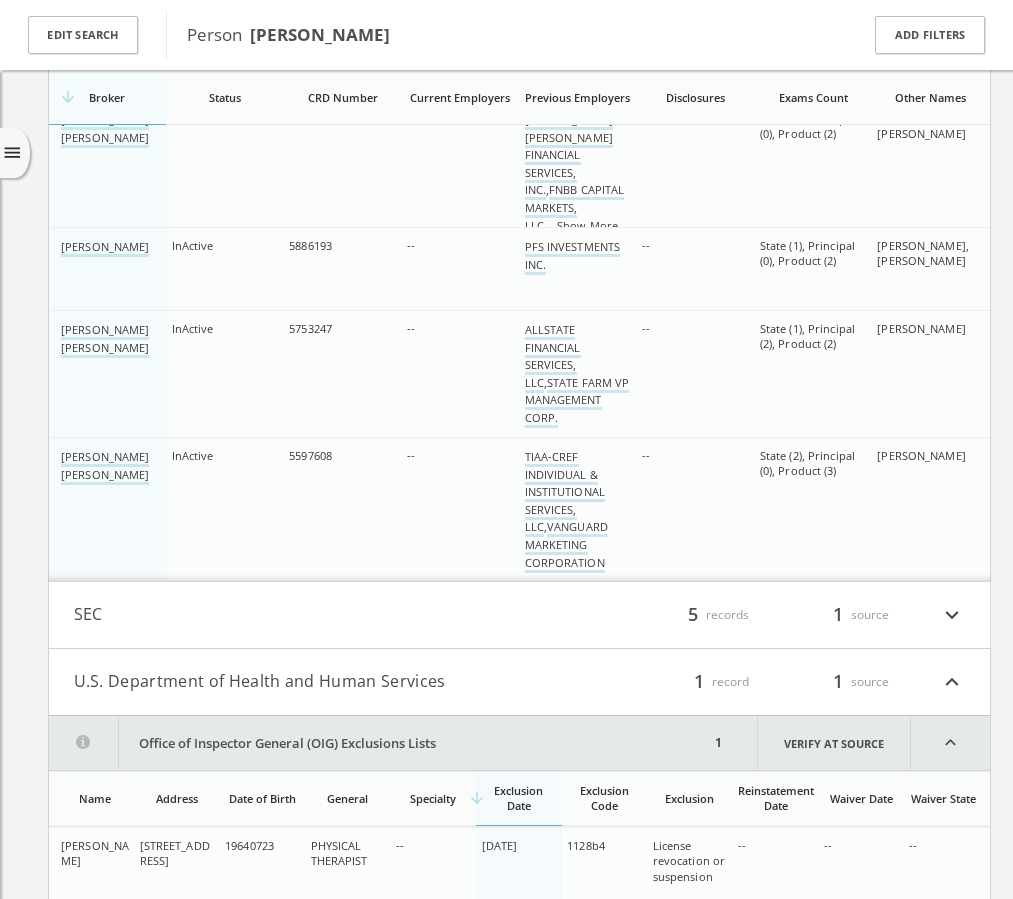 click on "expand_more" at bounding box center (952, 615) 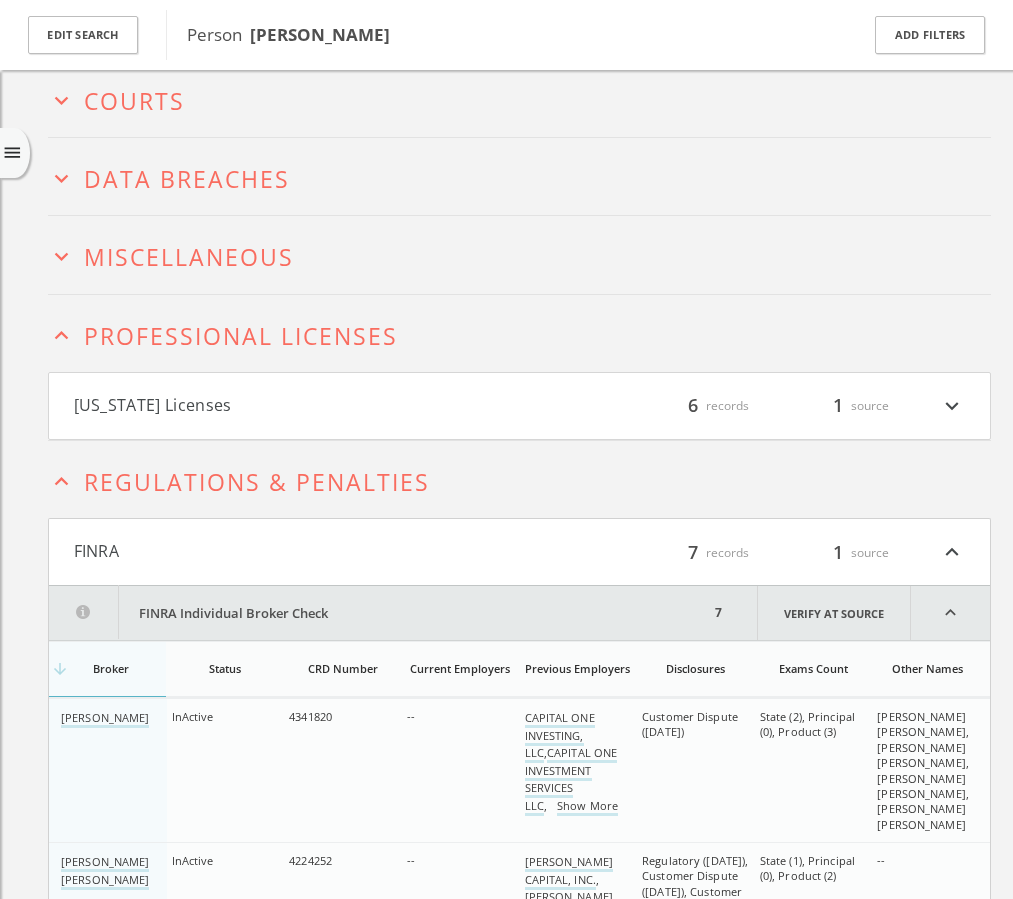 scroll, scrollTop: 0, scrollLeft: 0, axis: both 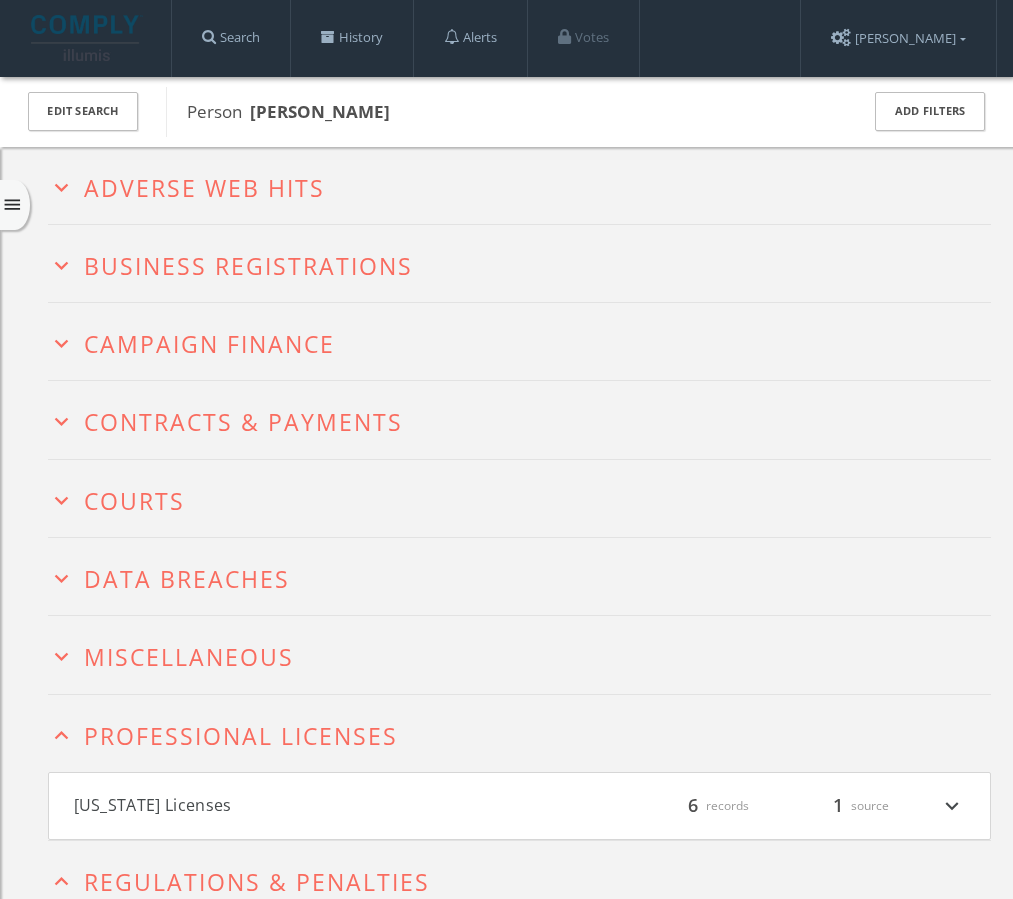 click on "expand_more" at bounding box center [61, 265] 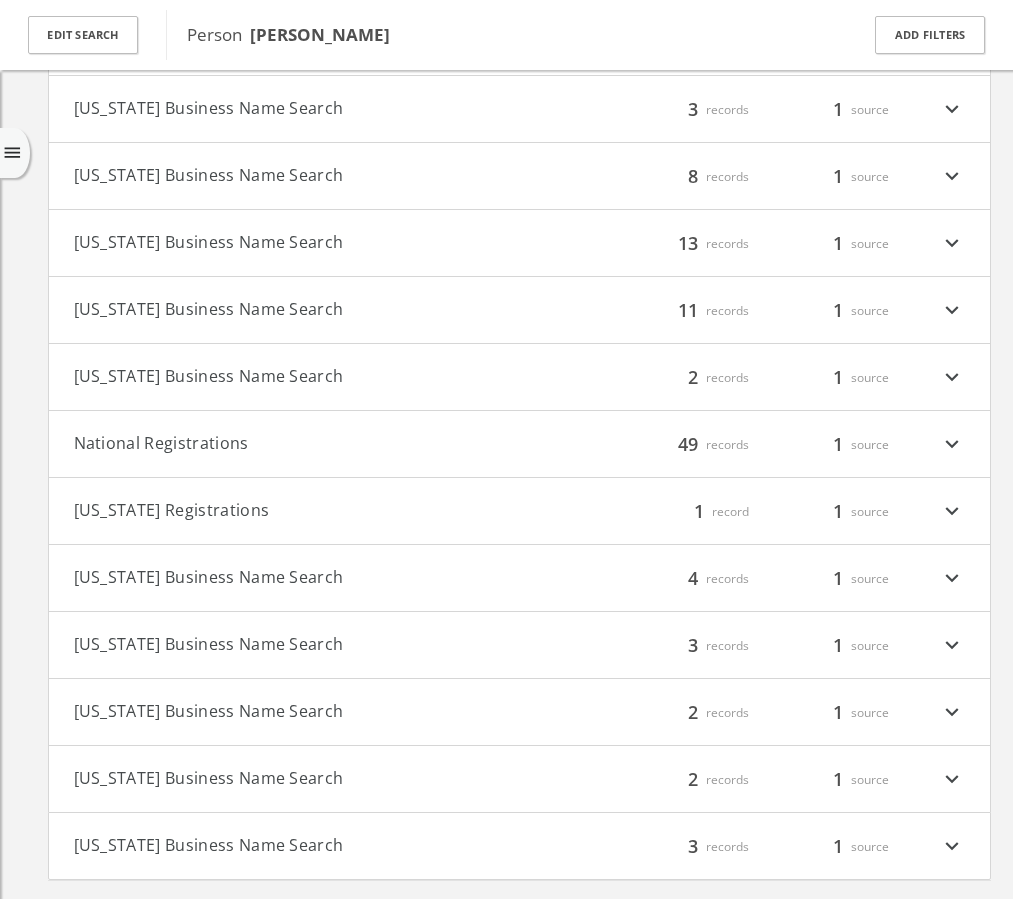 scroll, scrollTop: 577, scrollLeft: 0, axis: vertical 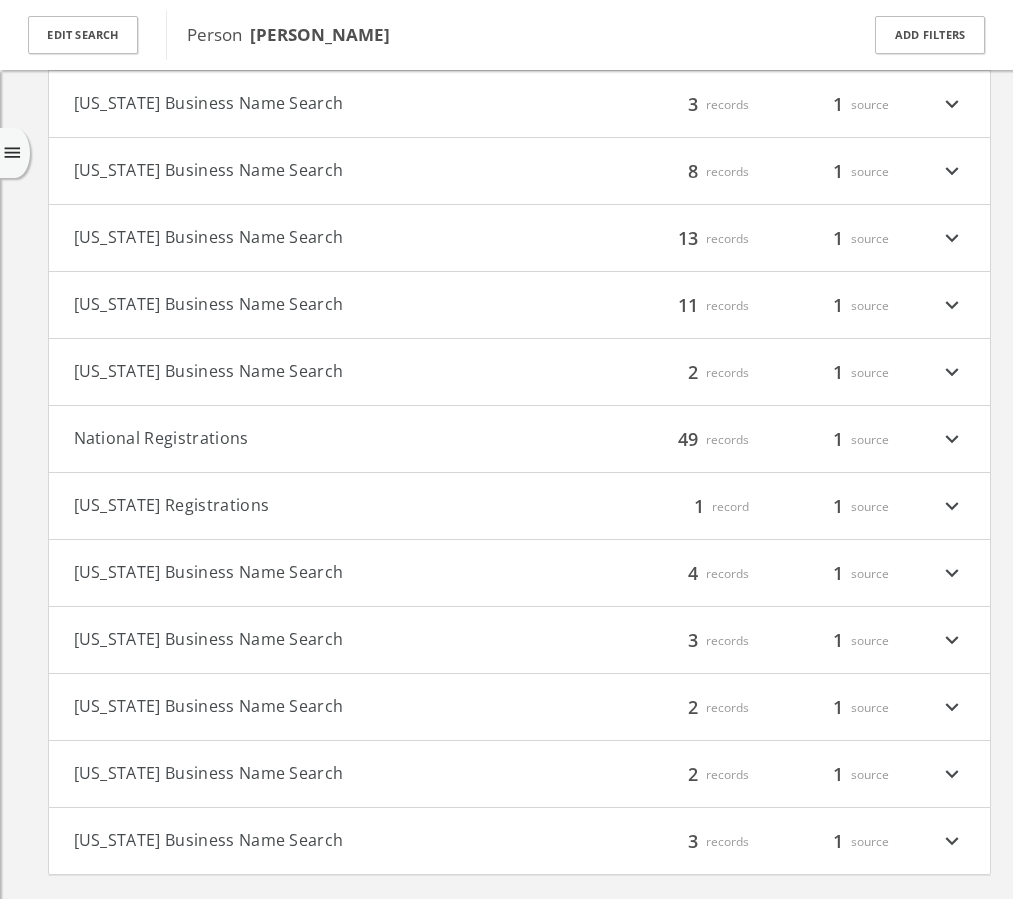 click on "expand_more" at bounding box center [952, 506] 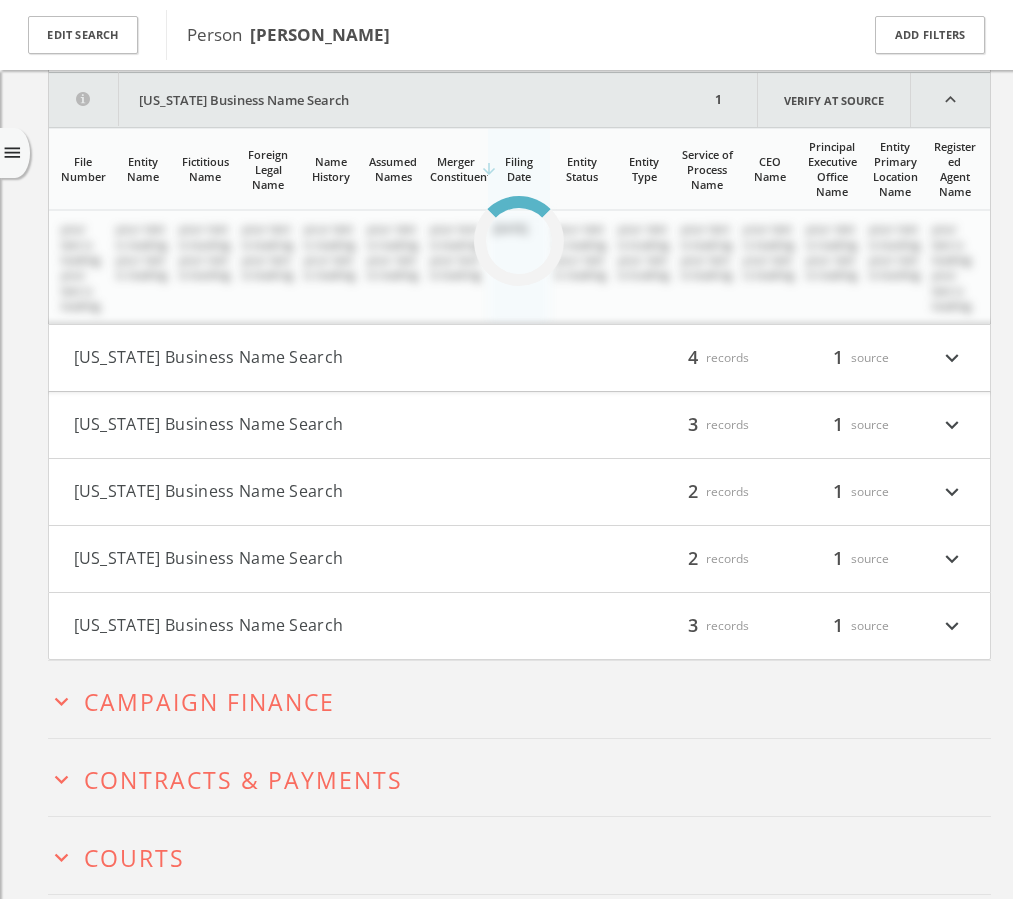 scroll, scrollTop: 1045, scrollLeft: 0, axis: vertical 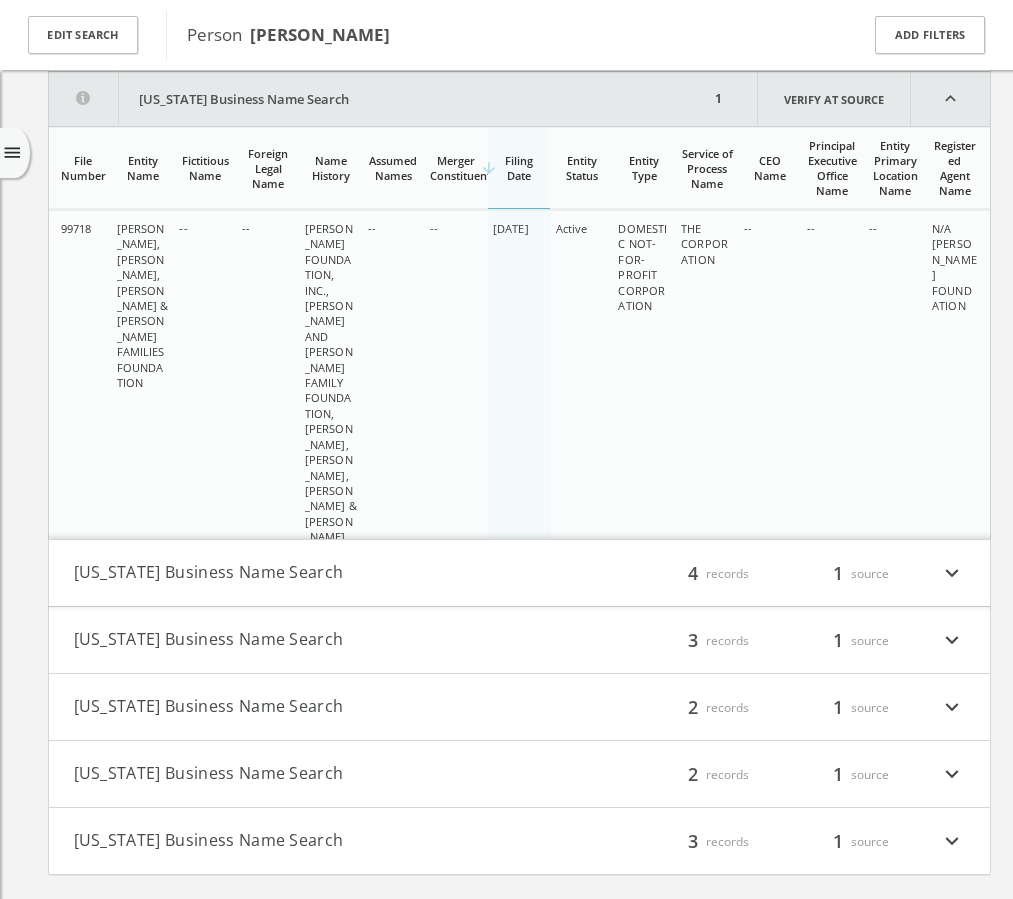 click on "expand_less" at bounding box center [950, 99] 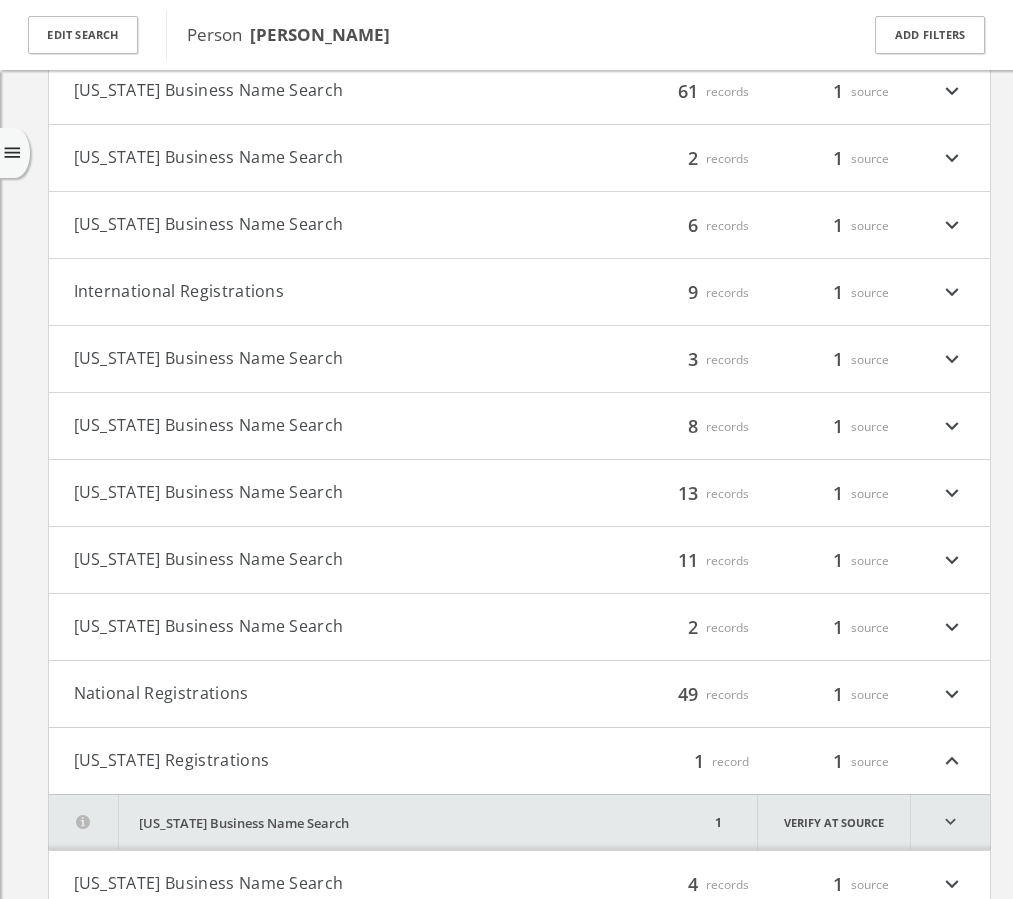 scroll, scrollTop: 0, scrollLeft: 0, axis: both 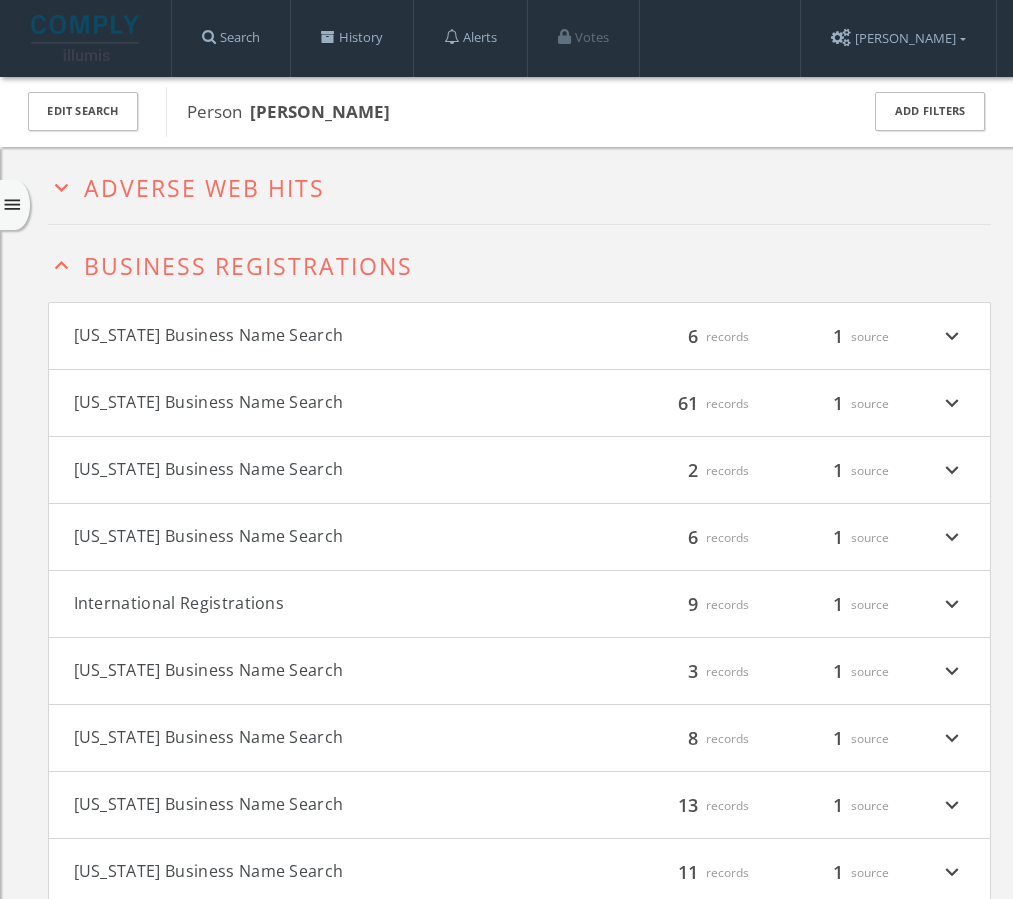 click on "Adverse Web Hits" at bounding box center (204, 188) 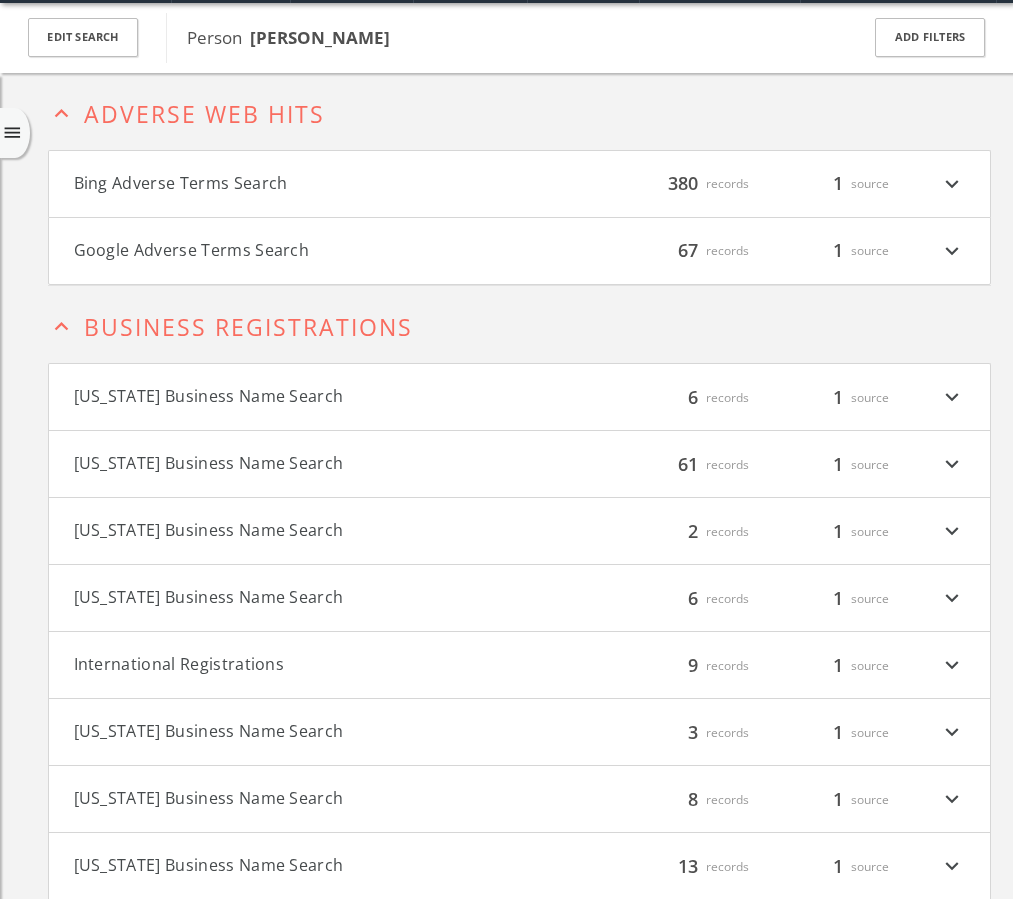 scroll, scrollTop: 77, scrollLeft: 0, axis: vertical 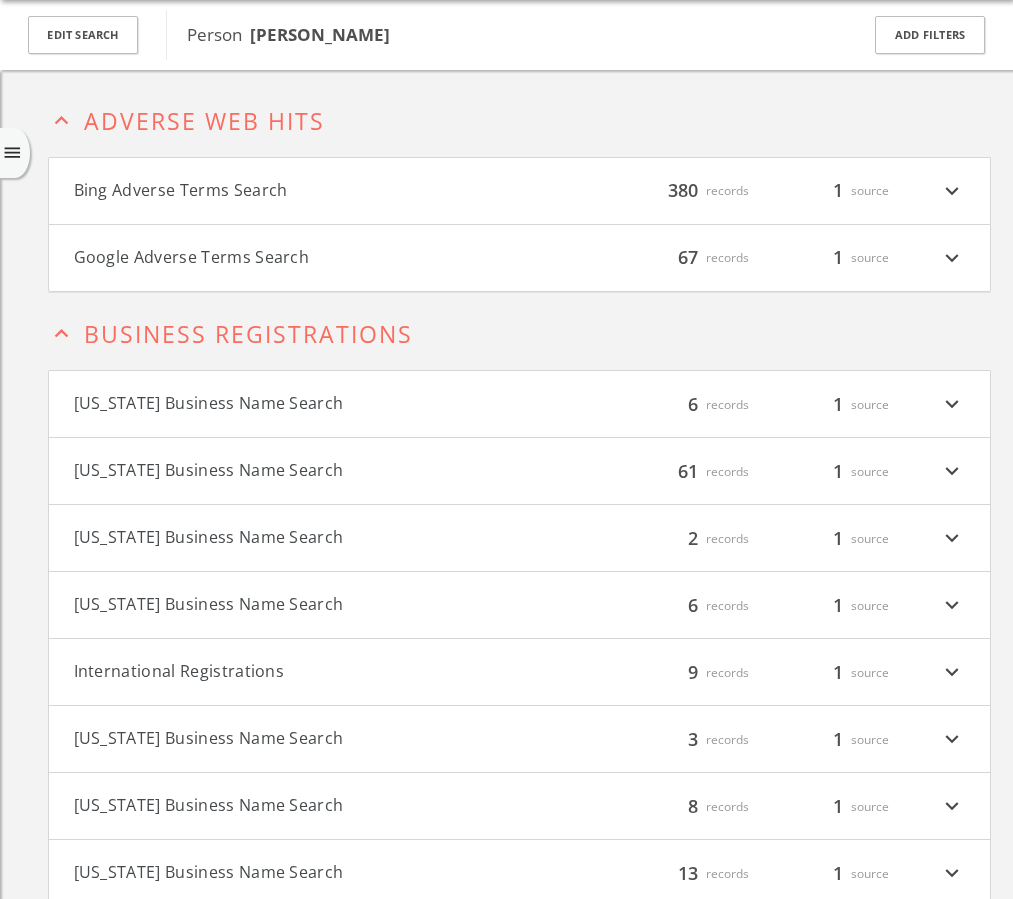 click on "expand_more" at bounding box center (952, 191) 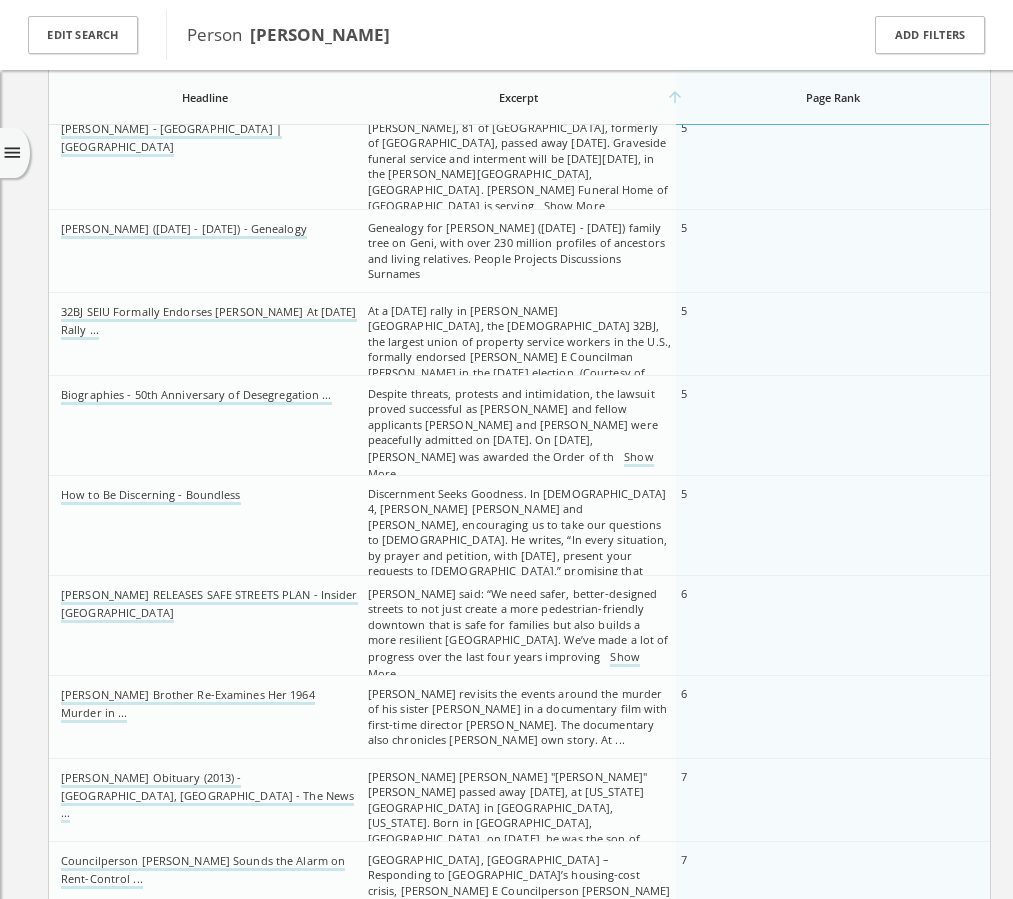 scroll, scrollTop: 2174, scrollLeft: 0, axis: vertical 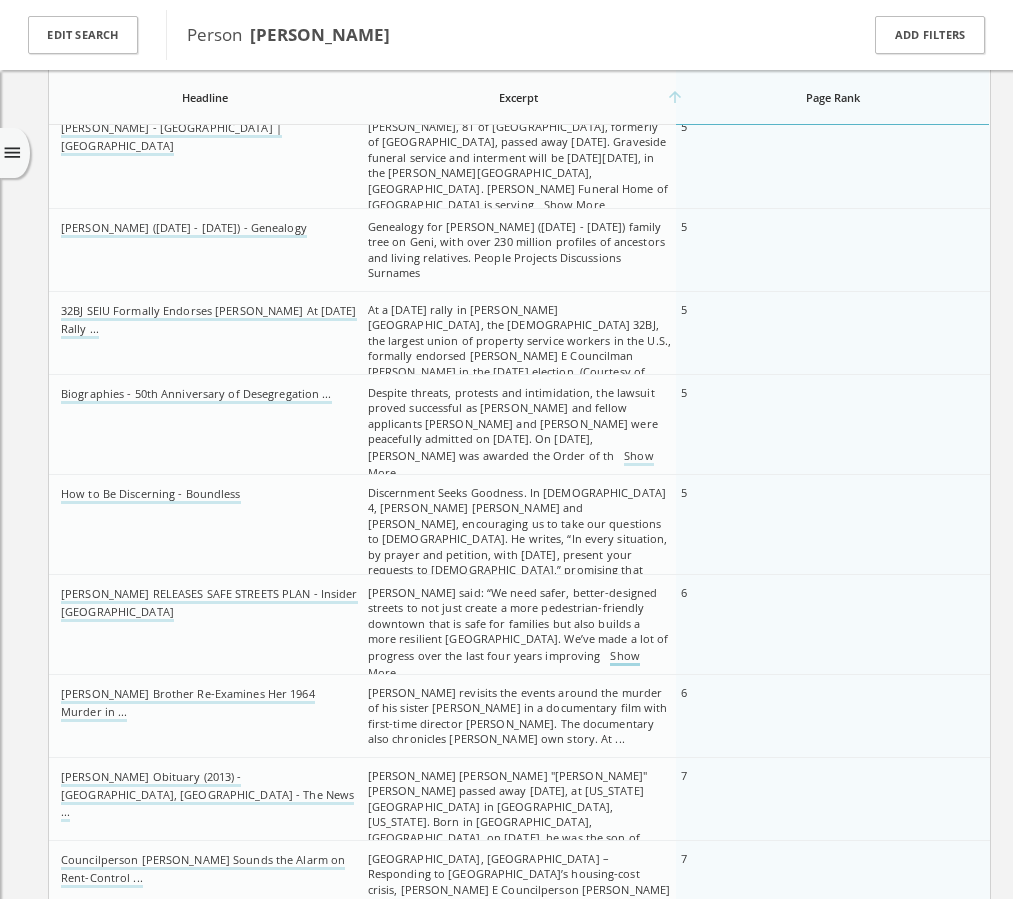 click on "Show More" at bounding box center [503, 666] 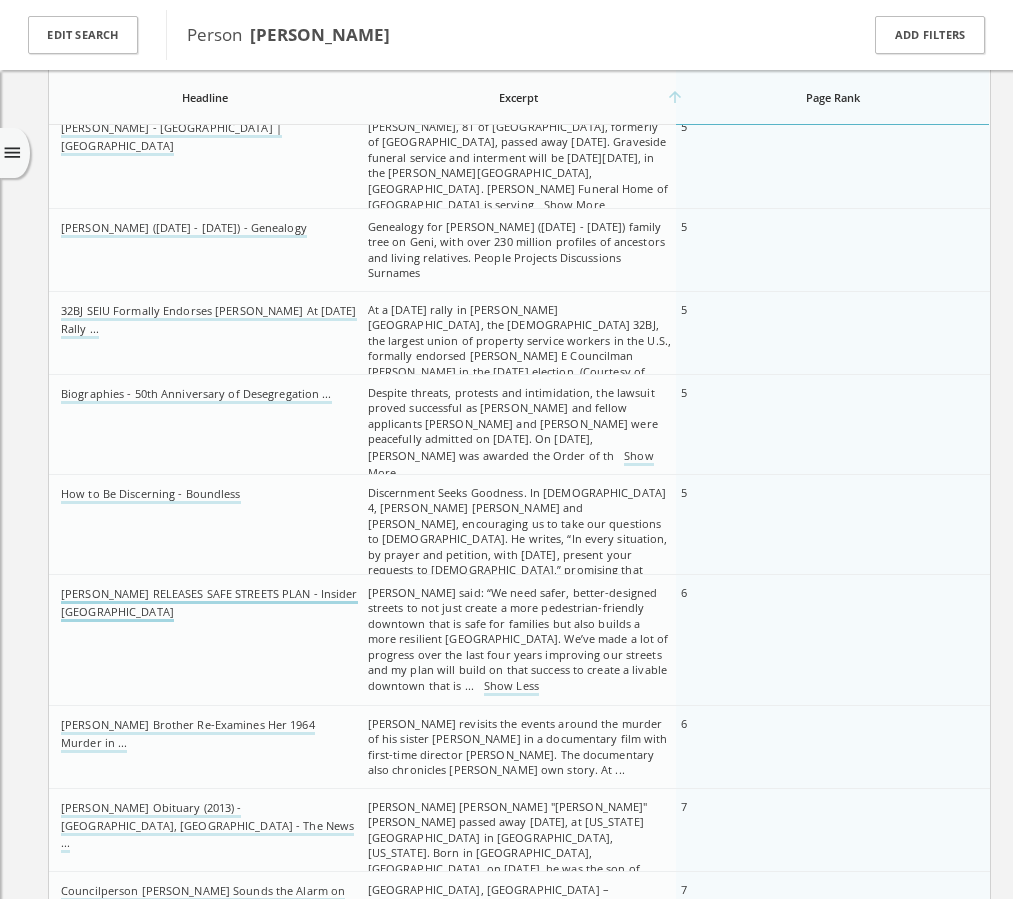 click on "JAMES SOLOMON RELEASES SAFE STREETS PLAN - Insider NJ" at bounding box center (209, 604) 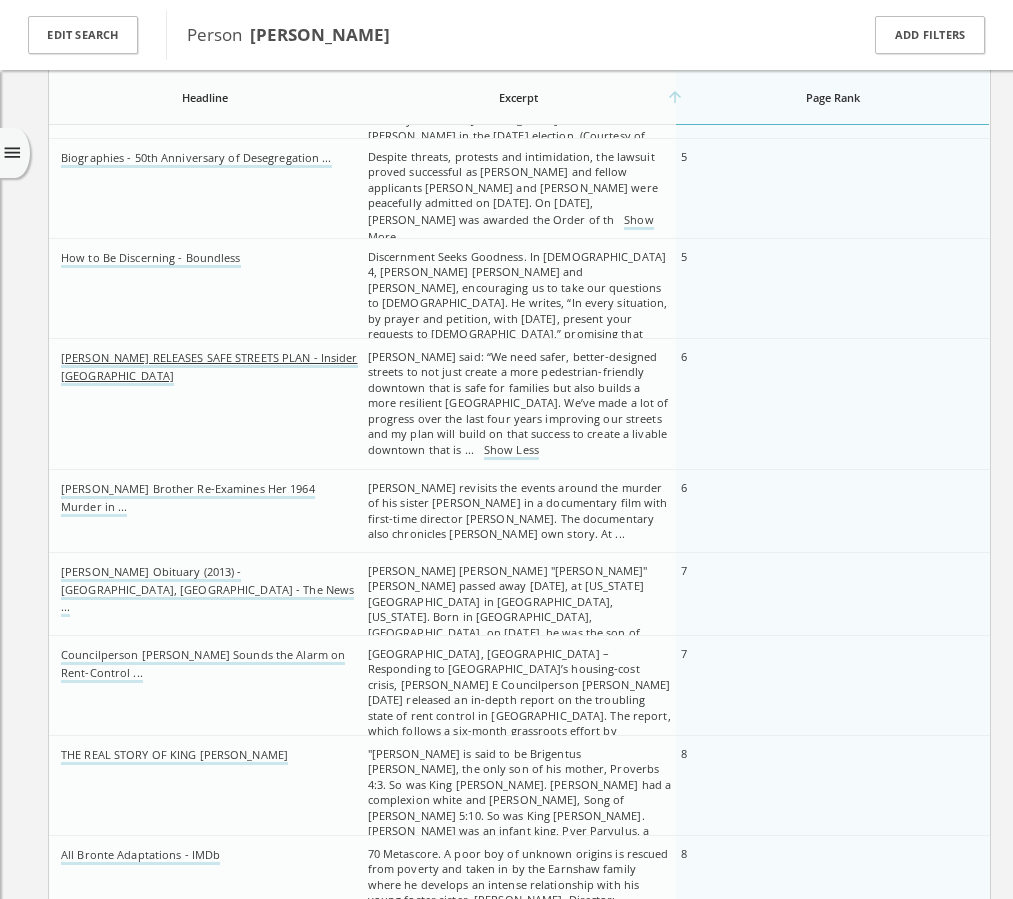 scroll, scrollTop: 2415, scrollLeft: 0, axis: vertical 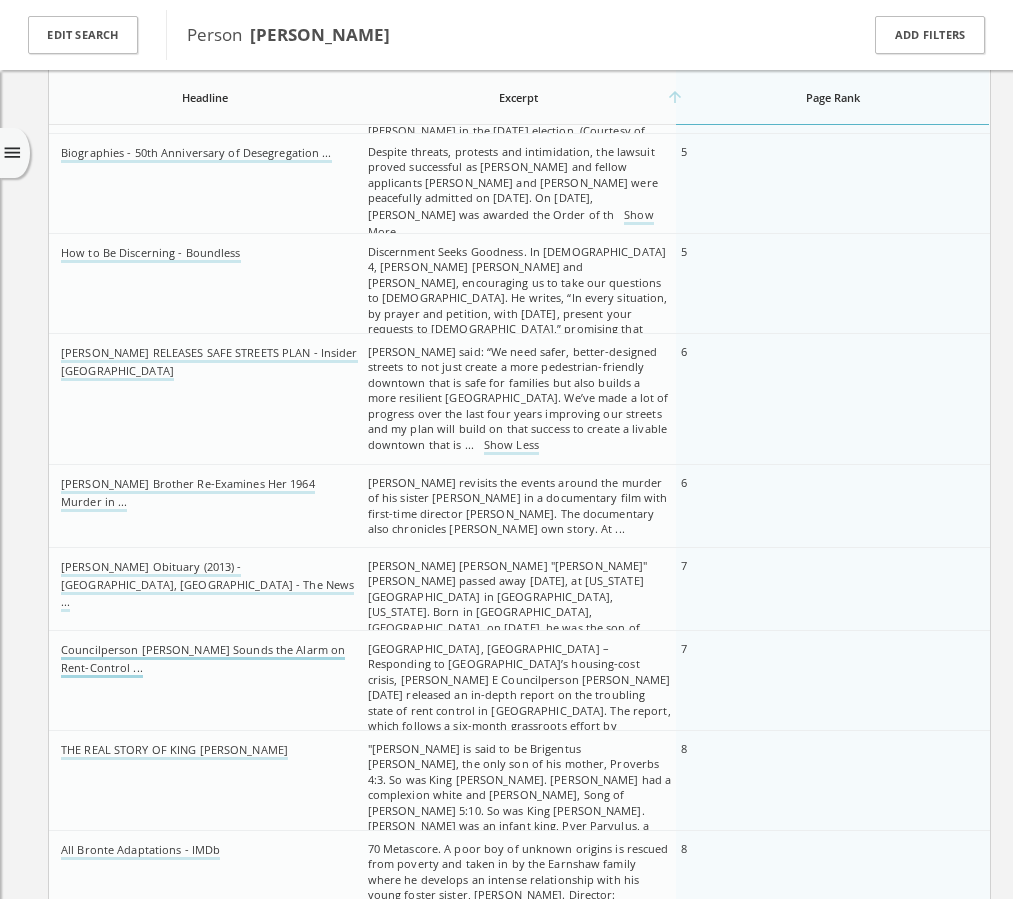 click on "Councilperson Solomon Sounds the Alarm on Rent-Control ..." at bounding box center [203, 660] 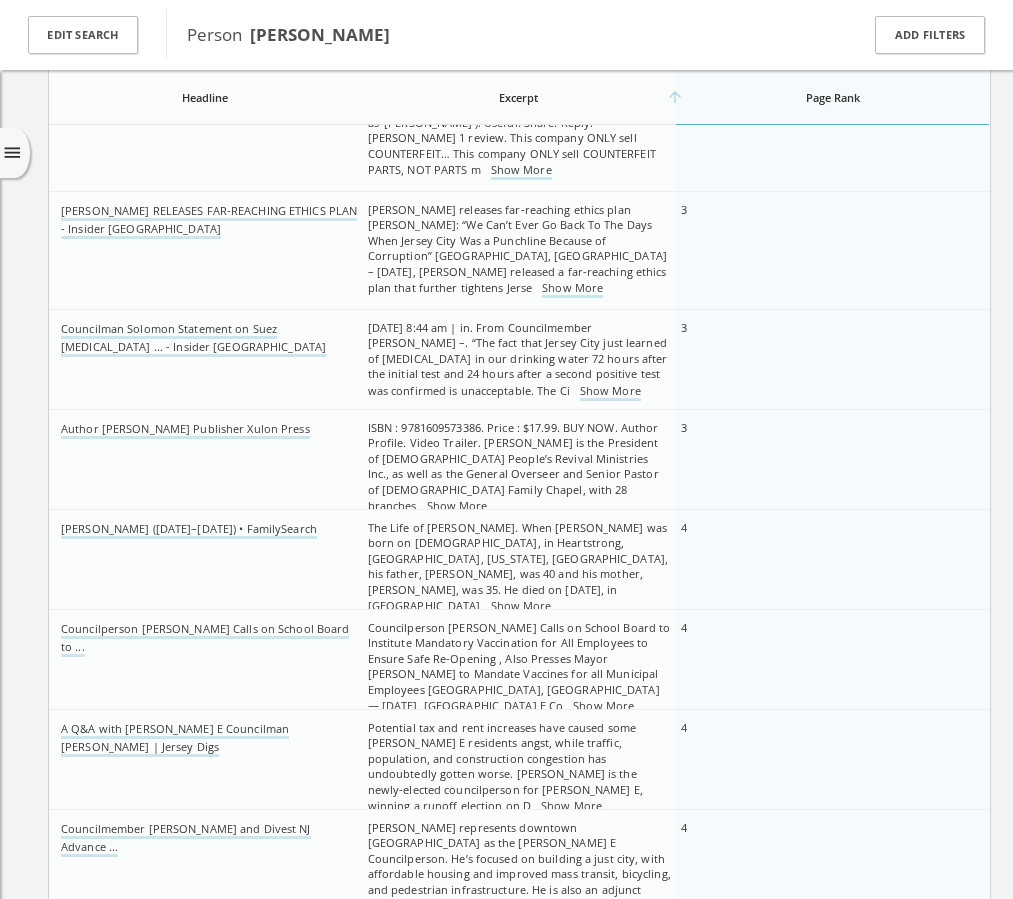 scroll, scrollTop: 0, scrollLeft: 0, axis: both 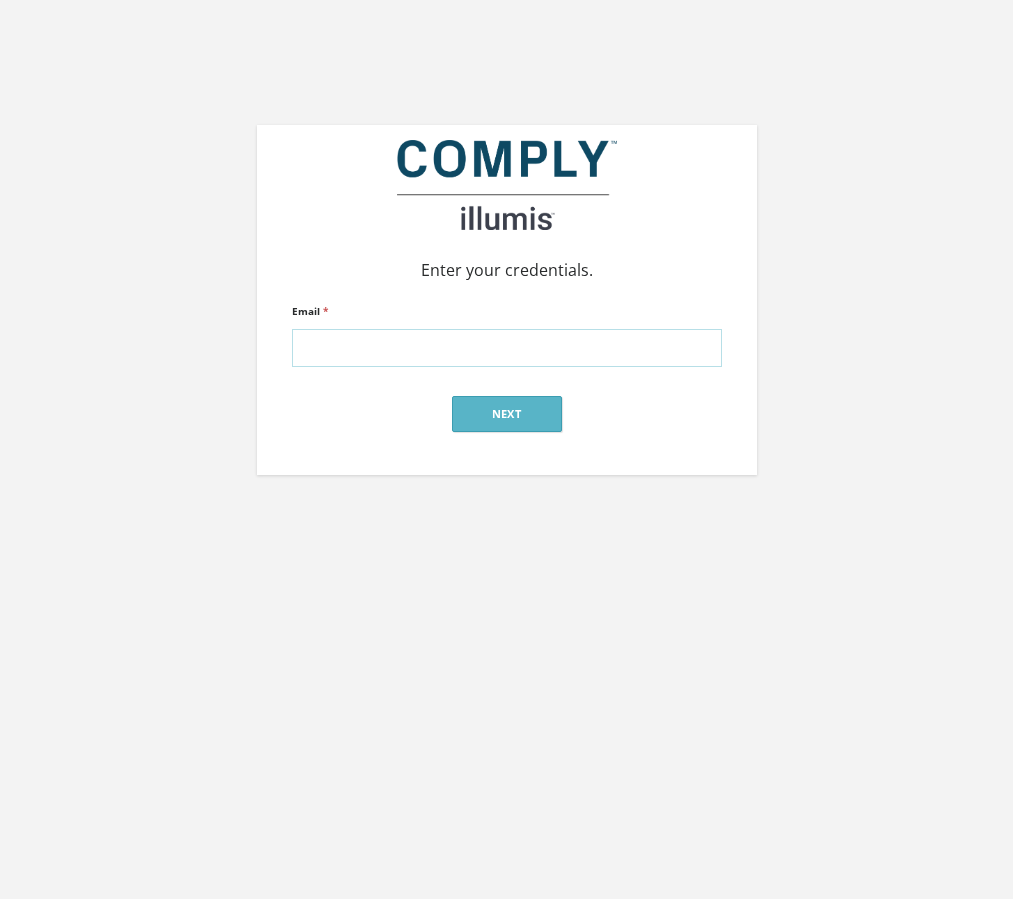 type on "[EMAIL_ADDRESS][DOMAIN_NAME]" 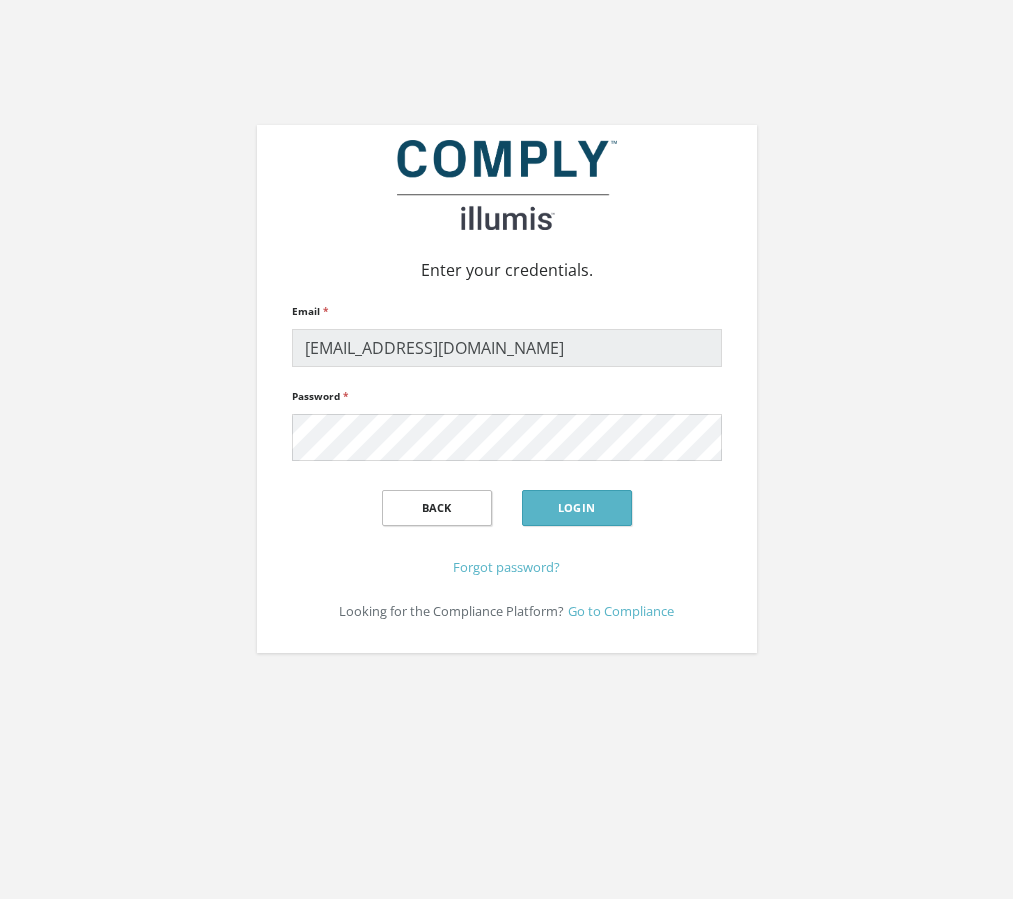 scroll, scrollTop: 0, scrollLeft: 0, axis: both 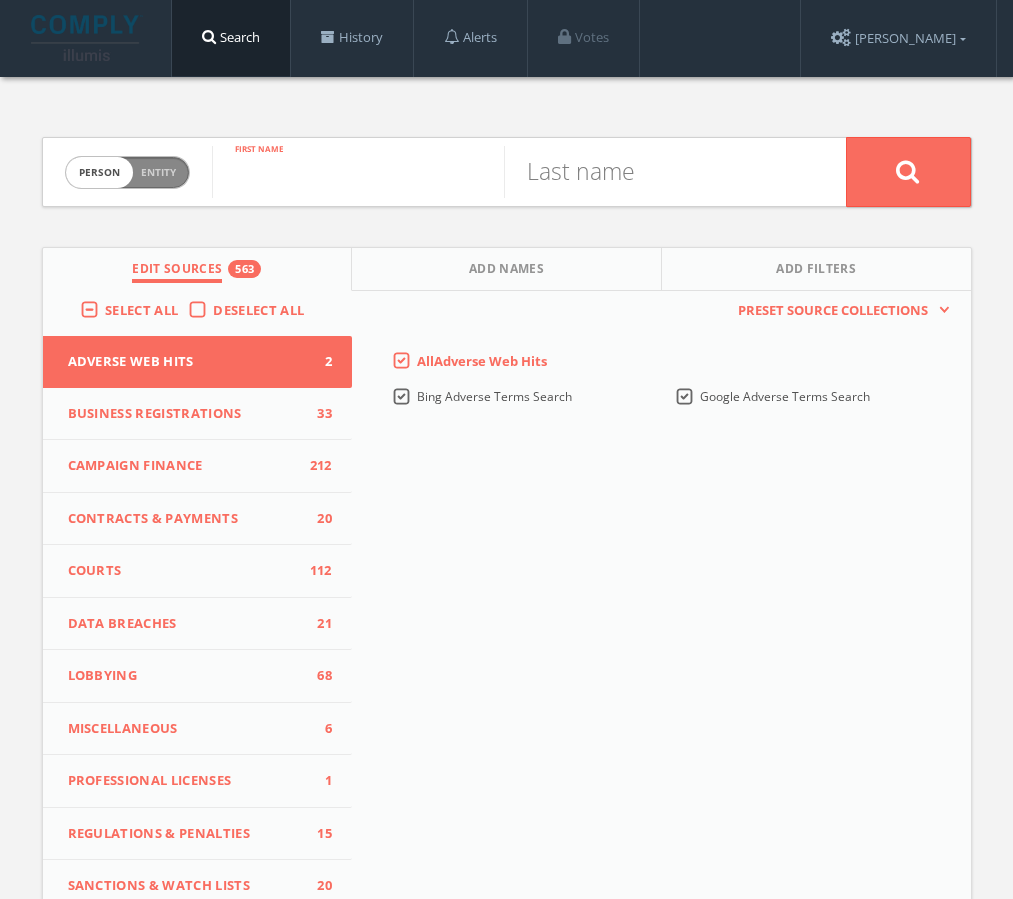click at bounding box center [358, 172] 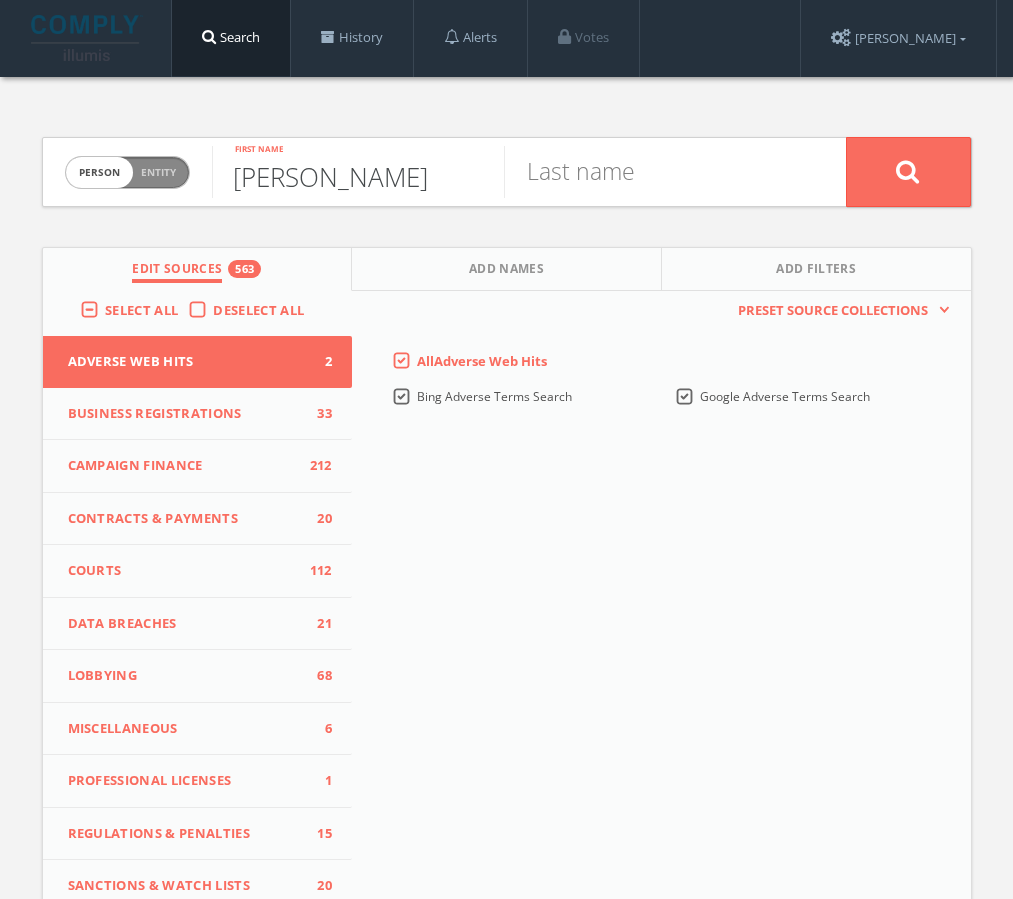 type on "[PERSON_NAME]" 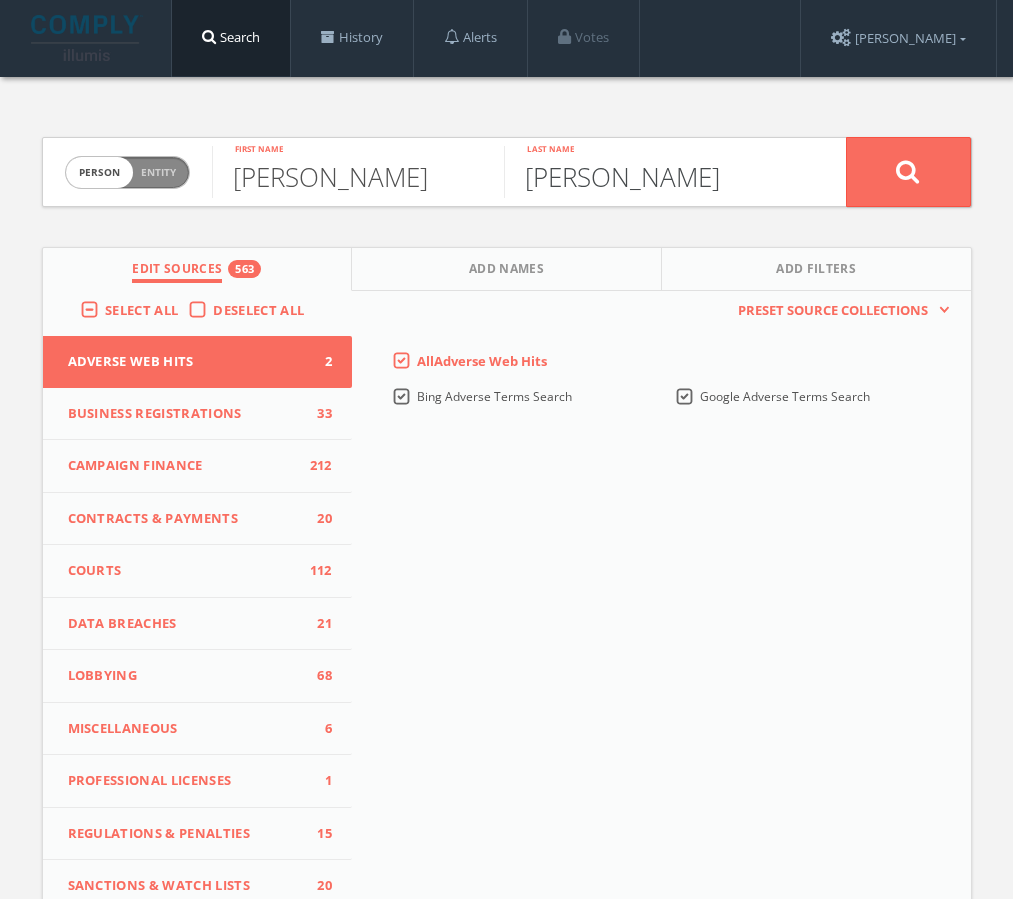 type on "[PERSON_NAME]" 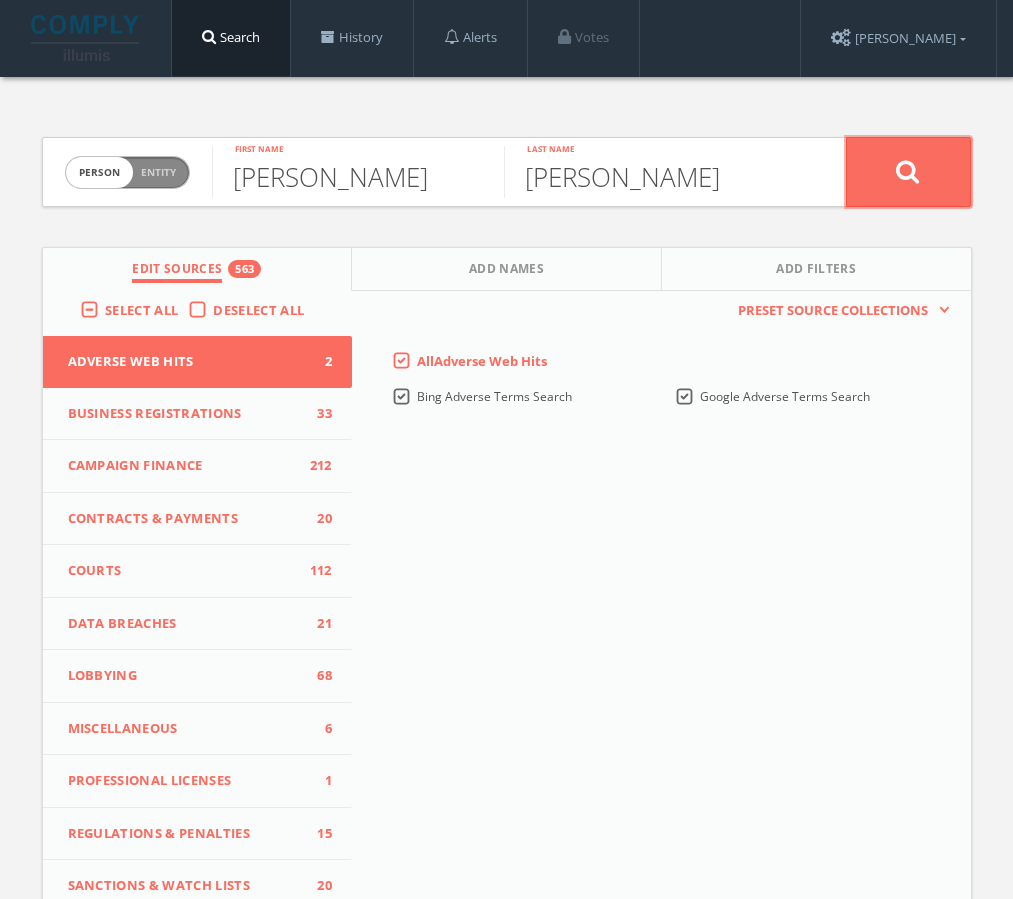 click 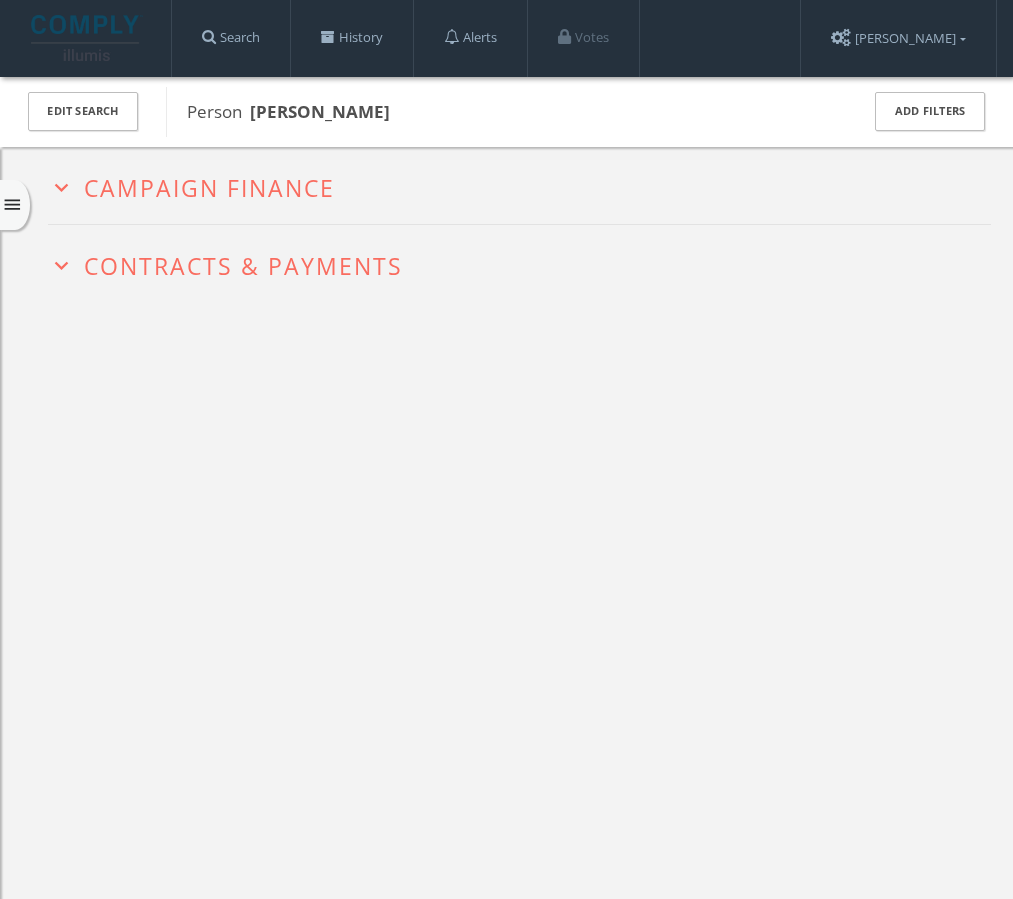 click on "expand_more" at bounding box center (61, 187) 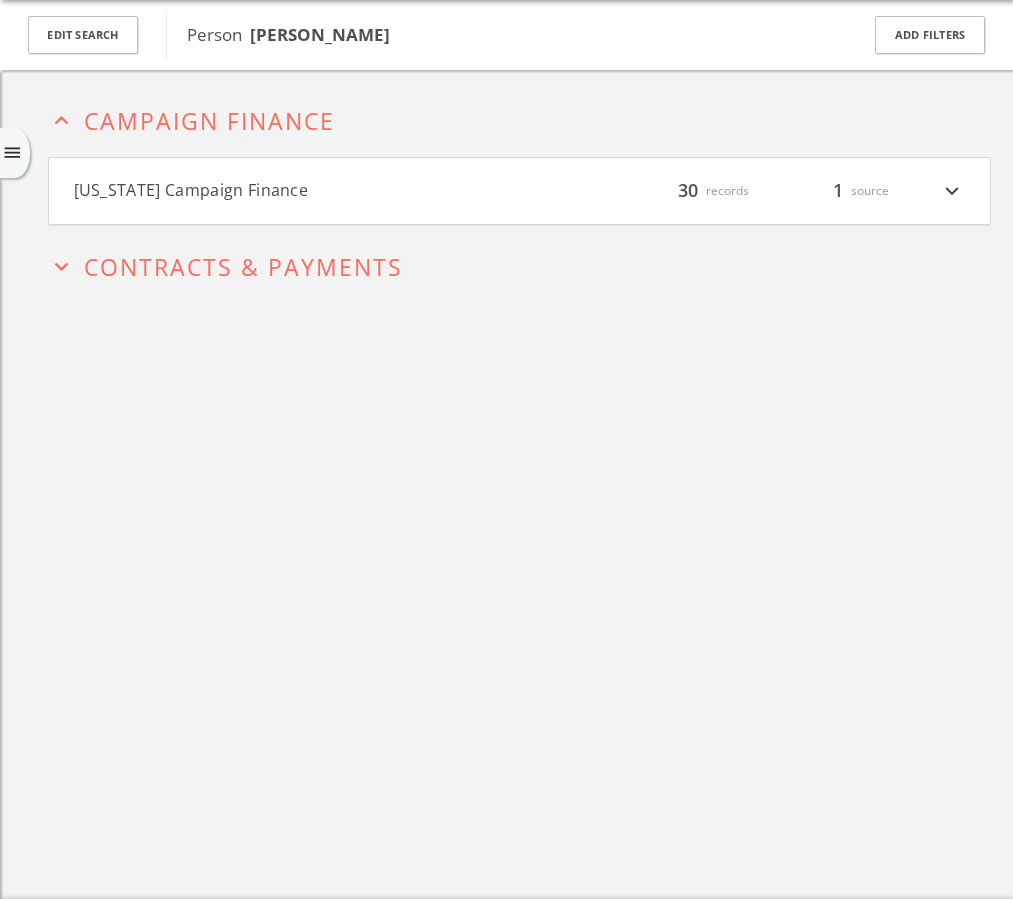 click on "[US_STATE] Campaign Finance" at bounding box center (297, 191) 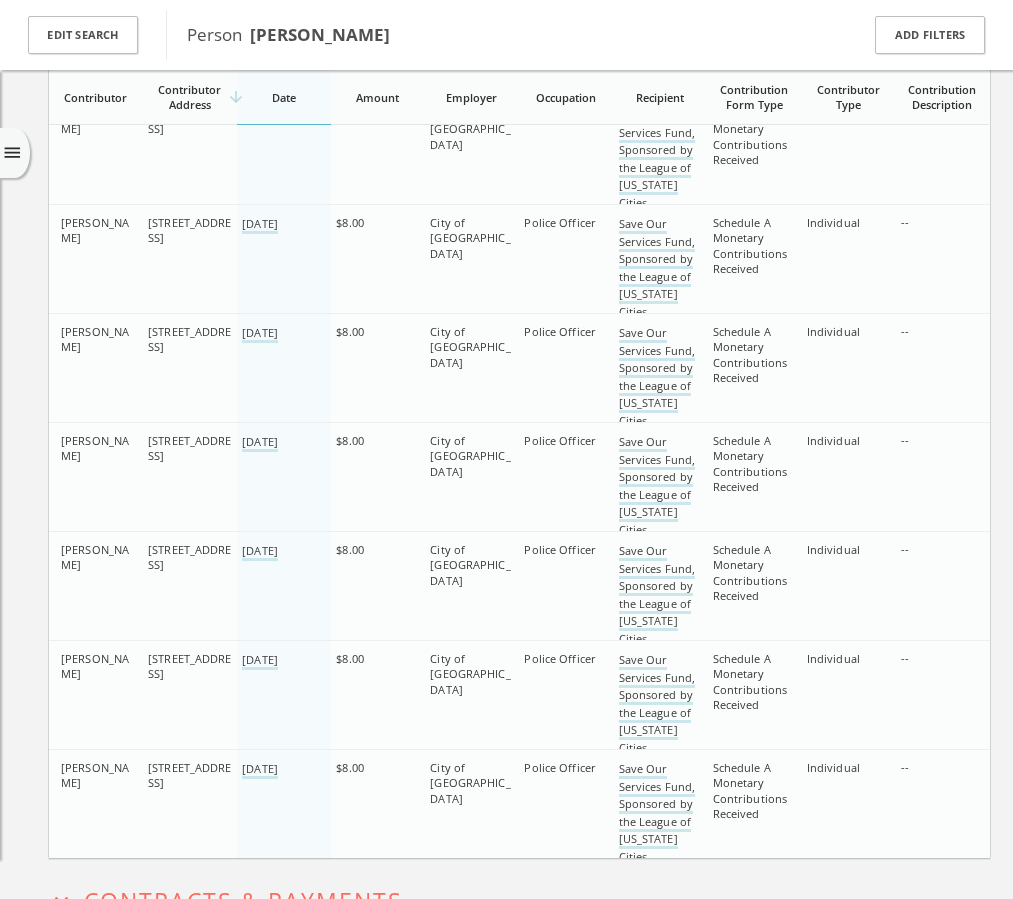 scroll, scrollTop: 2932, scrollLeft: 0, axis: vertical 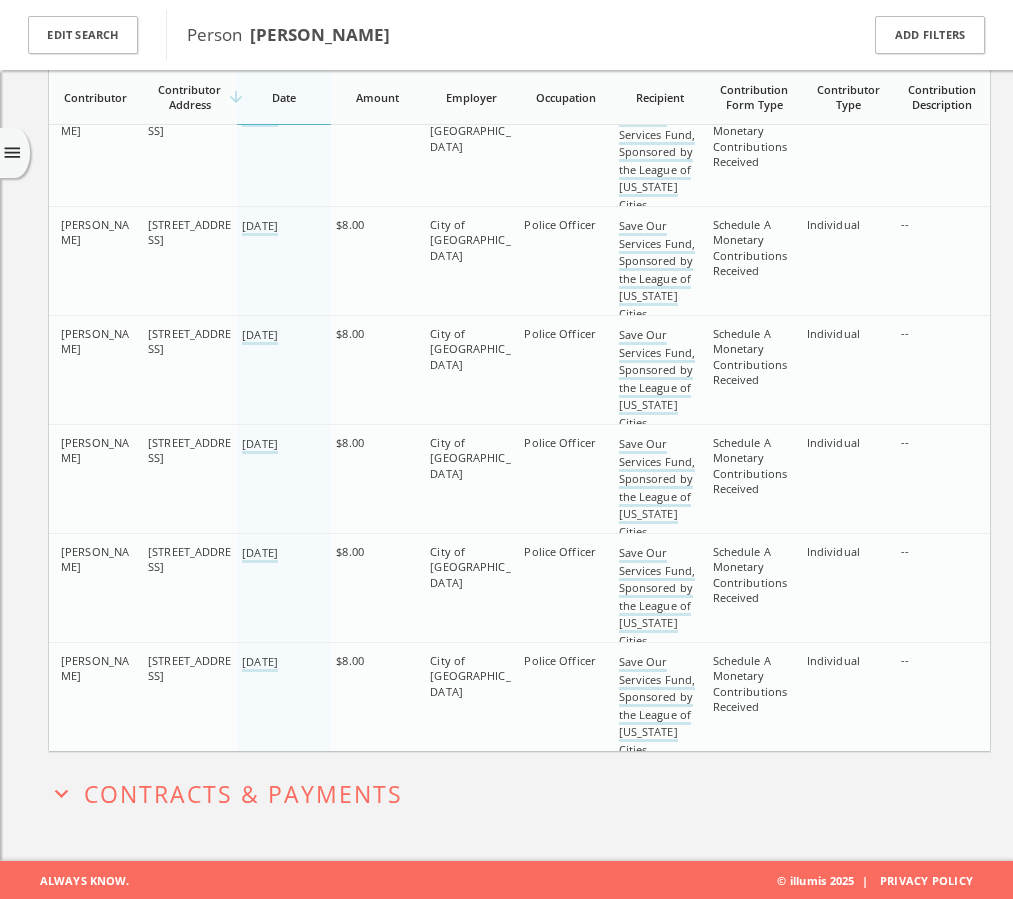 click on "Contracts & Payments" at bounding box center [243, 794] 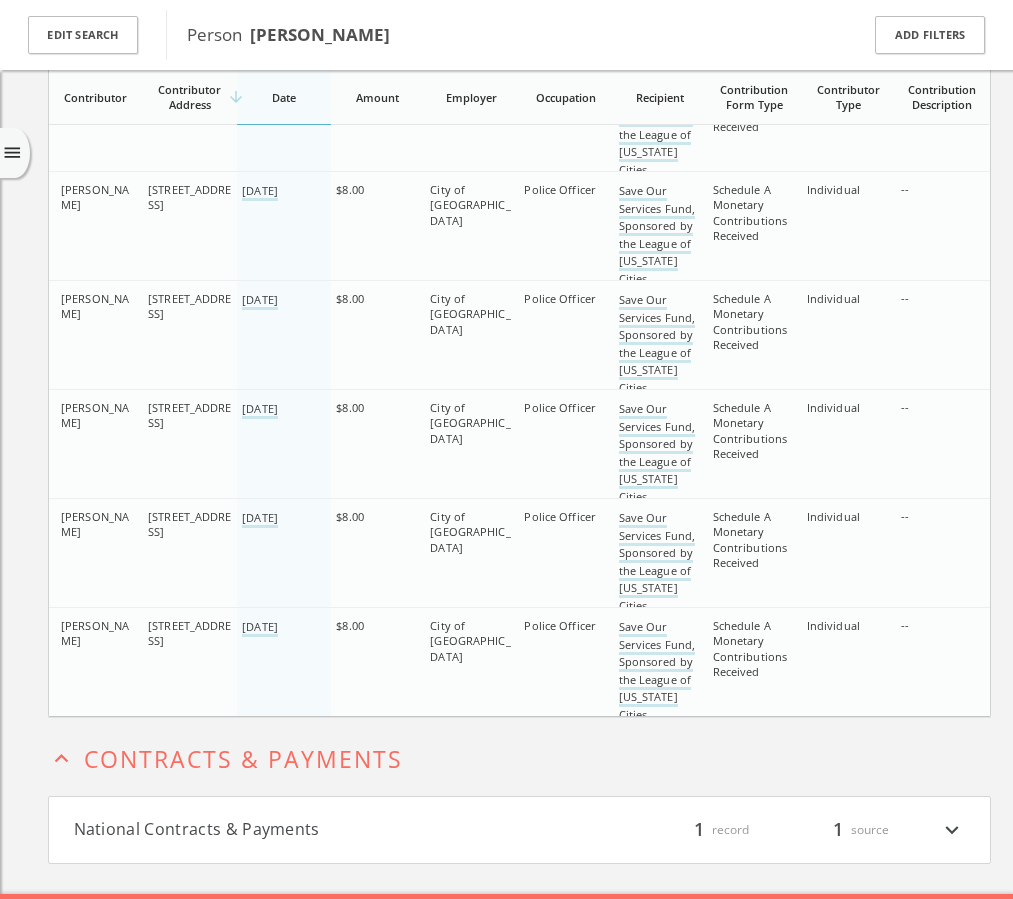 scroll, scrollTop: 3000, scrollLeft: 0, axis: vertical 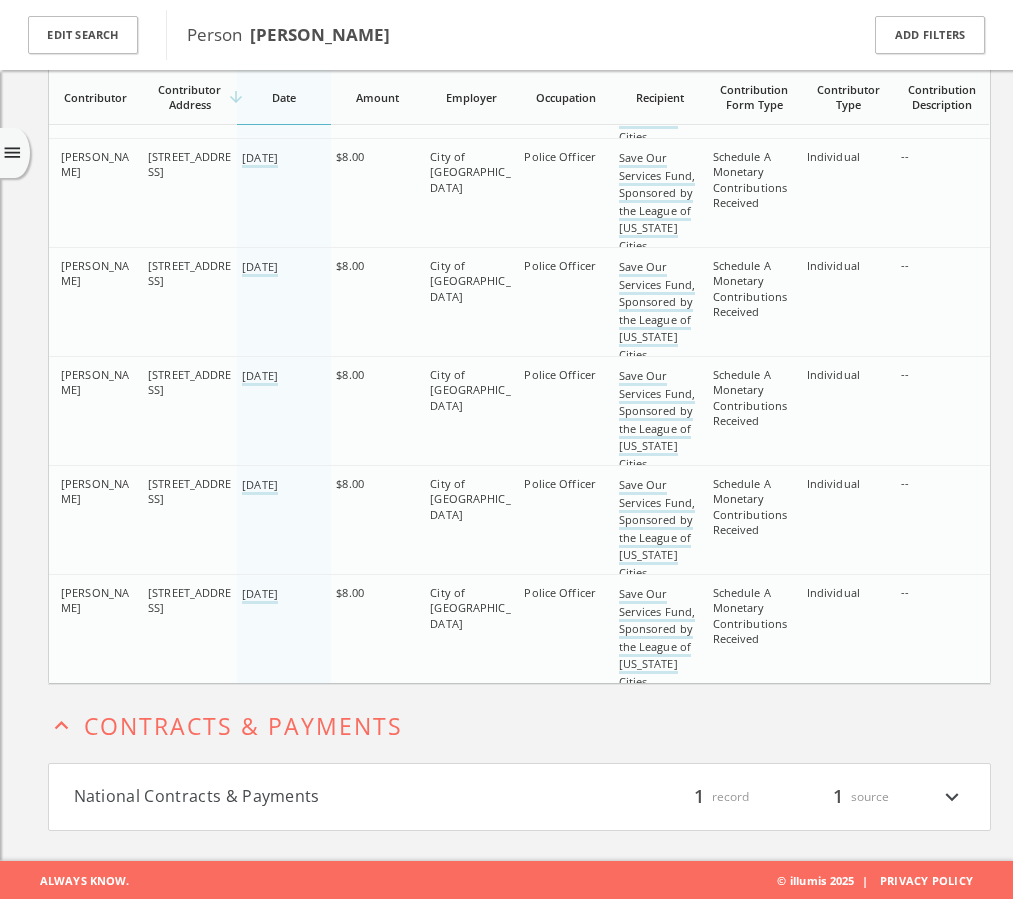 click on "expand_more" at bounding box center (952, 797) 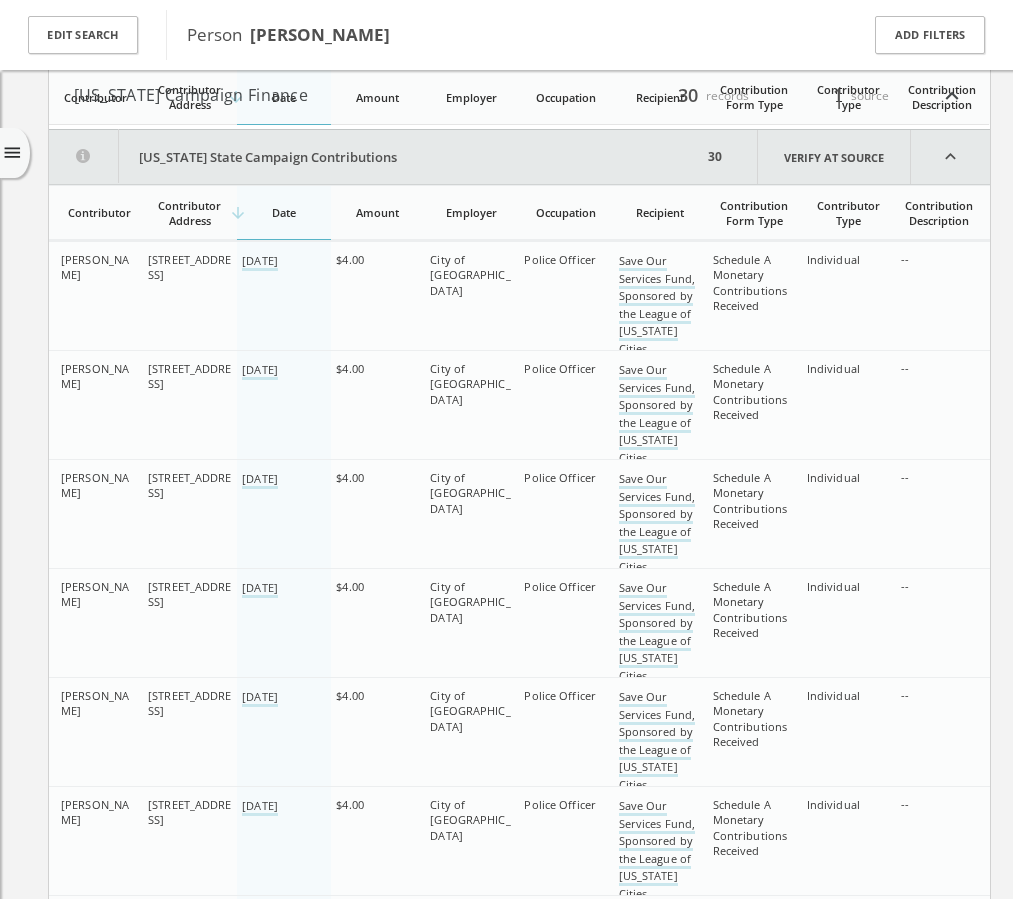 scroll, scrollTop: 0, scrollLeft: 0, axis: both 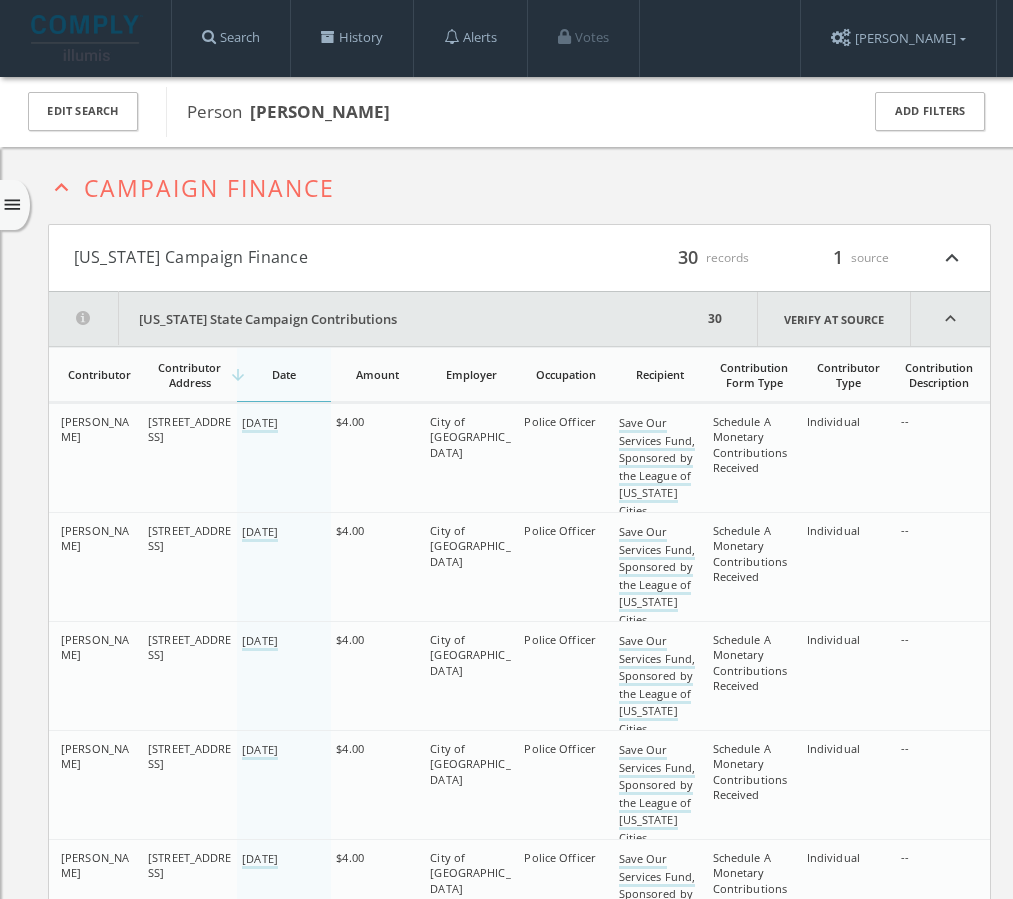 click on "expand_less" at bounding box center [61, 187] 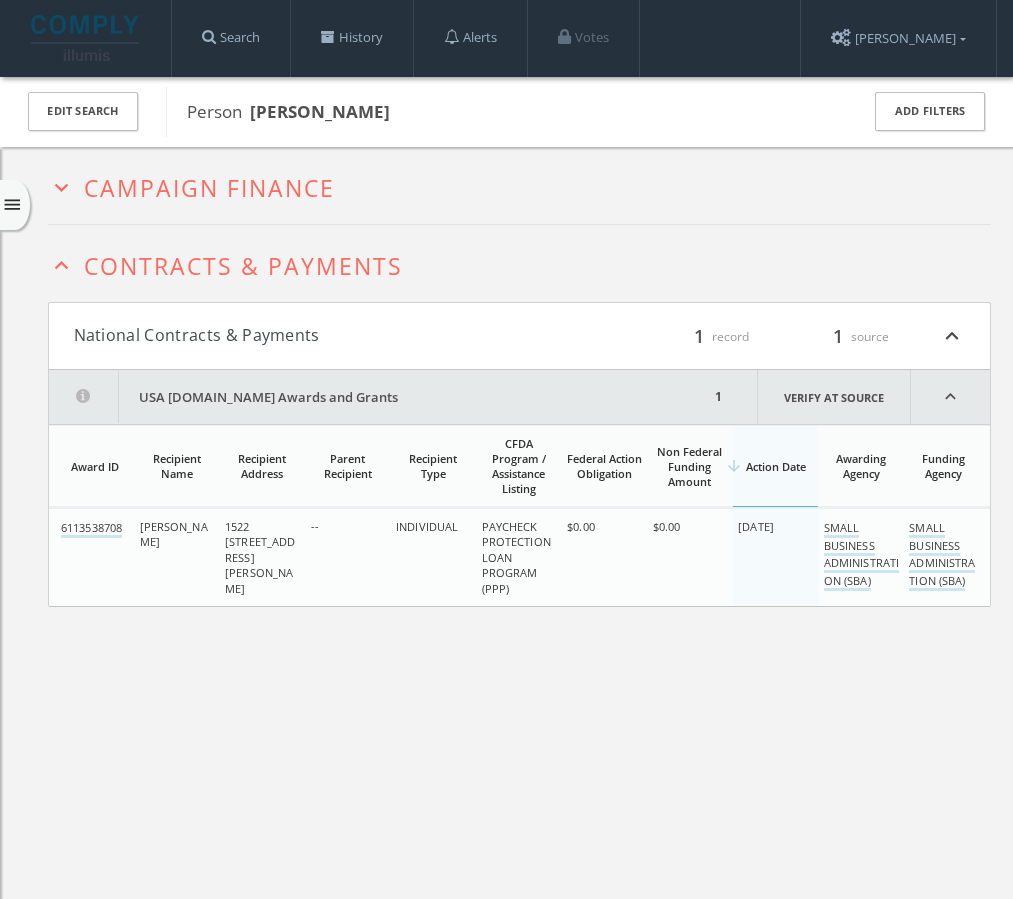 click on "expand_less" at bounding box center [61, 265] 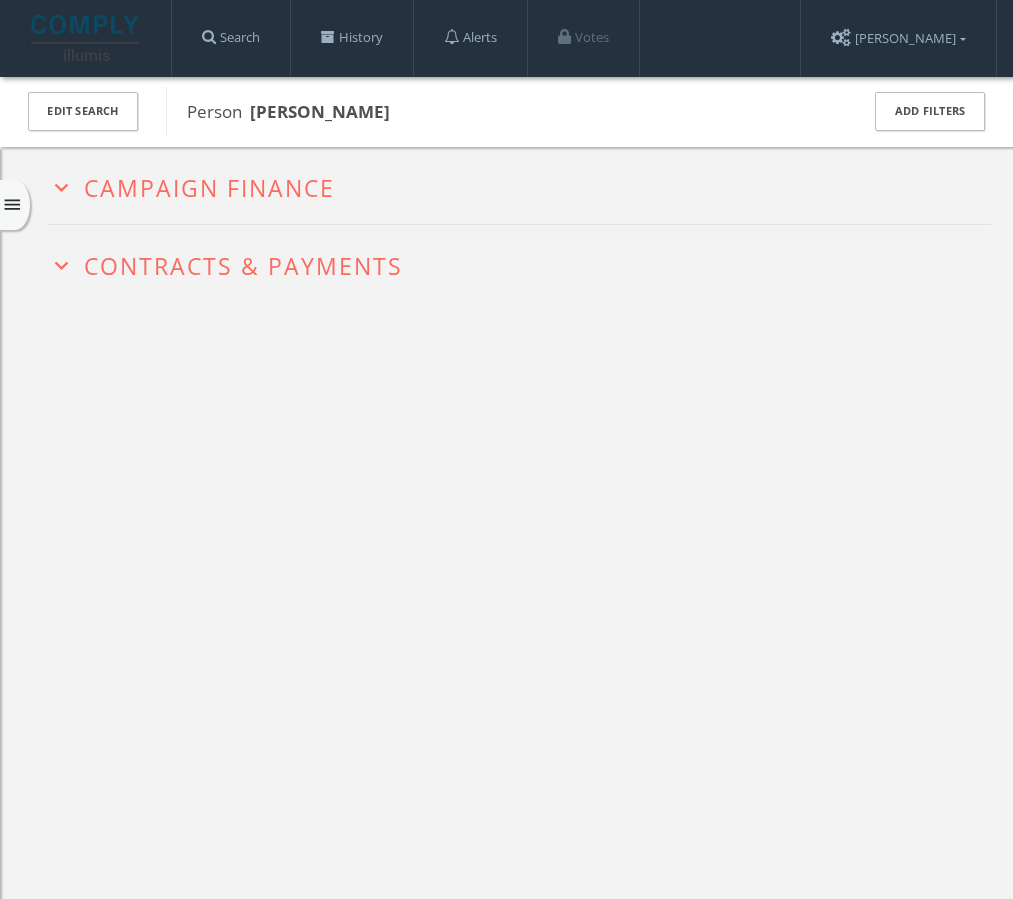 click on "menu" at bounding box center [12, 205] 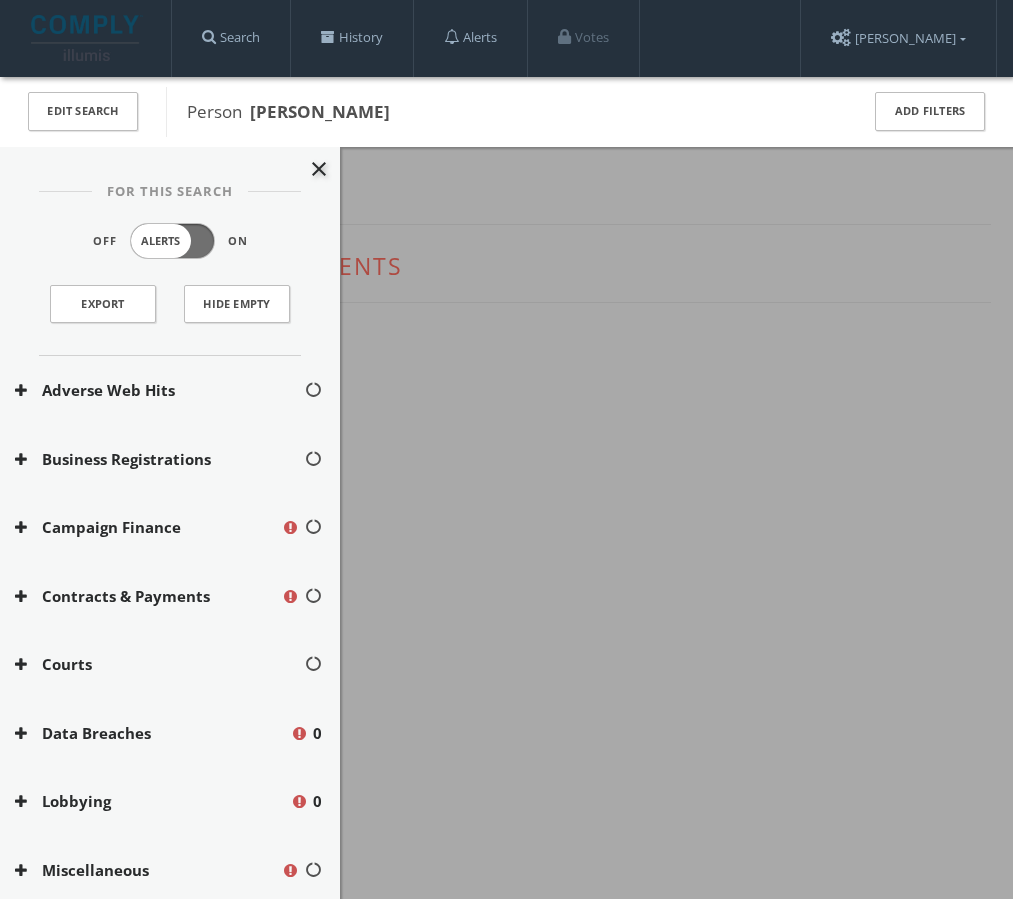 click on "close" at bounding box center (319, 169) 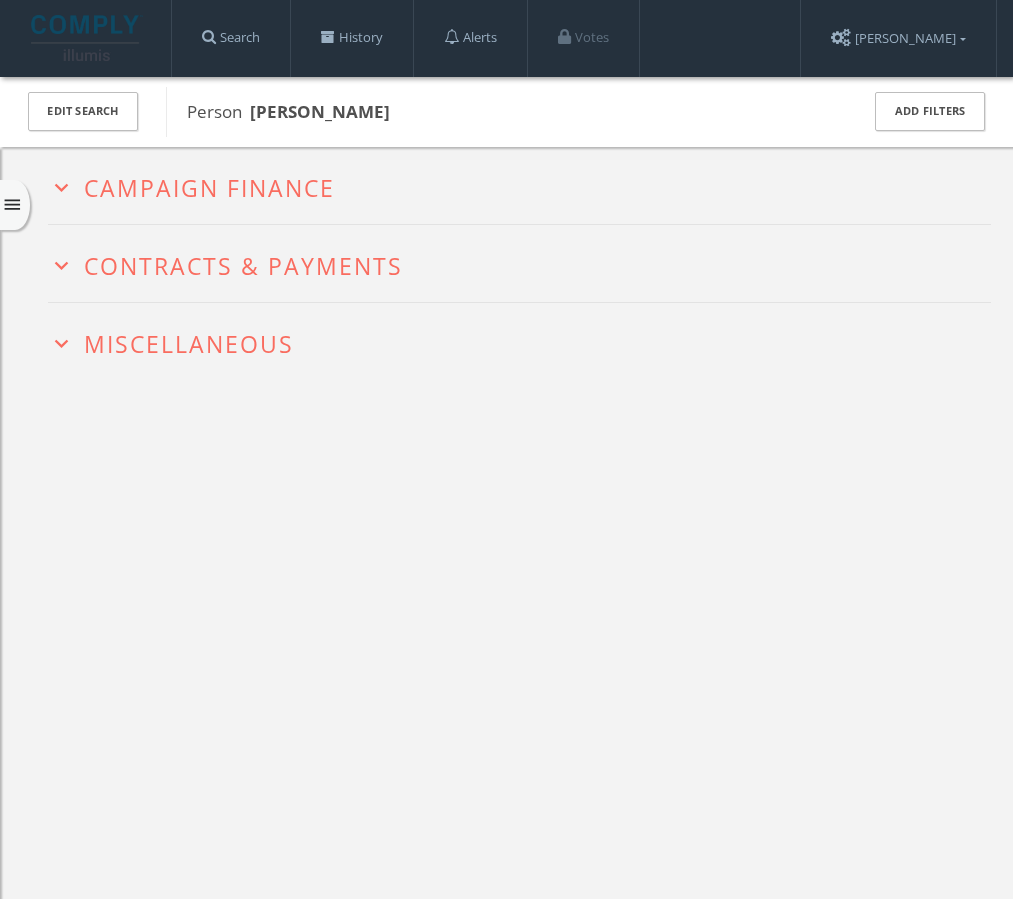 click on "Miscellaneous" at bounding box center (189, 344) 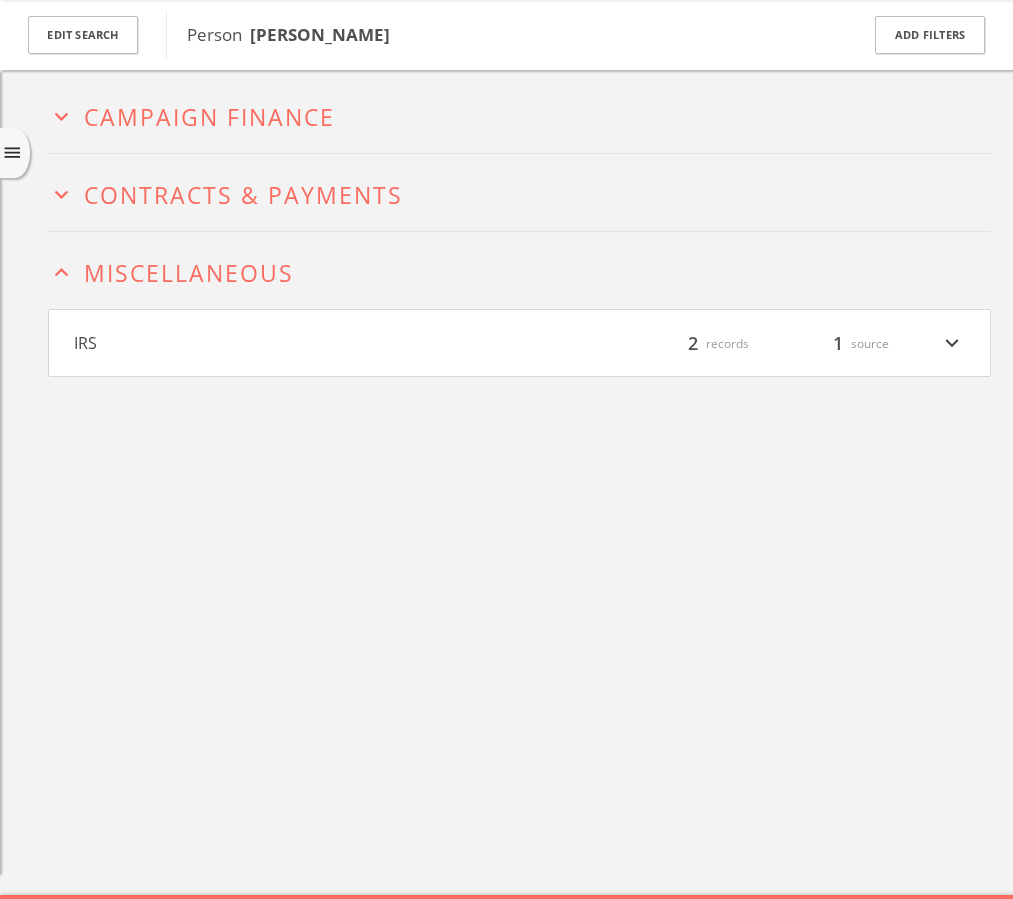 scroll, scrollTop: 116, scrollLeft: 0, axis: vertical 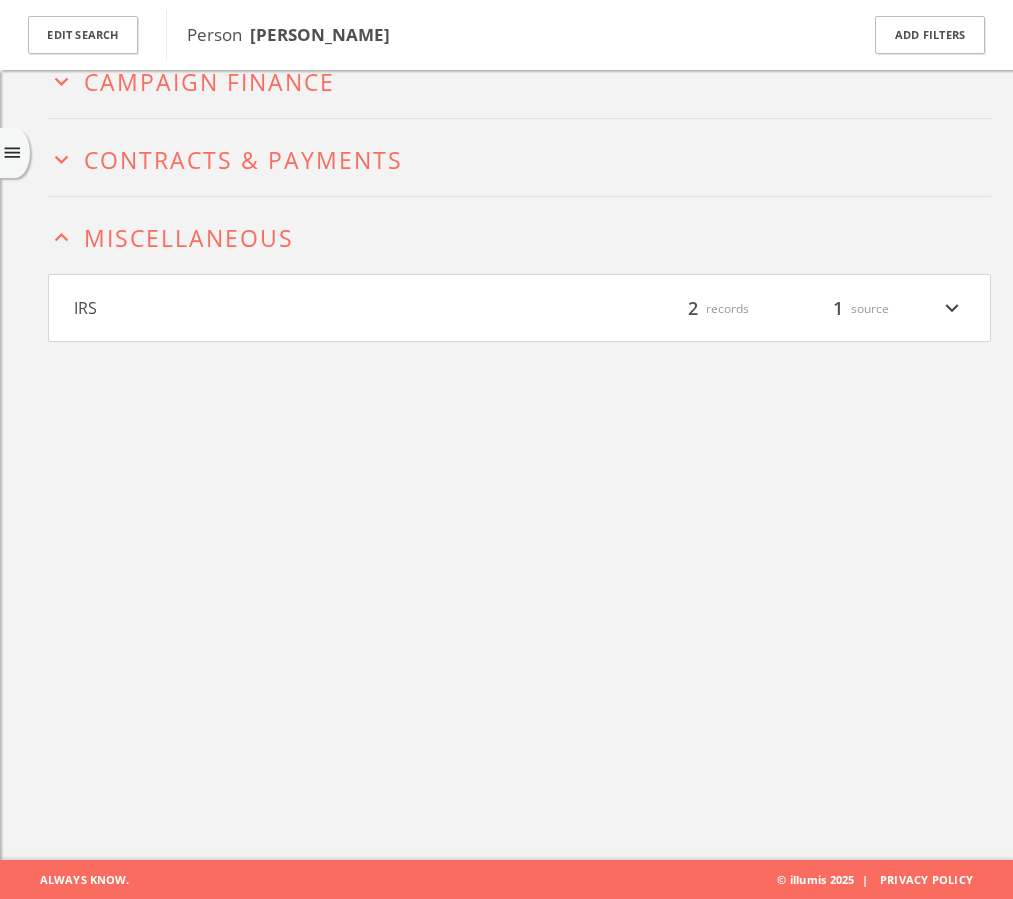 click on "expand_more" at bounding box center (952, 308) 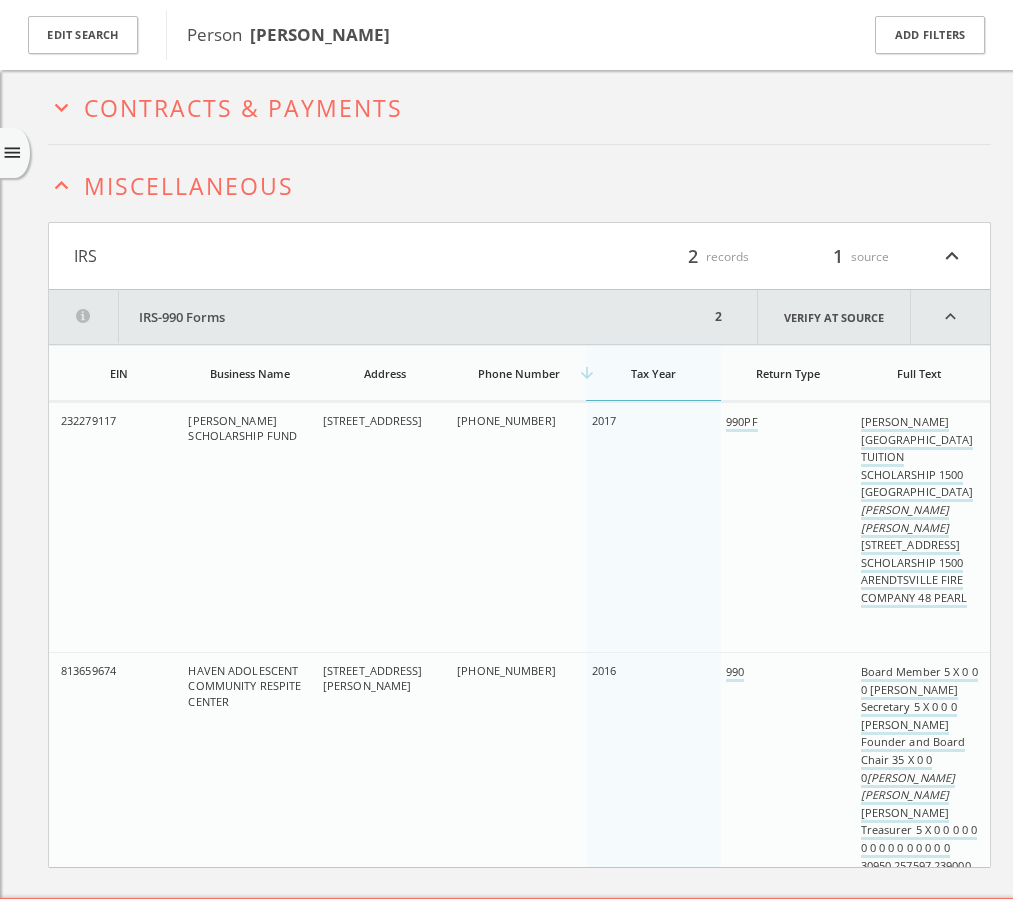 scroll, scrollTop: 205, scrollLeft: 0, axis: vertical 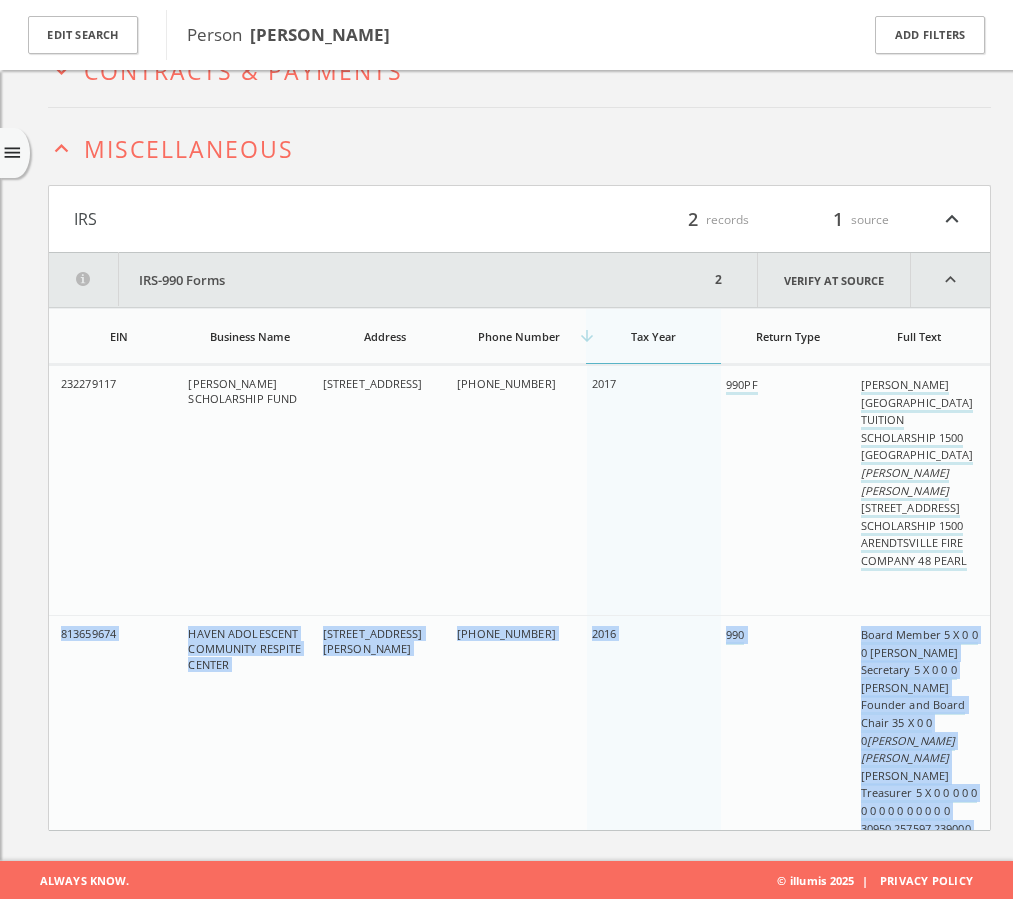 drag, startPoint x: 62, startPoint y: 633, endPoint x: 930, endPoint y: 805, distance: 884.8774 